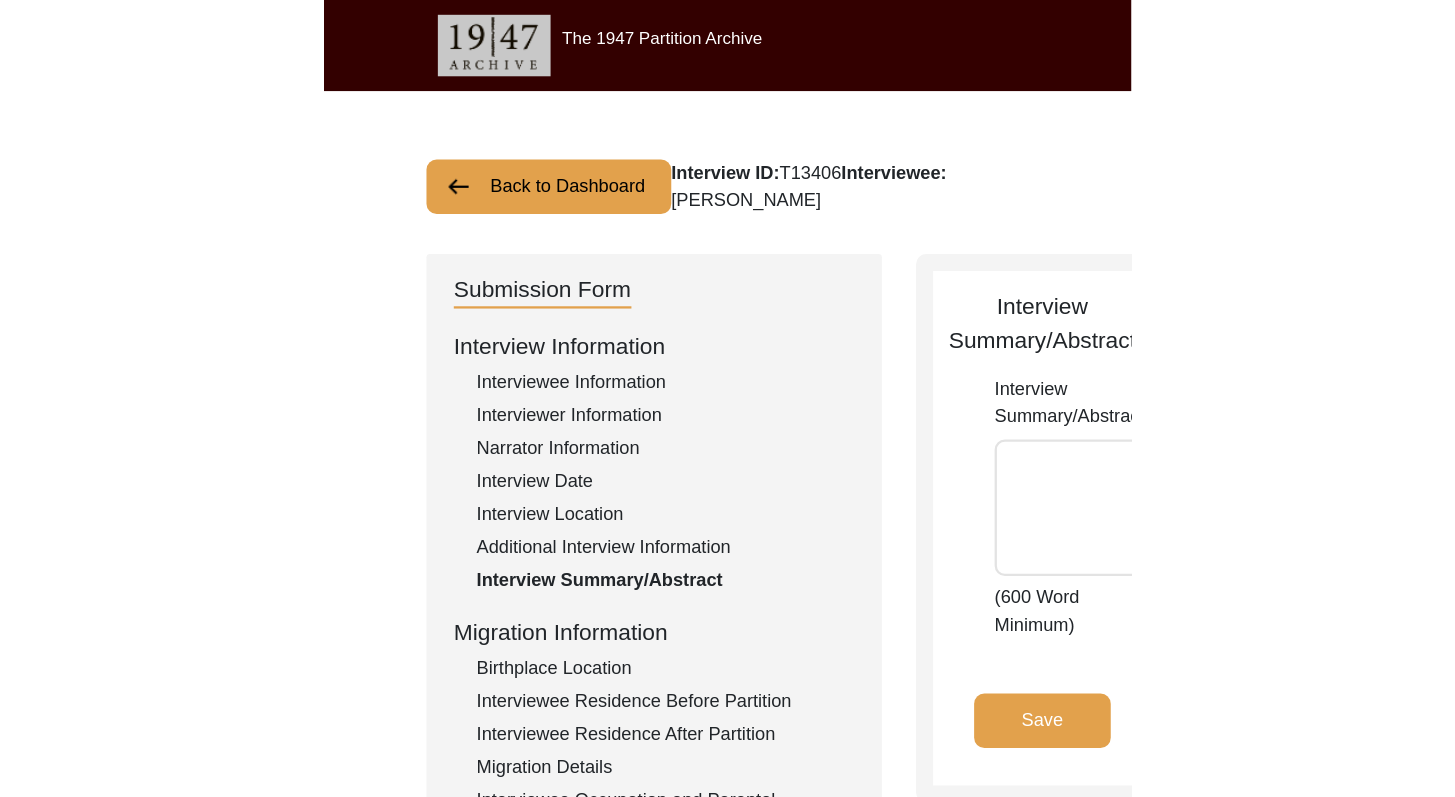 scroll, scrollTop: 168, scrollLeft: 0, axis: vertical 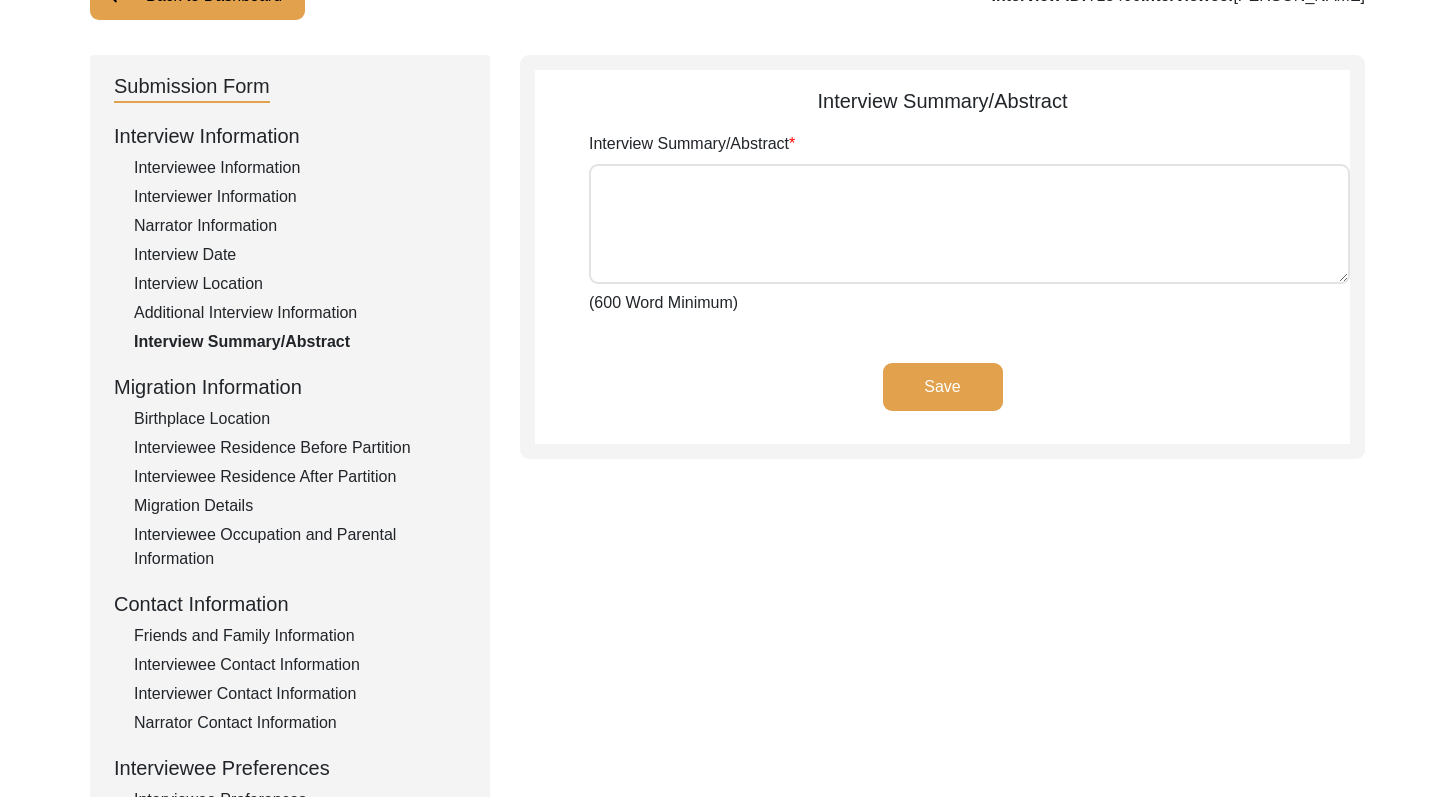 paste on "The interview with [PERSON_NAME] on behalf of the 1947 Partition Archive took place on [DATE]. He asked the interviewer, [PERSON_NAME], a graduate student in the [GEOGRAPHIC_DATA], to meet him at 10 a.m. in the [GEOGRAPHIC_DATA], [GEOGRAPHIC_DATA], [GEOGRAPHIC_DATA], which he happens to be a member of. The interview lasted for an hour. It began with [PERSON_NAME] recounting the experiences of his parents who migrated from [GEOGRAPHIC_DATA], [GEOGRAPHIC_DATA] (present-day [GEOGRAPHIC_DATA]) in [DATE], roughly a year after his birth on [DEMOGRAPHIC_DATA]. They took the train from [GEOGRAPHIC_DATA] to [GEOGRAPHIC_DATA] before the Partition of 1947, and settled with his paternal grandfather, a professor of Philosophy in [GEOGRAPHIC_DATA], [GEOGRAPHIC_DATA]. Although, he was but an infant during the years leading up to the cataclysmic Partition, he fondly remembers the memories his mother shared with him during his formative years, about their home and life in [GEOGRAPHIC_DATA]. Not only is [PERSON_NAME] a distinguished academic himself, having taught at the esteemed [PERSON_NAME][GEOGRAPHIC_DATA]..." 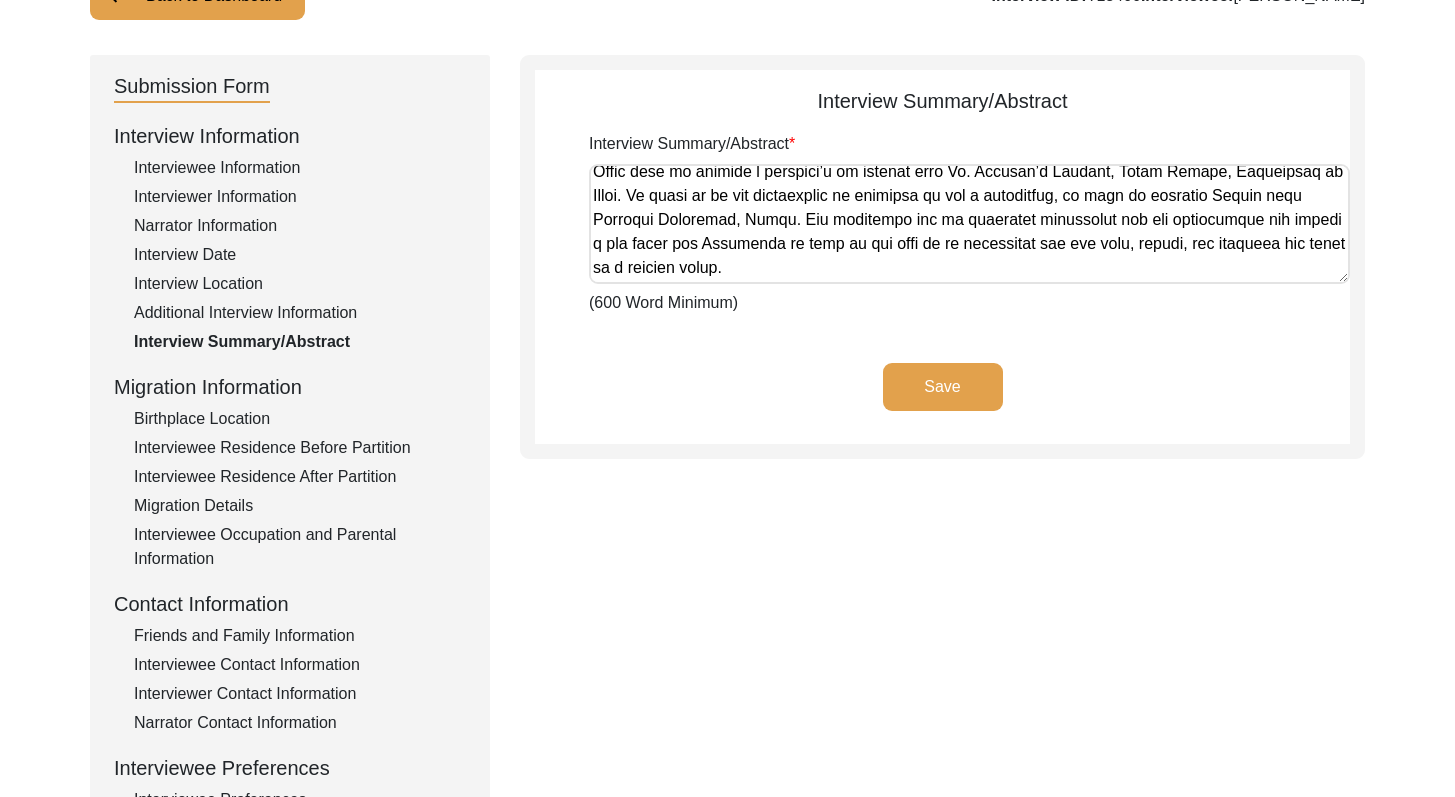 scroll, scrollTop: 920, scrollLeft: 0, axis: vertical 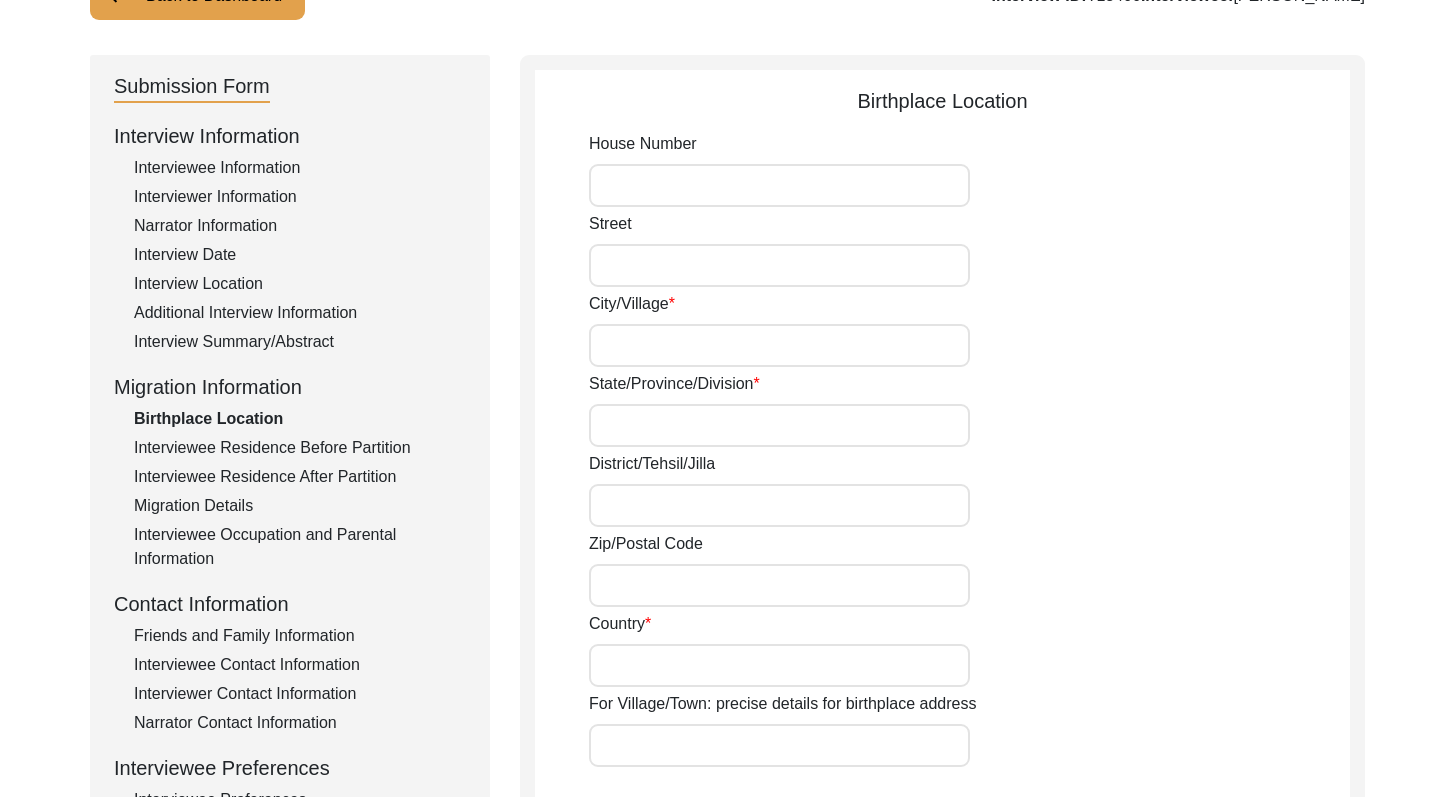 type on "[GEOGRAPHIC_DATA]" 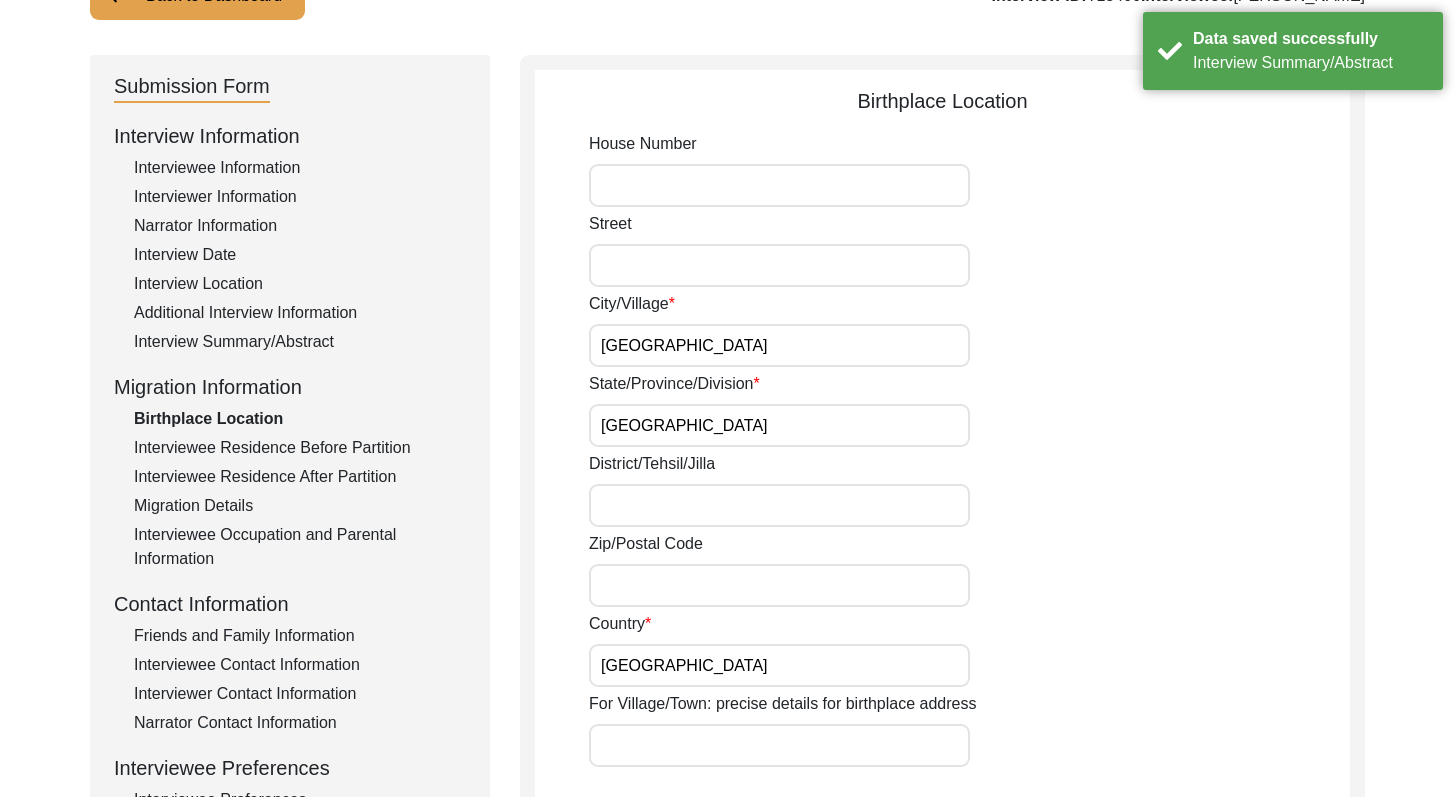 click on "Interviewee Information" 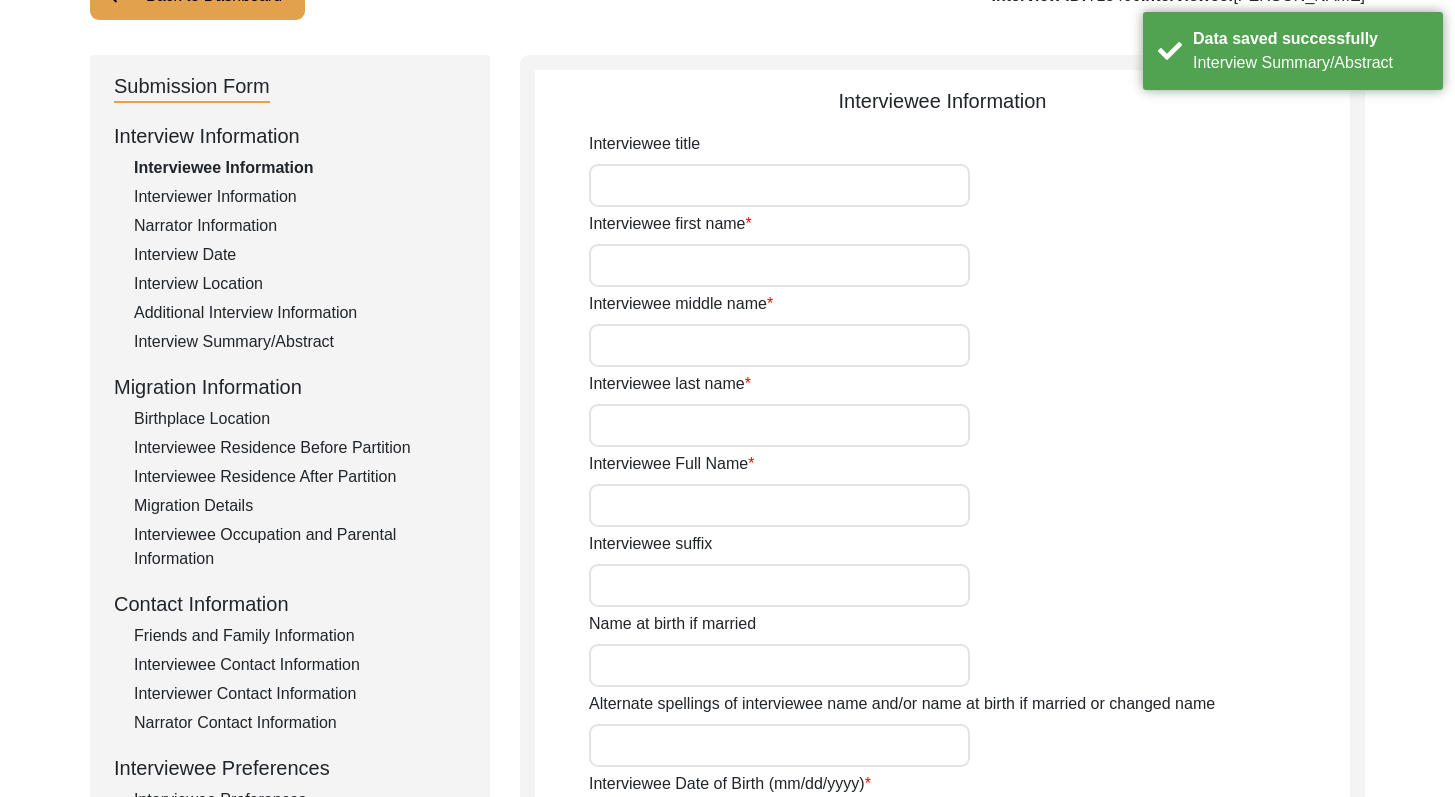 type on "Dr." 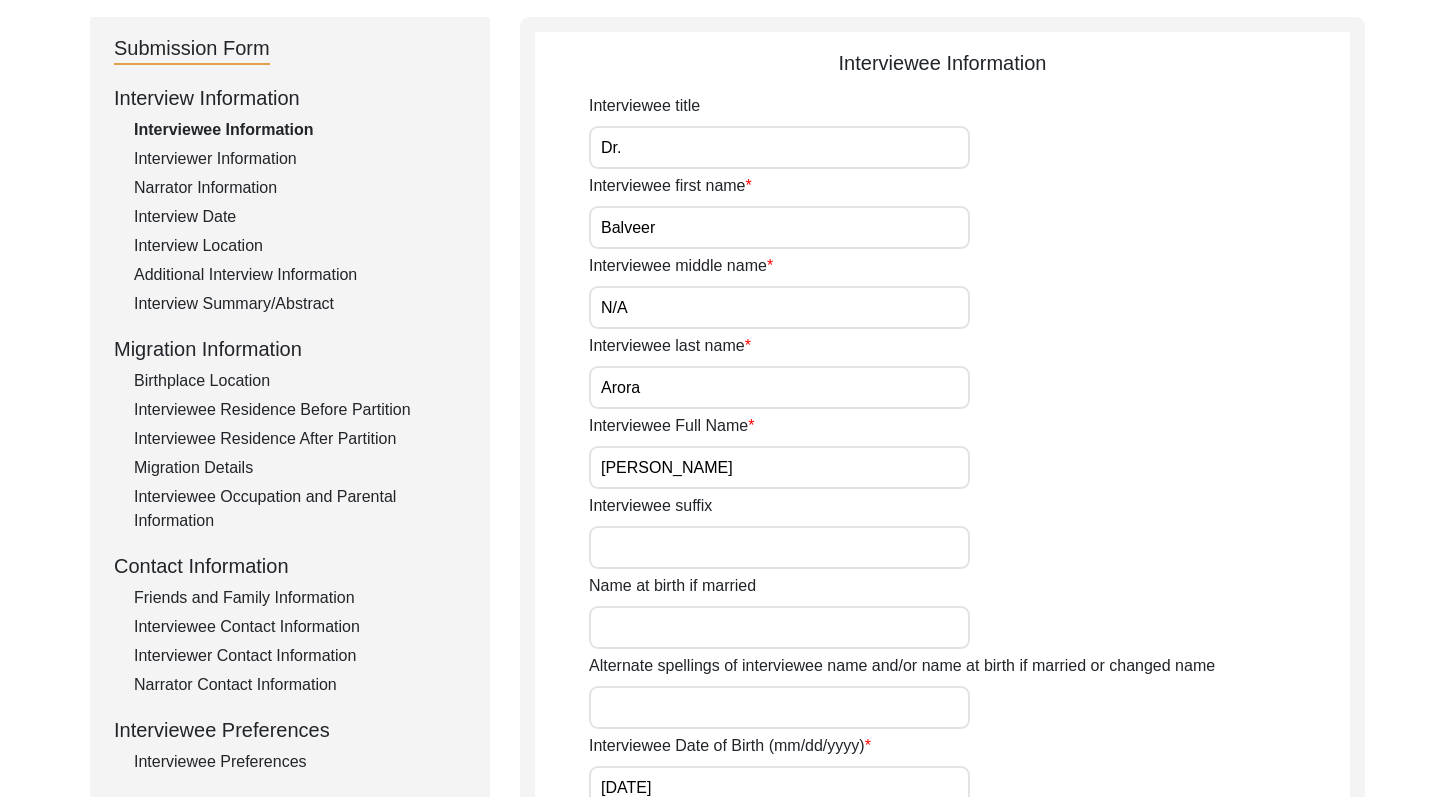 scroll, scrollTop: 176, scrollLeft: 0, axis: vertical 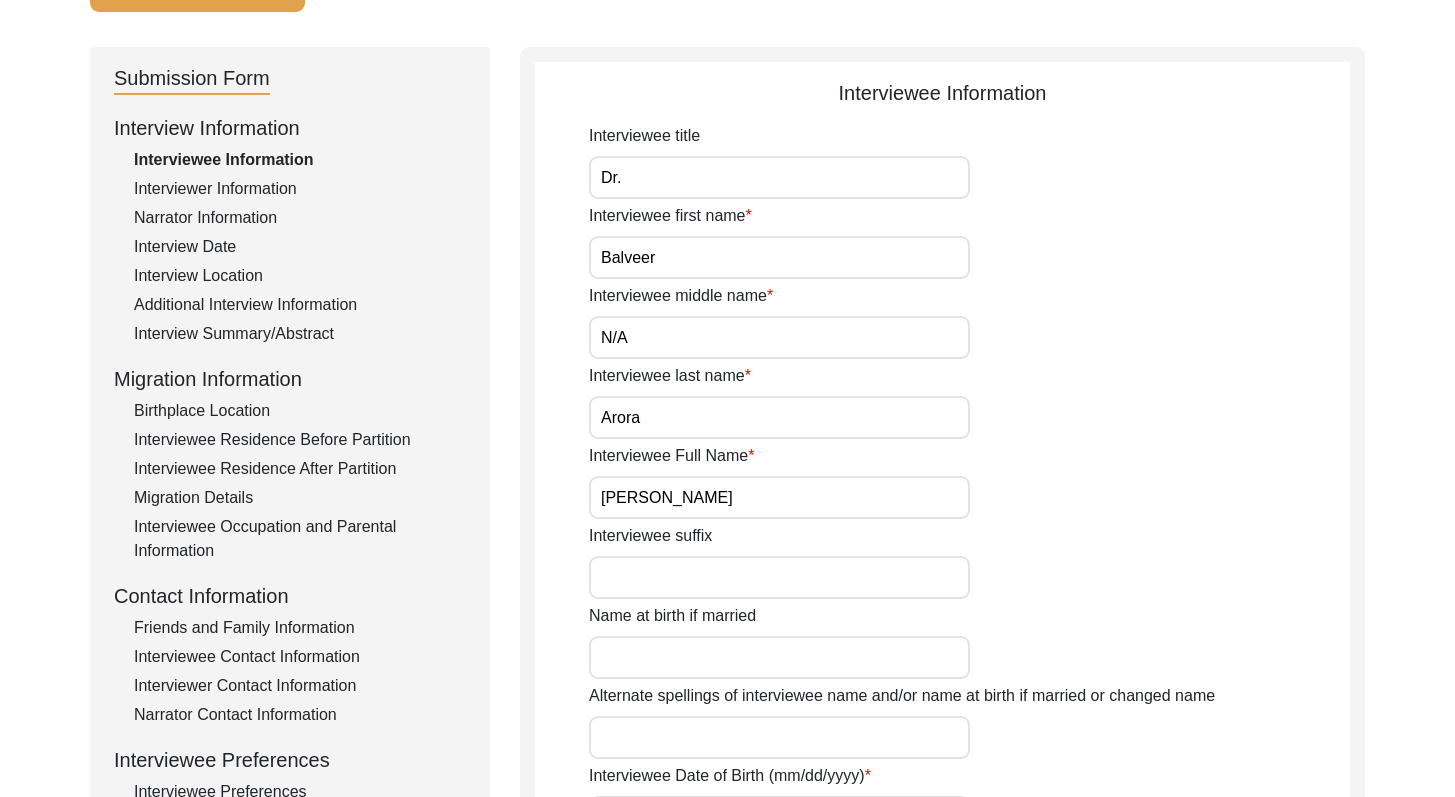 click on "Interviewer Information" 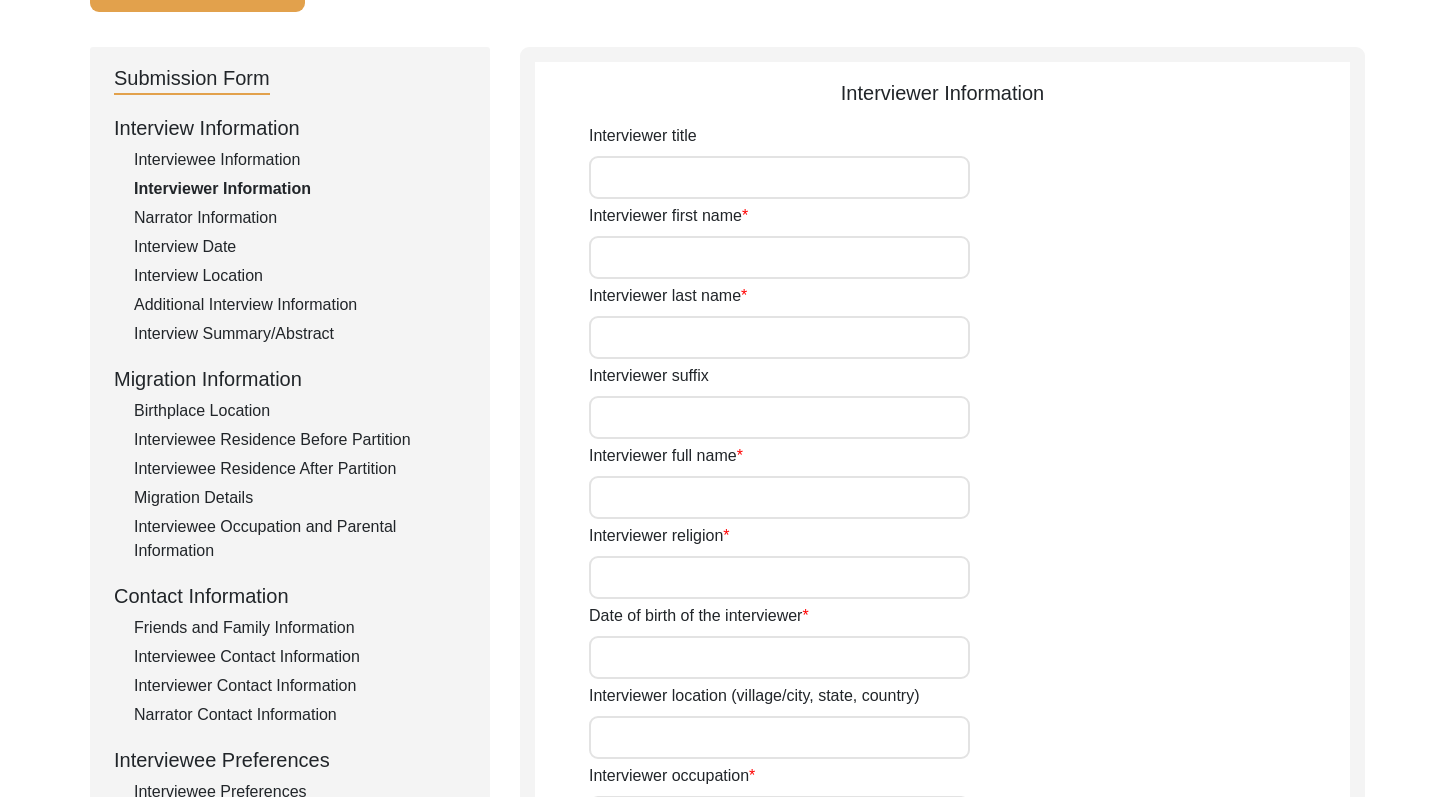 type on "[PERSON_NAME]" 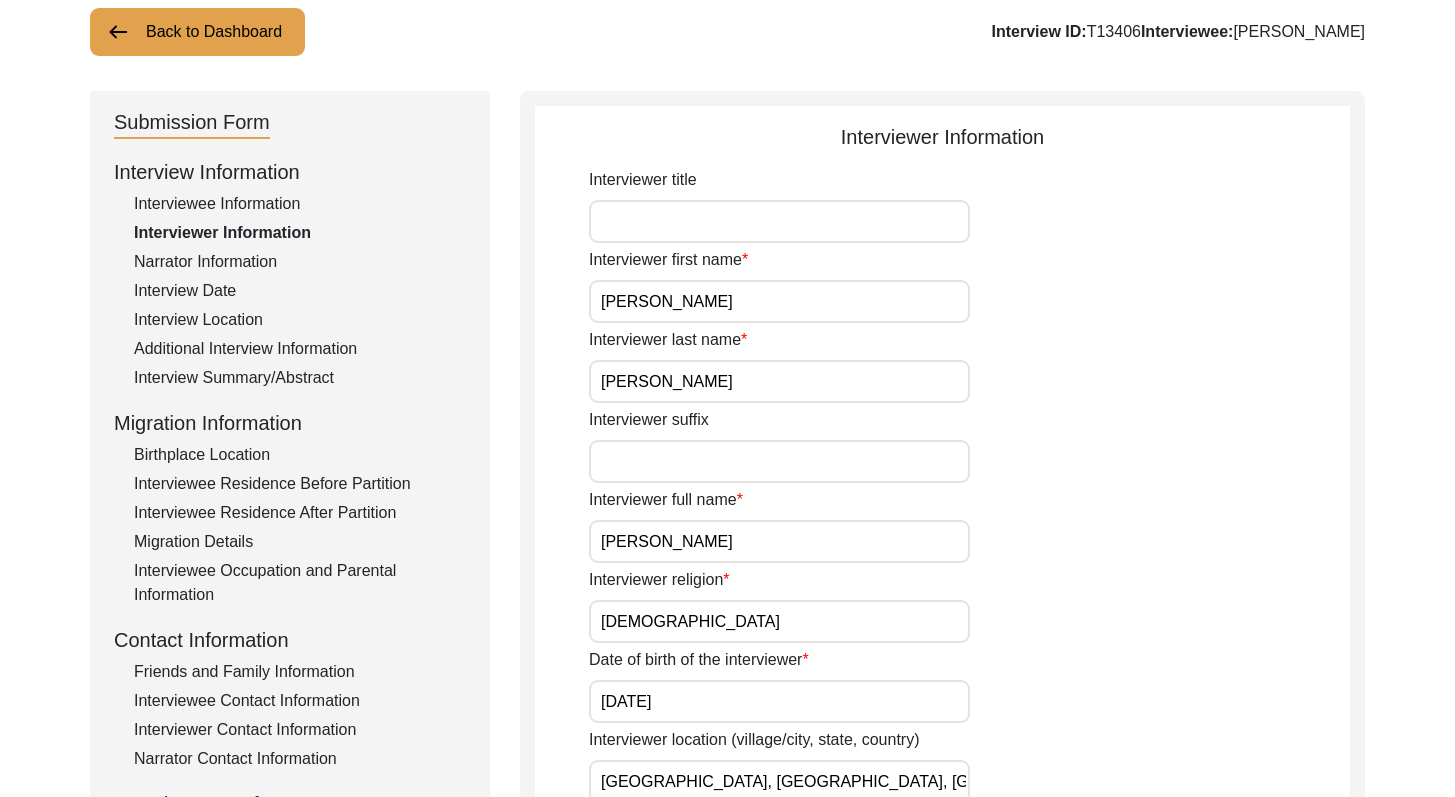 drag, startPoint x: 1469, startPoint y: 196, endPoint x: 1455, endPoint y: 164, distance: 34.928497 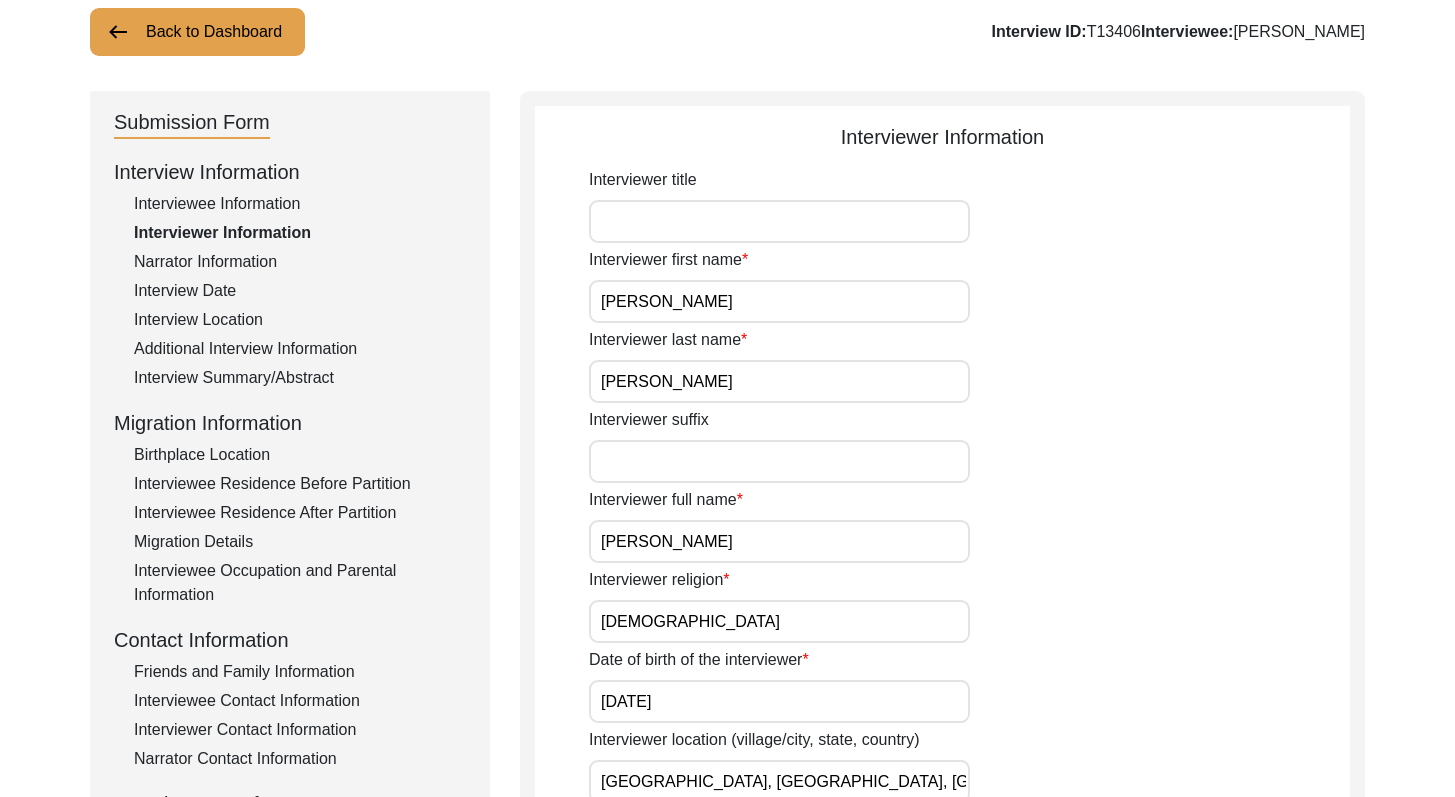 click on "The 1947 Partition Archive New Interview Dashboard Logout  Back to Dashboard  Interview ID:  T13406  Interviewee:  [PERSON_NAME]   Submission Form   Interview Information   Interviewee Information   Interviewer Information   Narrator Information   Interview Date   Interview Location   Additional Interview Information   Interview Summary/Abstract   Migration Information   Birthplace Location   Interviewee Residence Before Partition   Interviewee Residence After Partition   Migration Details   Interviewee Occupation and Parental Information   Contact Information   Friends and Family Information   Interviewee Contact Information   Interviewer Contact Information   Narrator Contact Information   Interviewee Preferences   Interviewee Preferences   Submission Files   Interview Audio/Video Files   Interview Photo Files   Signed Release Form   Other Files   Interviewer Information
Interviewer title Interviewer first name [PERSON_NAME] Interviewer last name [PERSON_NAME] Interviewer suffix Interviewer full name [DEMOGRAPHIC_DATA]" at bounding box center [727, 1075] 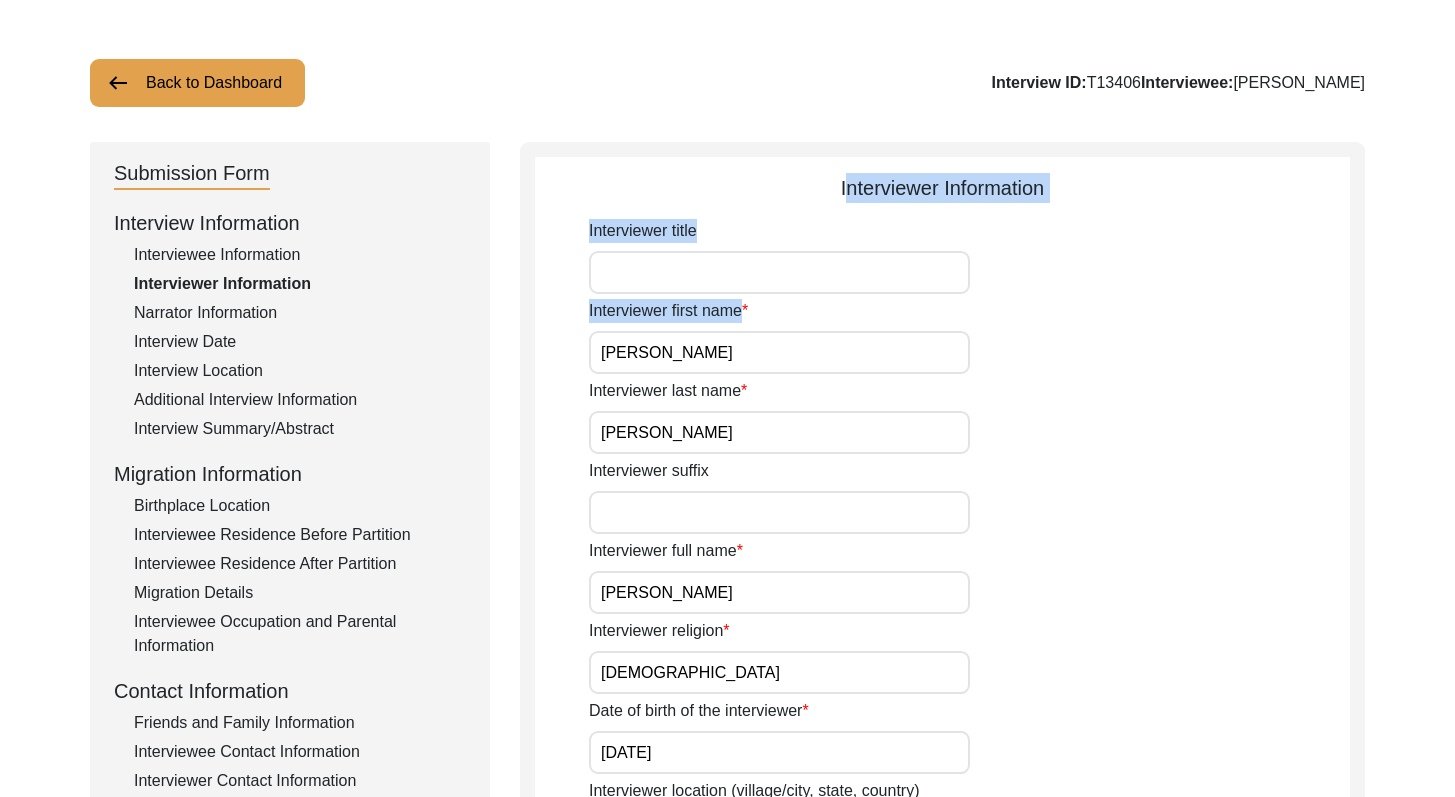 click on "Interviewer Information
Interviewer title Interviewer first name [PERSON_NAME] Interviewer last name [PERSON_NAME] Interviewer suffix Interviewer full name [PERSON_NAME] Interviewer religion [DEMOGRAPHIC_DATA] Date of birth of the interviewer [DATE] Interviewer location (village/city, state, country) [GEOGRAPHIC_DATA], [GEOGRAPHIC_DATA], [GEOGRAPHIC_DATA] Interviewer occupation Graduate Student  Camera Person Information  Camera person title N/A Camera person first name N/A Camera person last name N/A Camera person suffix N/A Camera person full name N/A Interviewer background/Personal reflection Native language of interviewer Bangla Regional dialect of interviewer Interviewer / Interviewee connection Save" 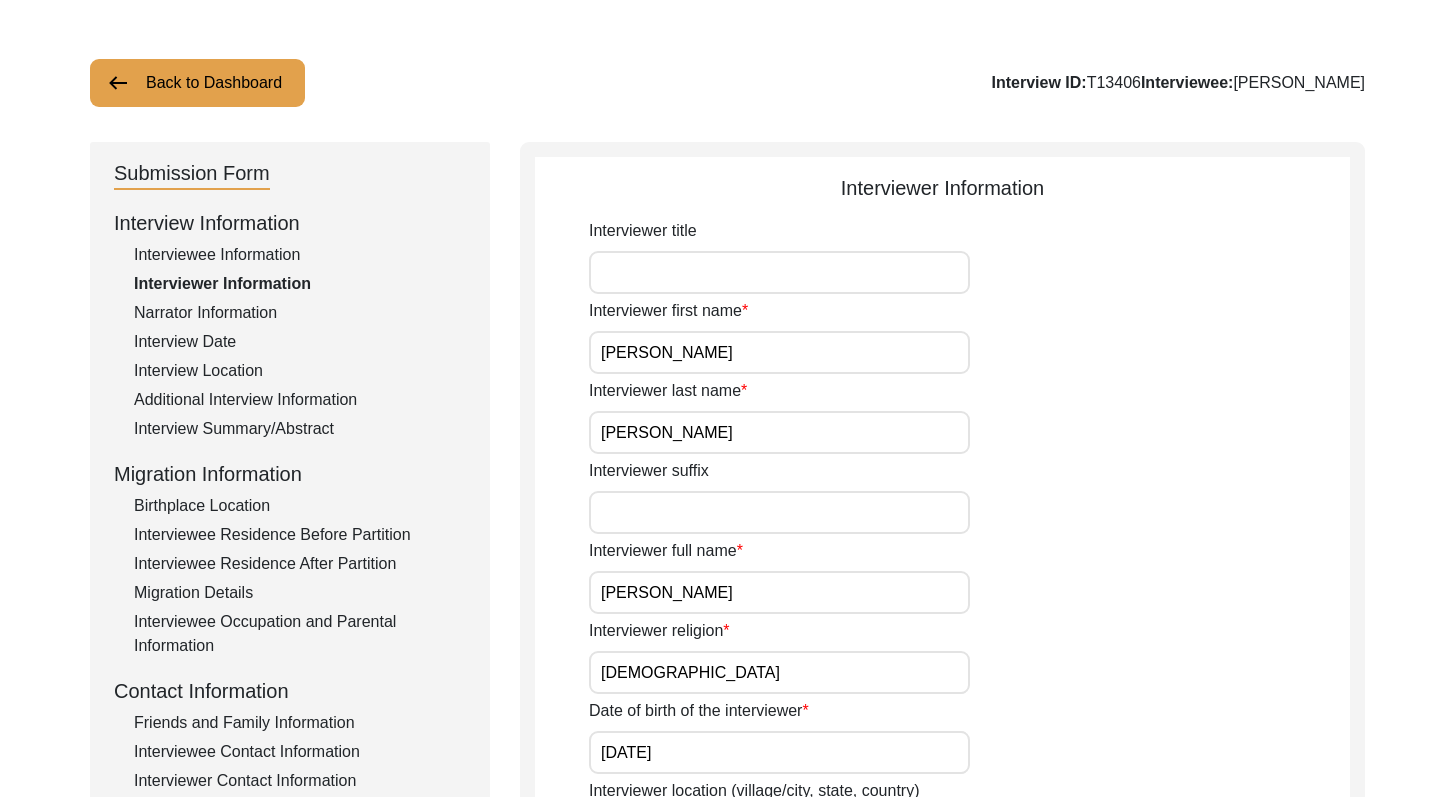 click on "Narrator Information" 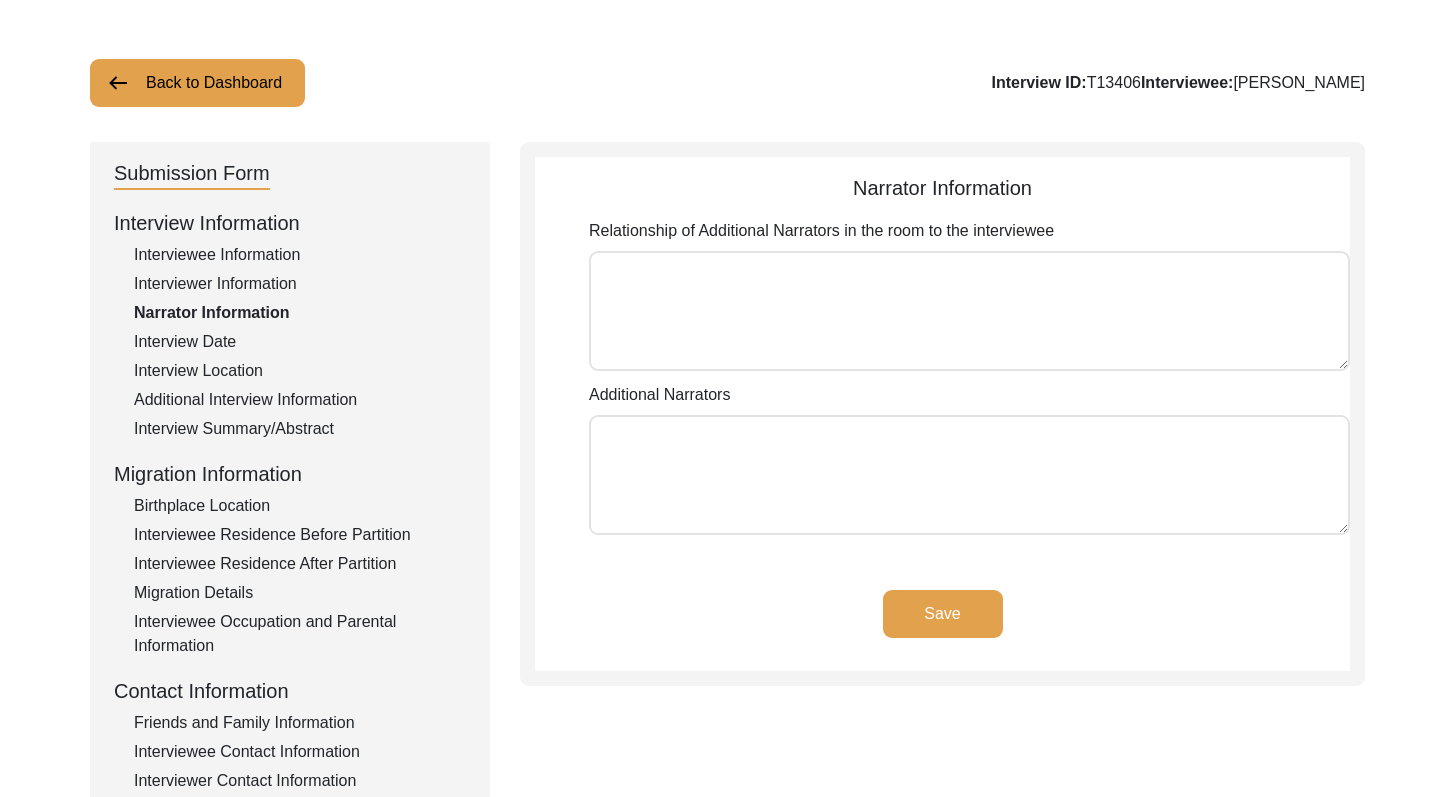type on "N/A" 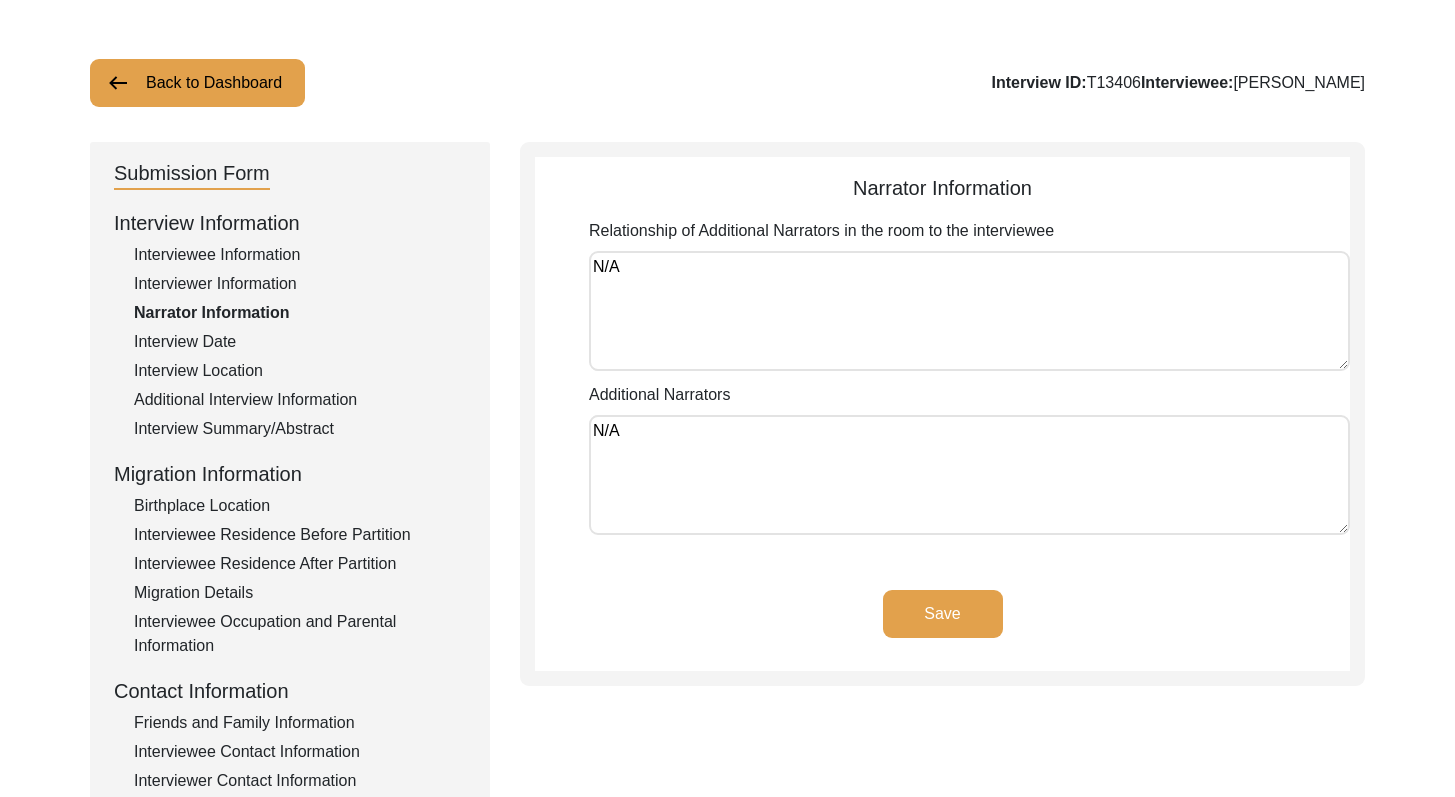 click on "Interview Date" 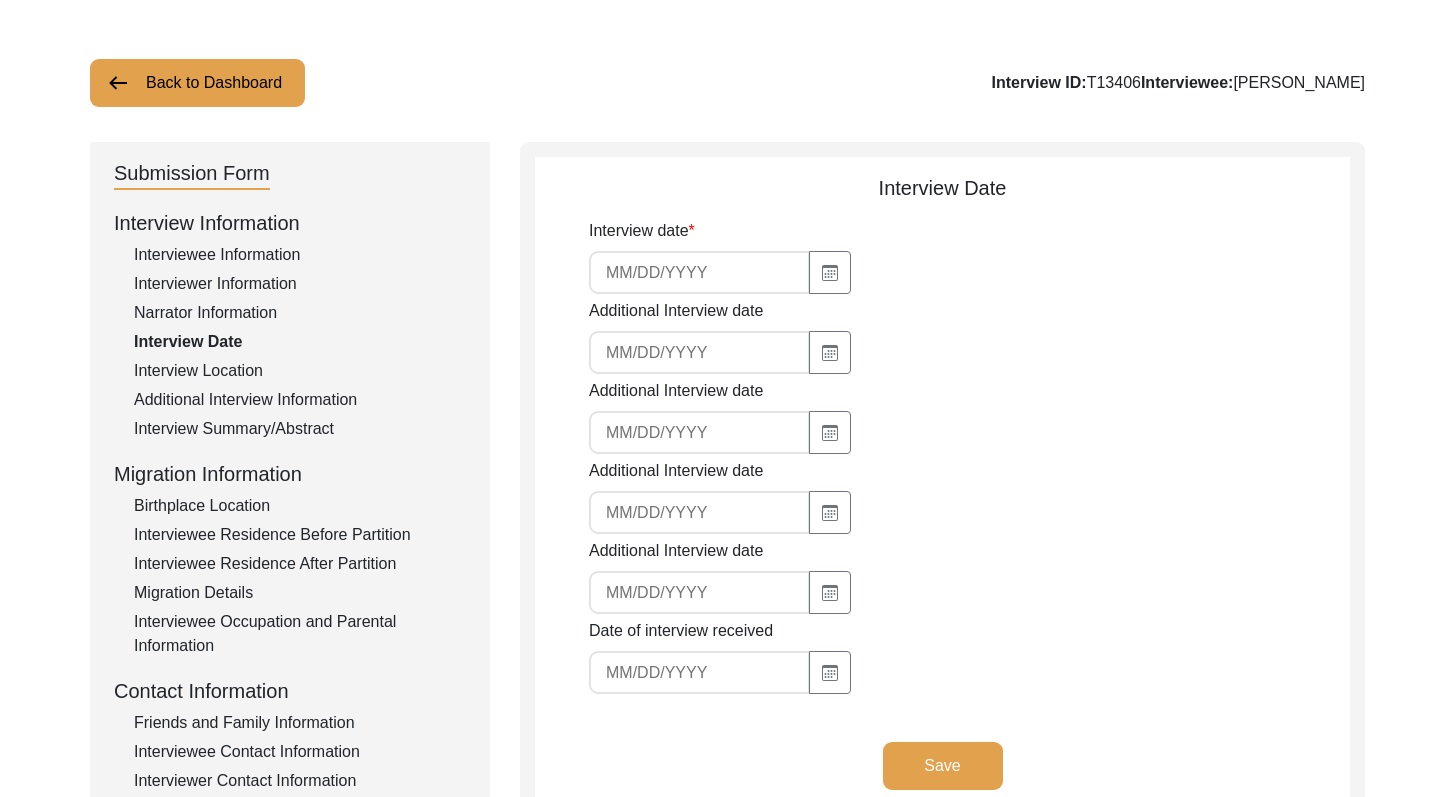 type on "[DATE]" 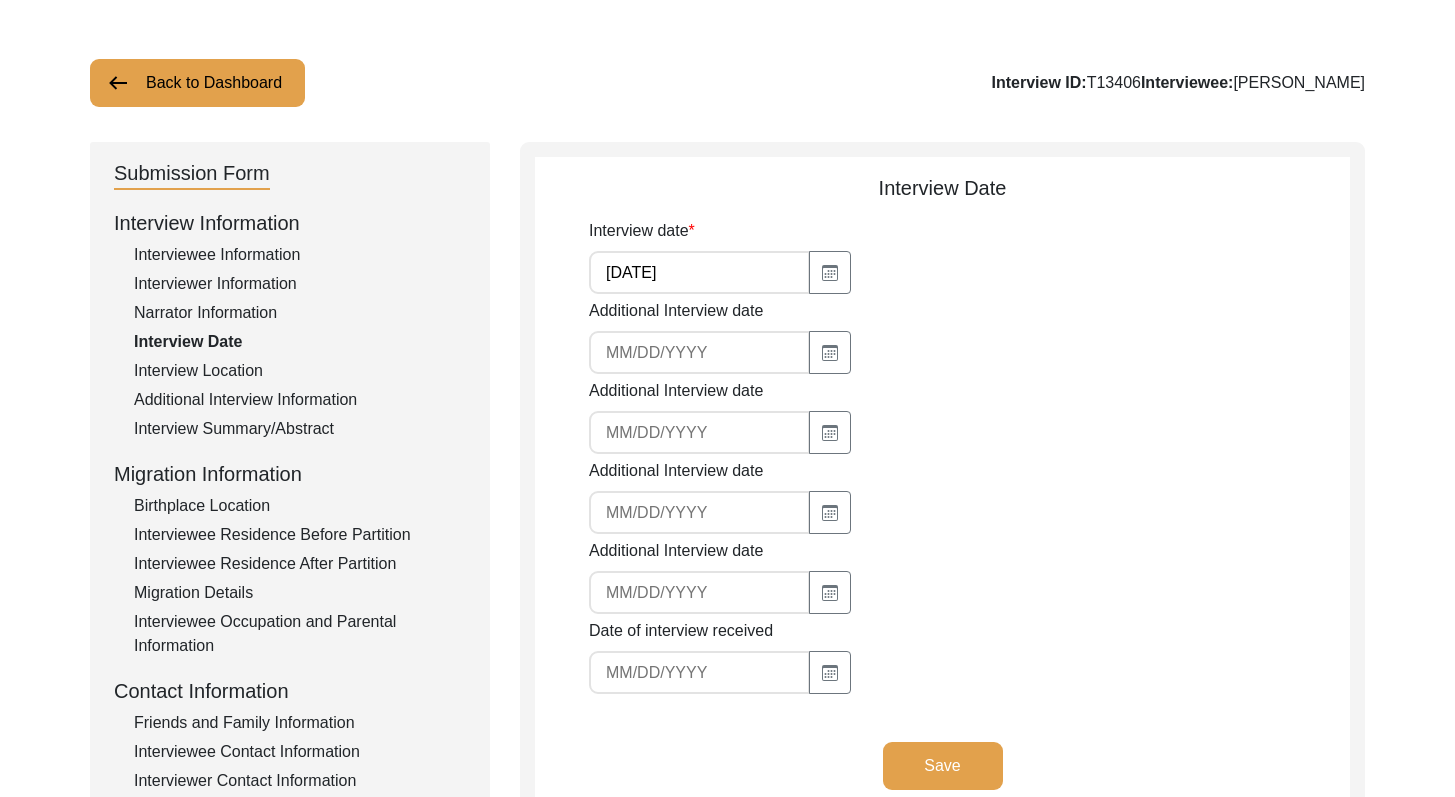 click on "Interview Location" 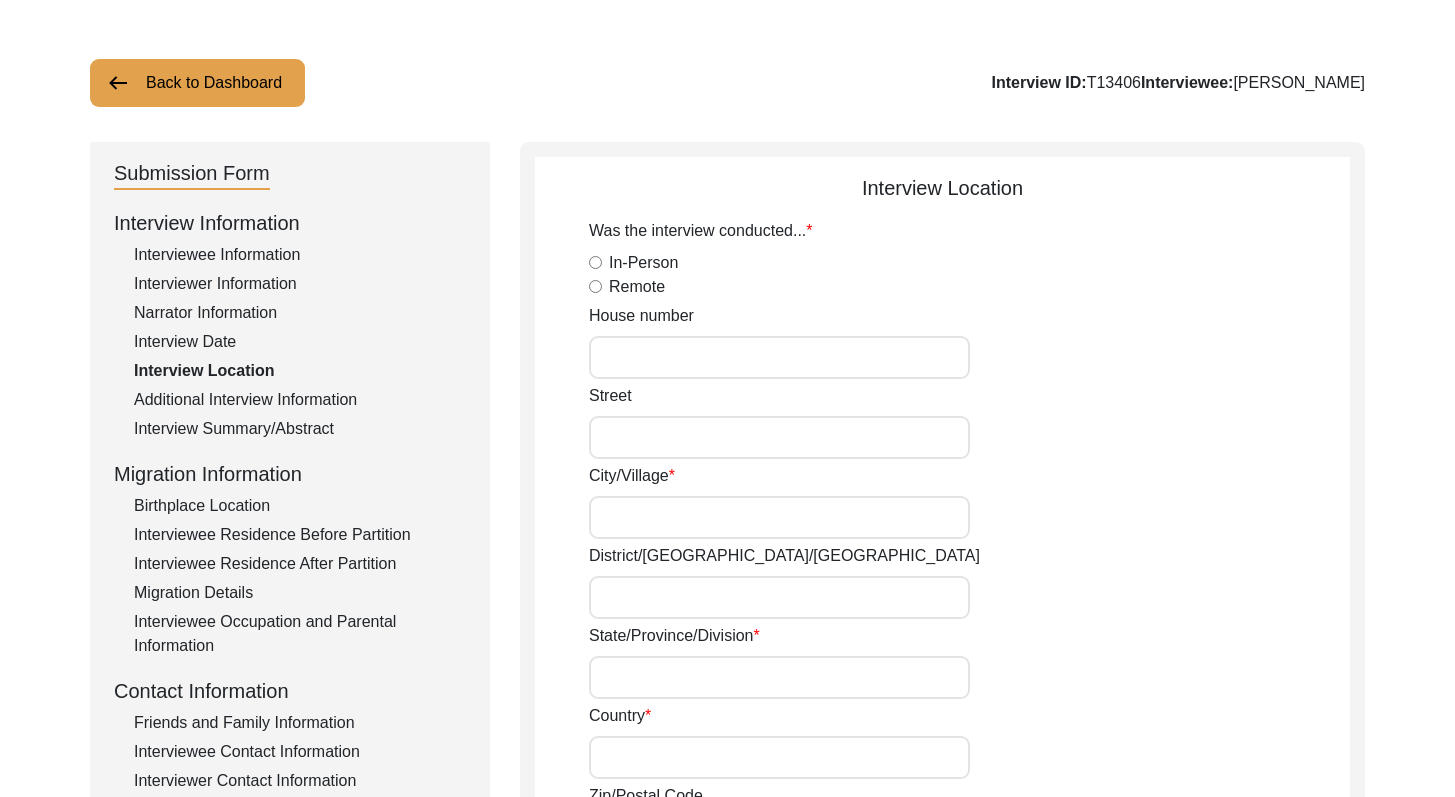 radio on "true" 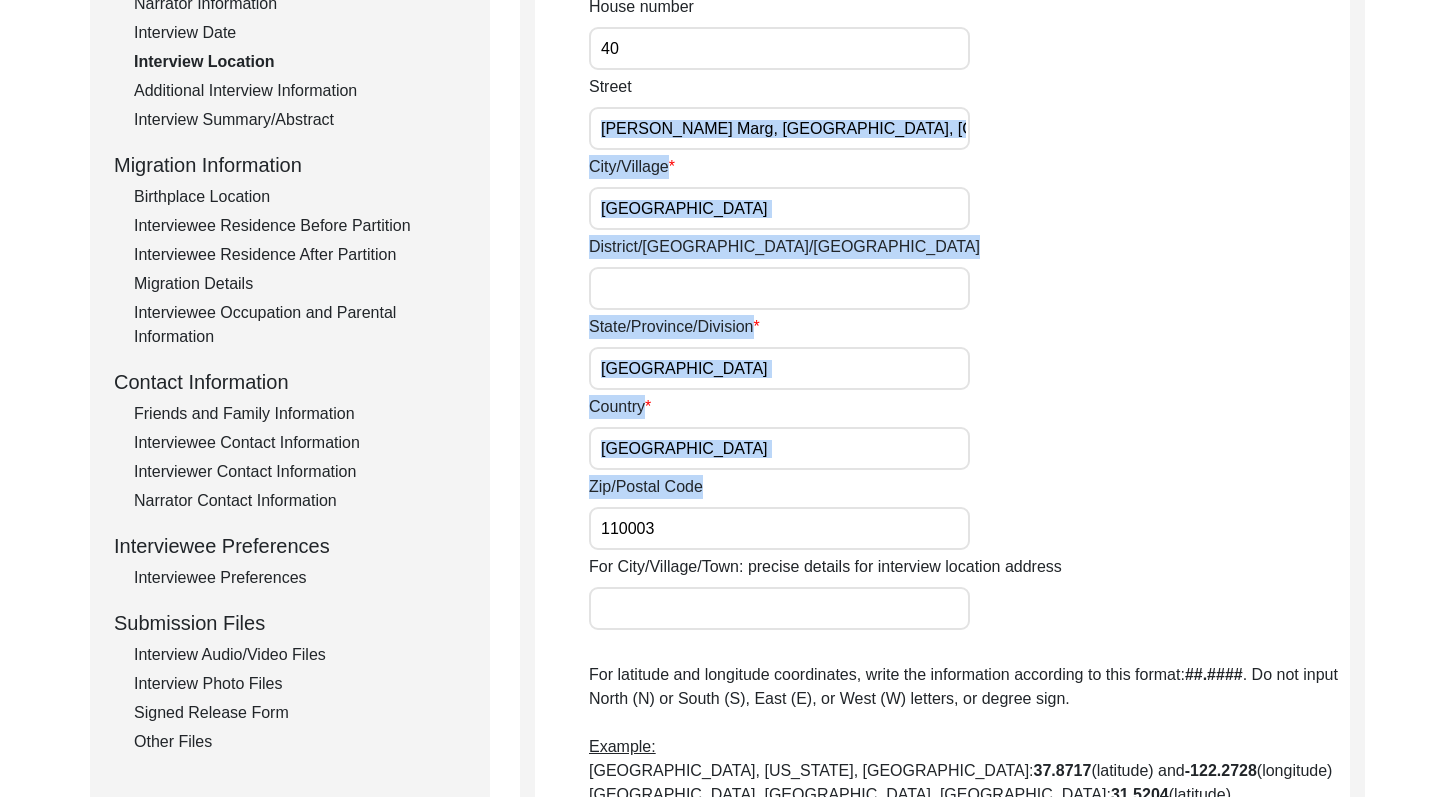scroll, scrollTop: 473, scrollLeft: 0, axis: vertical 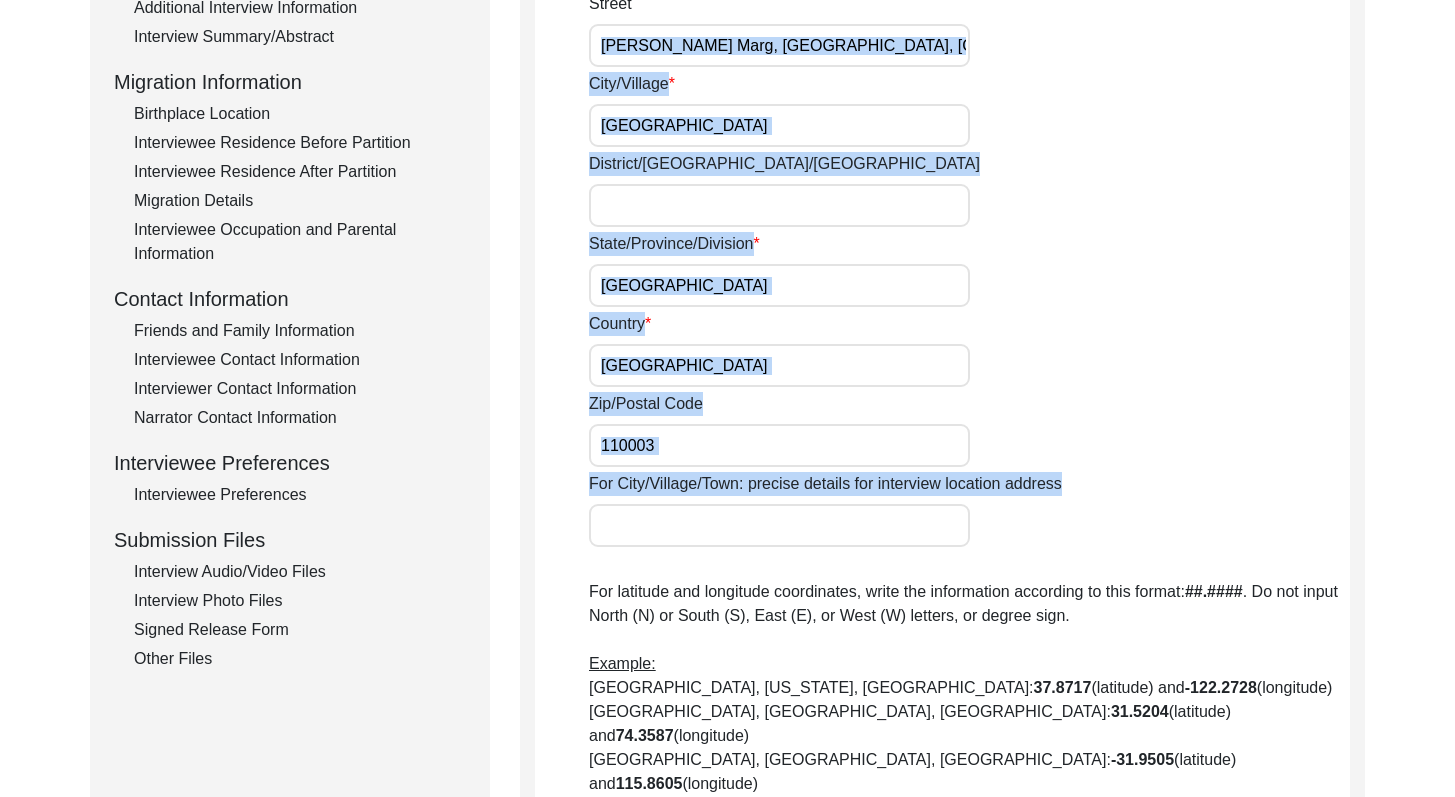 drag, startPoint x: 1469, startPoint y: 314, endPoint x: 1469, endPoint y: 478, distance: 164 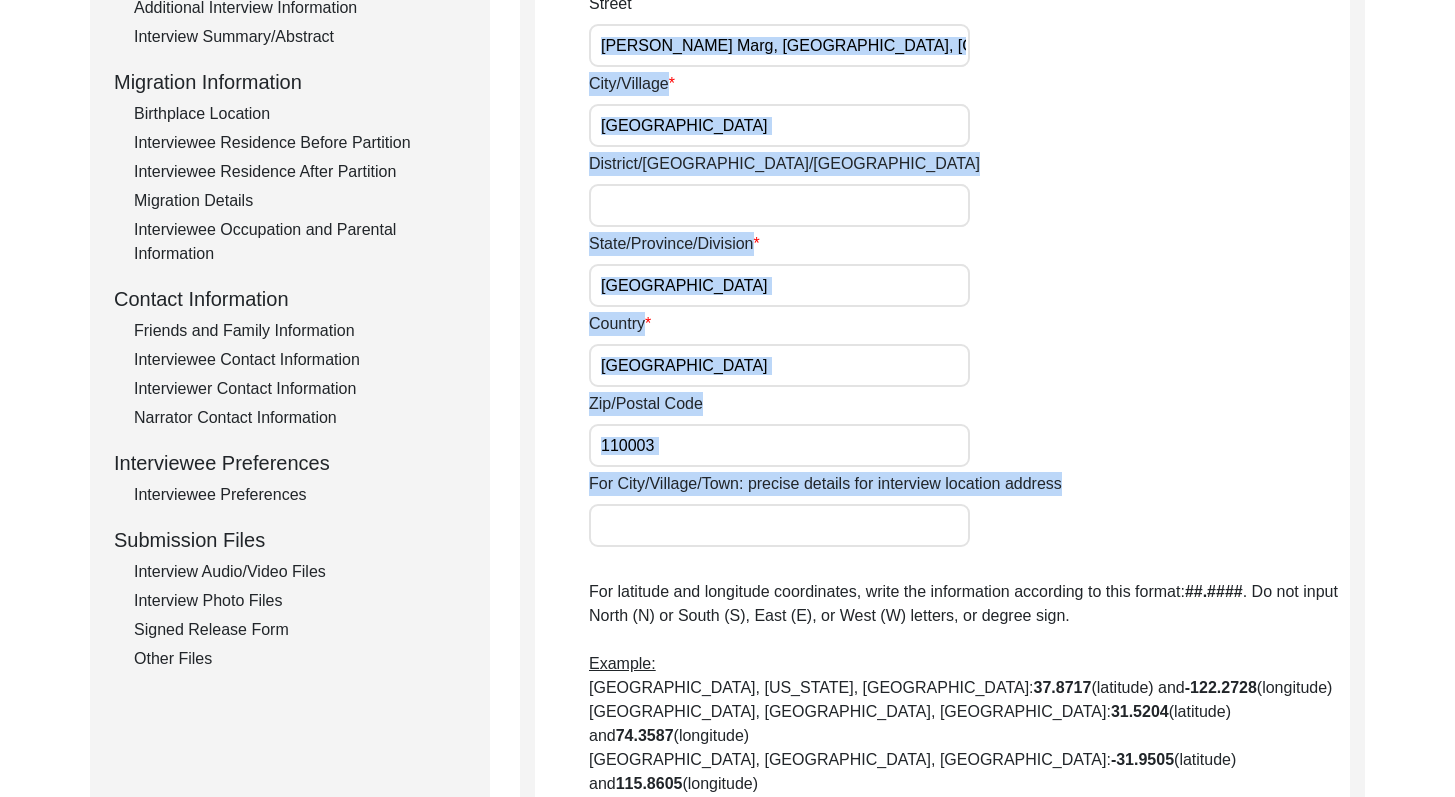 click on "The 1947 Partition Archive New Interview Dashboard Logout  Back to Dashboard  Interview ID:  T13406  Interviewee:  [PERSON_NAME]   Submission Form   Interview Information   Interviewee Information   Interviewer Information   Narrator Information   Interview Date   Interview Location   Additional Interview Information   Interview Summary/Abstract   Migration Information   Birthplace Location   Interviewee Residence Before Partition   Interviewee Residence After Partition   Migration Details   Interviewee Occupation and Parental Information   Contact Information   Friends and Family Information   Interviewee Contact Information   Interviewer Contact Information   Narrator Contact Information   Interviewee Preferences   Interviewee Preferences   Submission Files   Interview Audio/Video Files   Interview Photo Files   Signed Release Form   Other Files   Interview Location
Was the interview conducted...  In-Person   Remote  House number [STREET_ADDRESS][PERSON_NAME]" at bounding box center (727, 502) 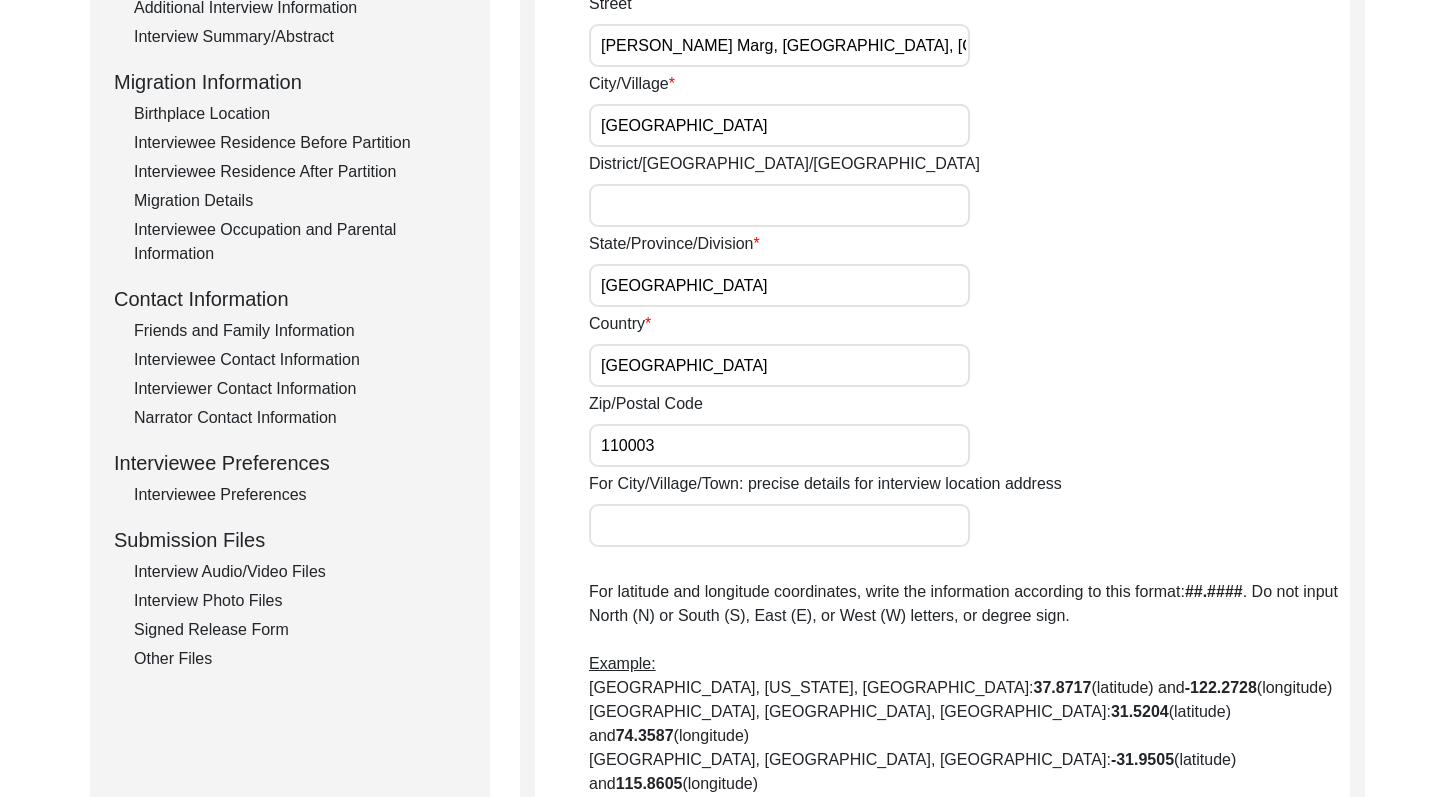 click on "For City/Village/Town: precise details for interview location address" 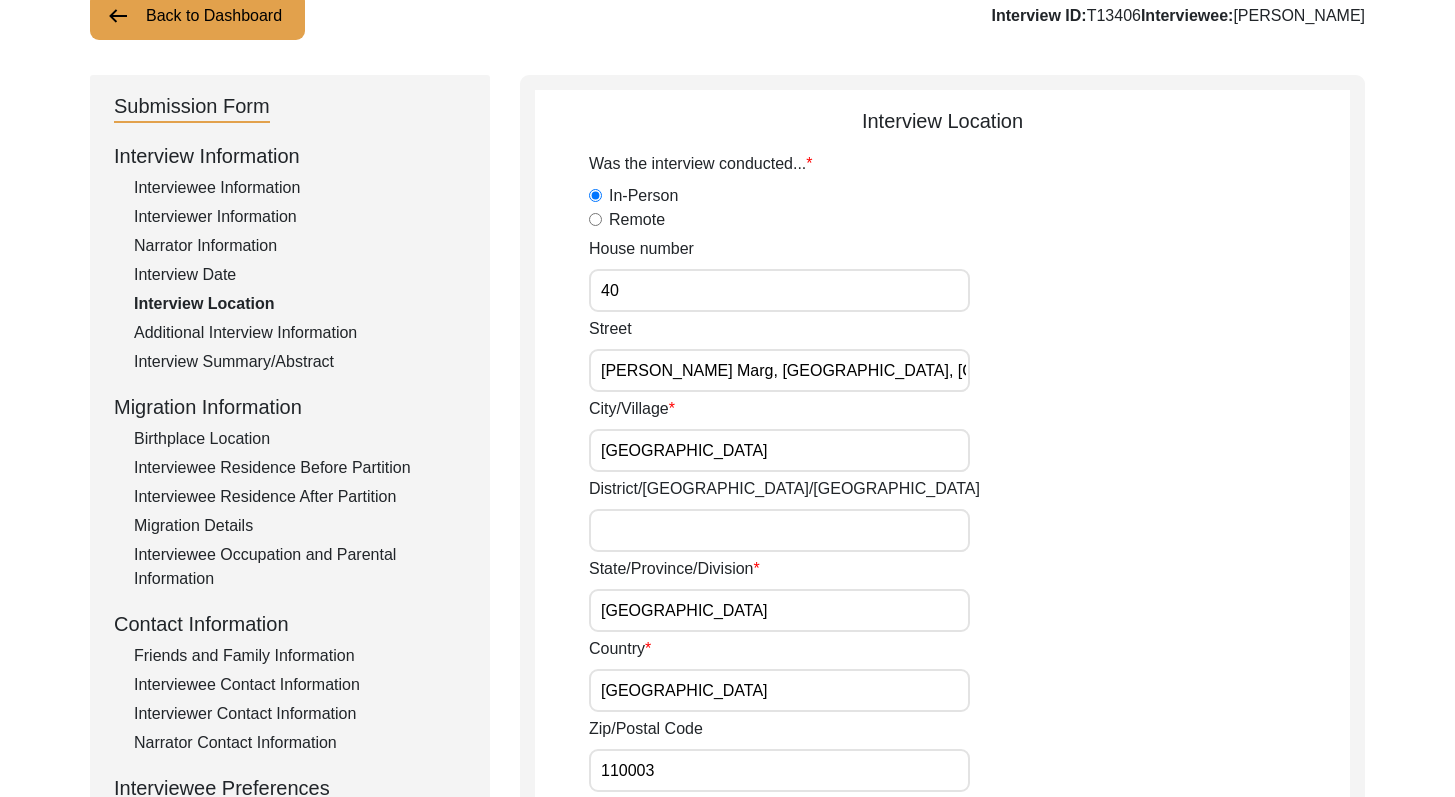 scroll, scrollTop: 141, scrollLeft: 0, axis: vertical 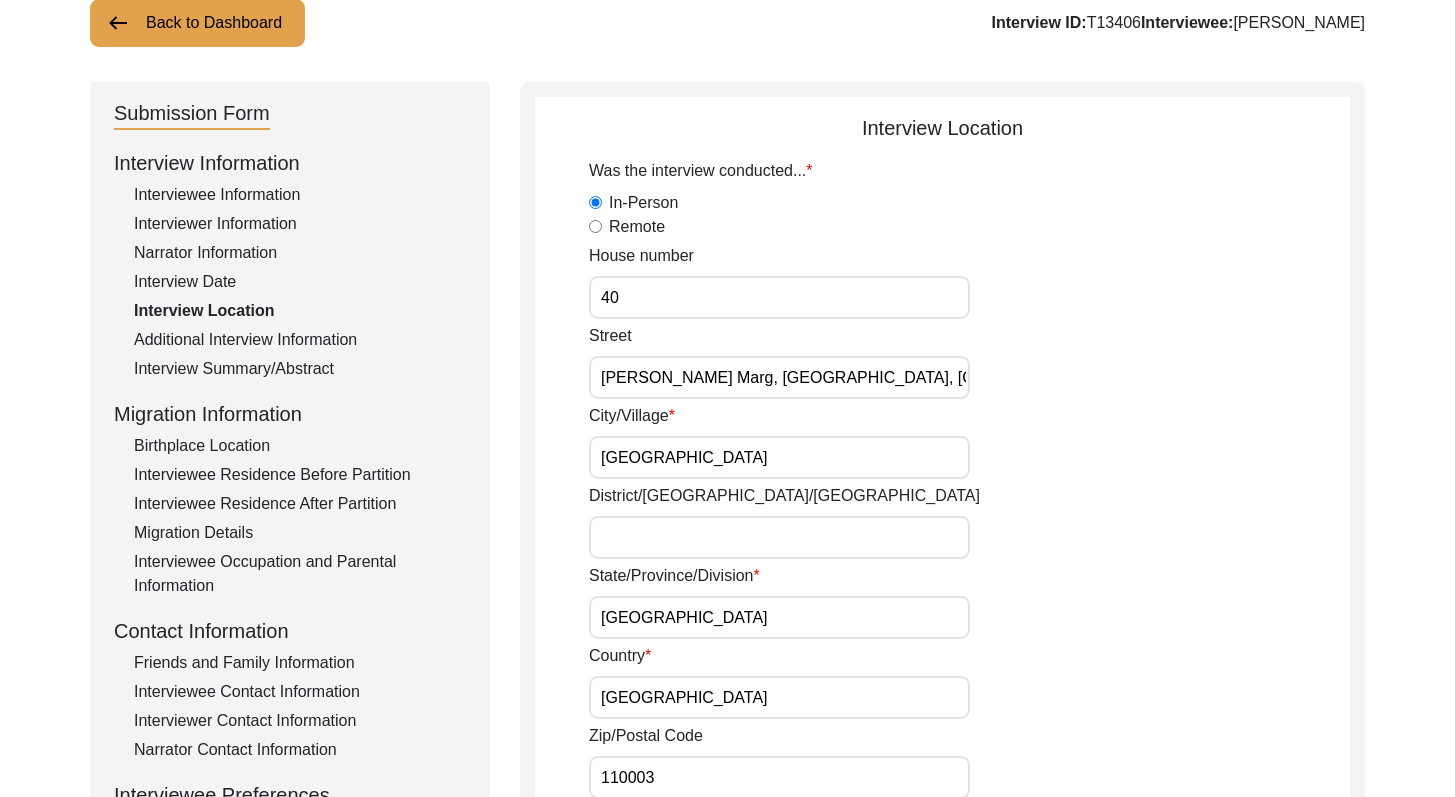 click on "Additional Interview Information" 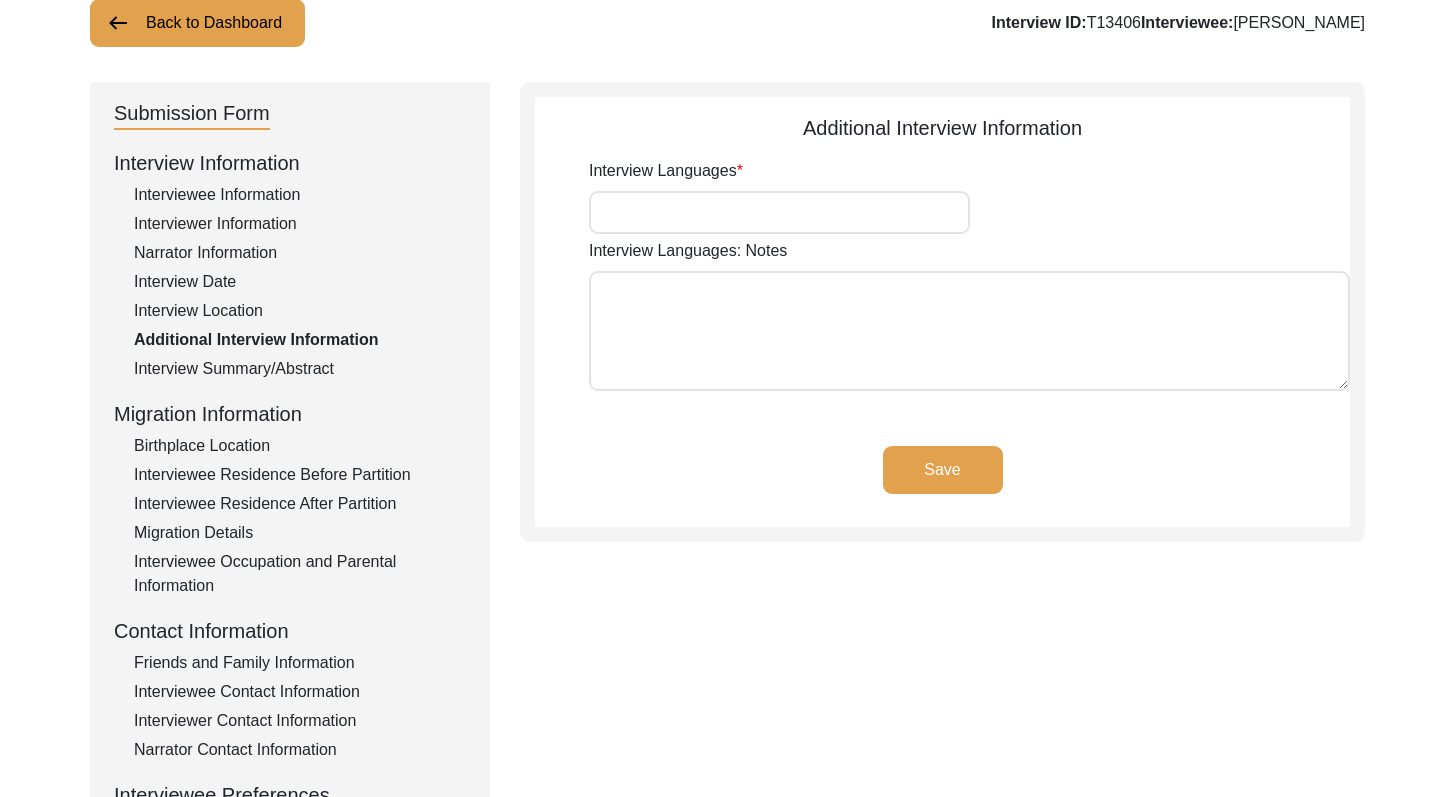 type on "English, Hindi." 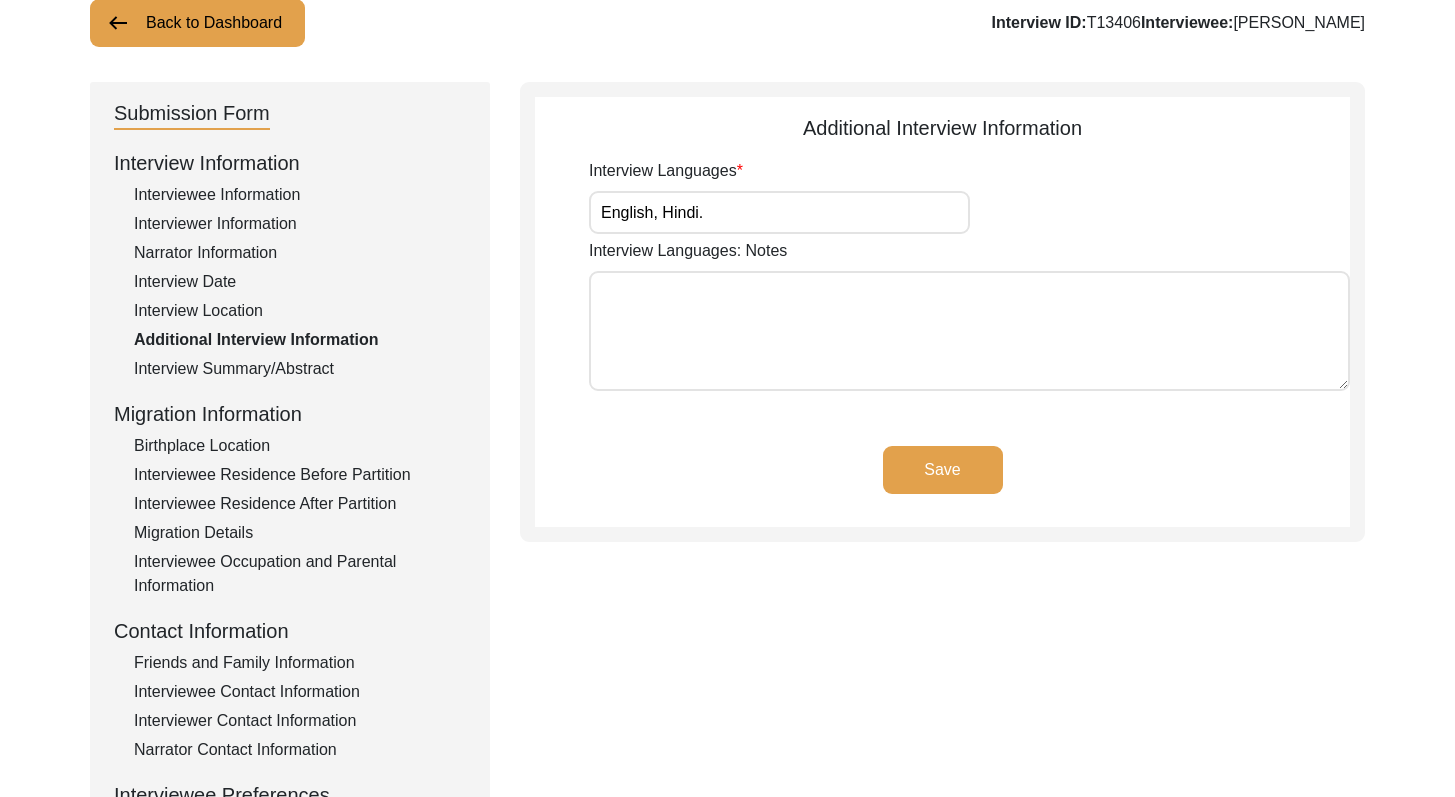 click on "Interview Summary/Abstract" 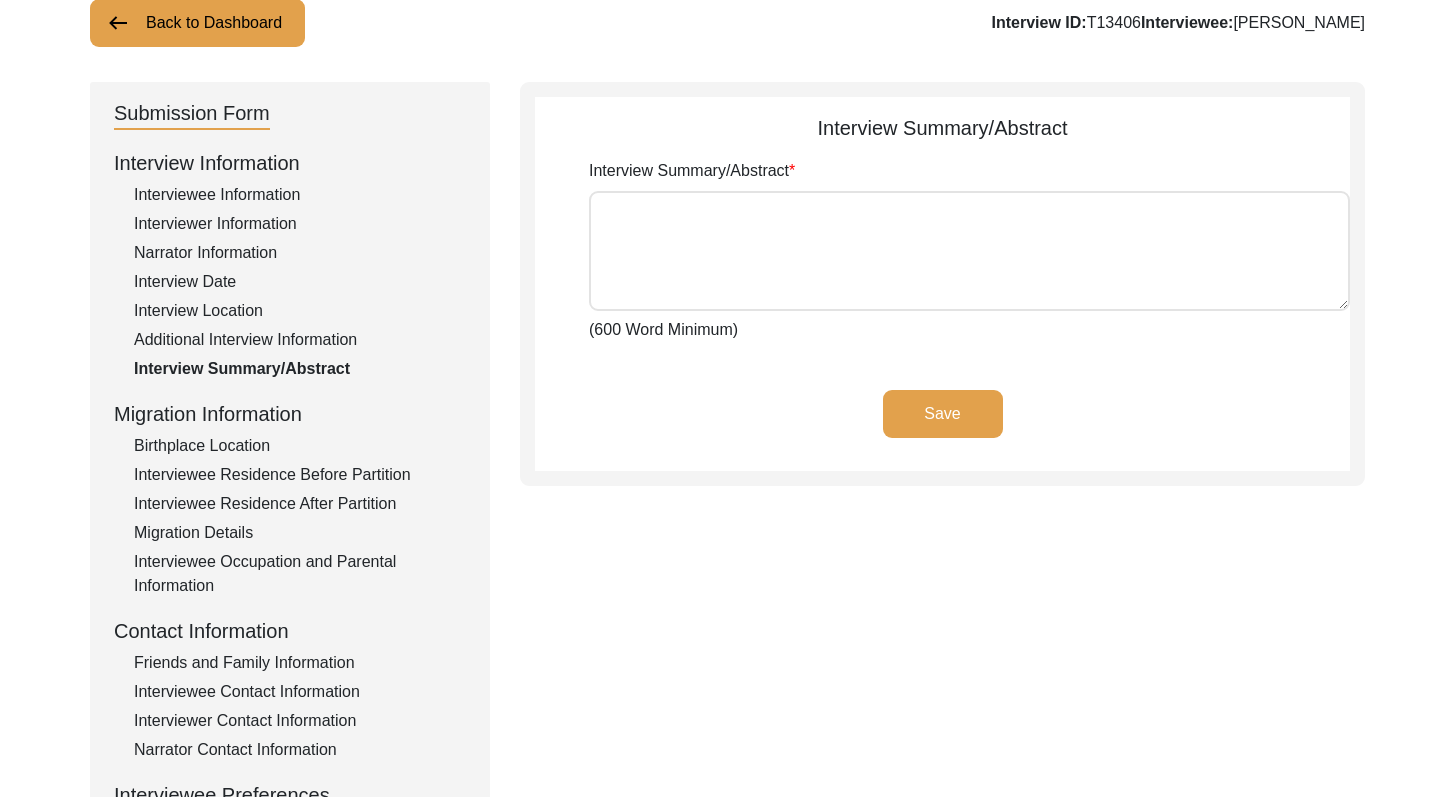 type on "The interview with [PERSON_NAME] on behalf of the 1947 Partition Archive took place on [DATE]. He asked the interviewer, [PERSON_NAME], a graduate student in the [GEOGRAPHIC_DATA], to meet him at 10 a.m. in the [GEOGRAPHIC_DATA], [GEOGRAPHIC_DATA], [GEOGRAPHIC_DATA], which he happens to be a member of. The interview lasted for an hour. It began with [PERSON_NAME] recounting the experiences of his parents who migrated from [GEOGRAPHIC_DATA], [GEOGRAPHIC_DATA] (present-day [GEOGRAPHIC_DATA]) in [DATE], roughly a year after his birth on [DEMOGRAPHIC_DATA]. They took the train from [GEOGRAPHIC_DATA] to [GEOGRAPHIC_DATA] before the Partition of 1947, and settled with his paternal grandfather, a professor of Philosophy in [GEOGRAPHIC_DATA], [GEOGRAPHIC_DATA]. Although, he was but an infant during the years leading up to the cataclysmic Partition, he fondly remembers the memories his mother shared with him during his formative years, about their home and life in [GEOGRAPHIC_DATA]. Not only is [PERSON_NAME] a distinguished academic himself, having taught at the esteemed [PERSON_NAME][GEOGRAPHIC_DATA]..." 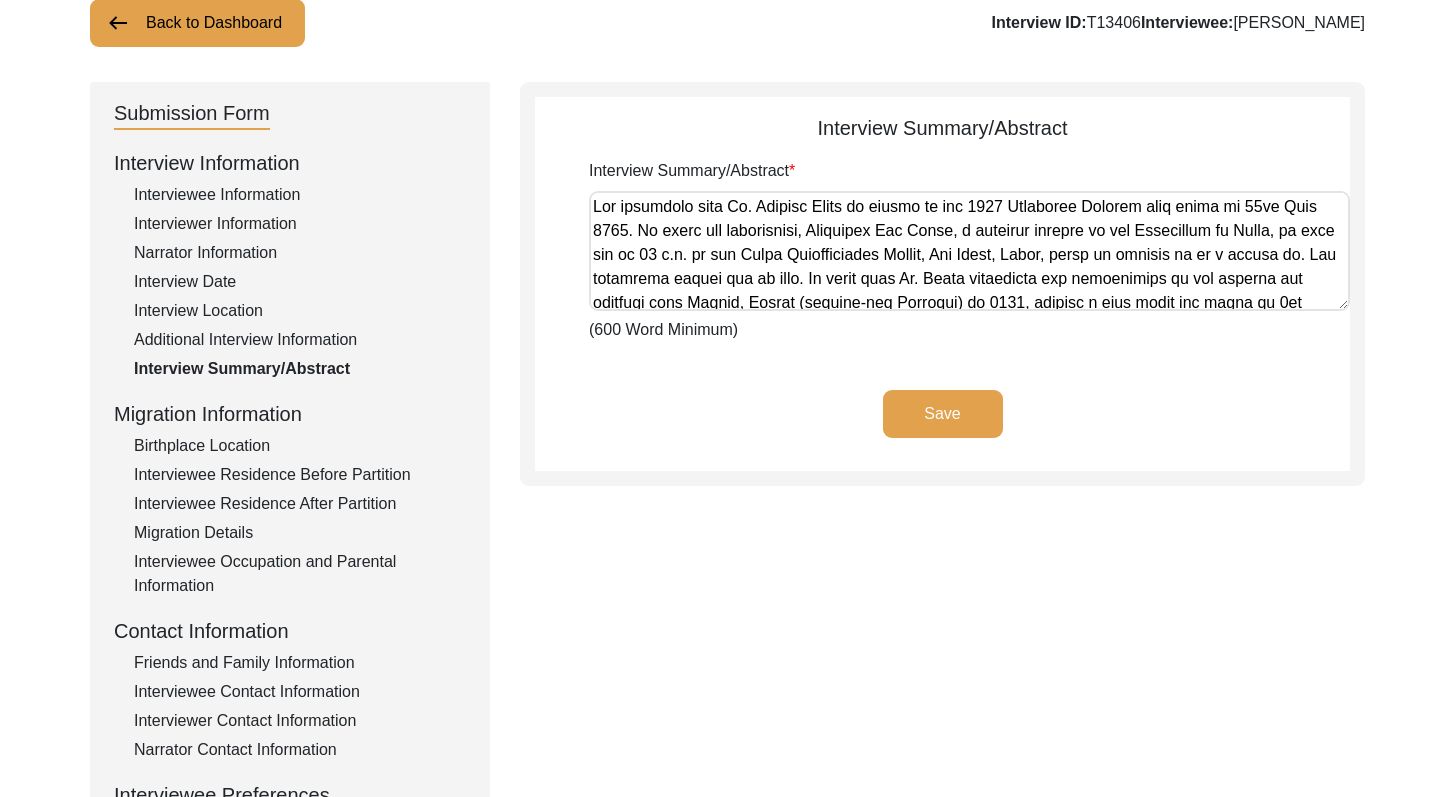 click on "Birthplace Location" 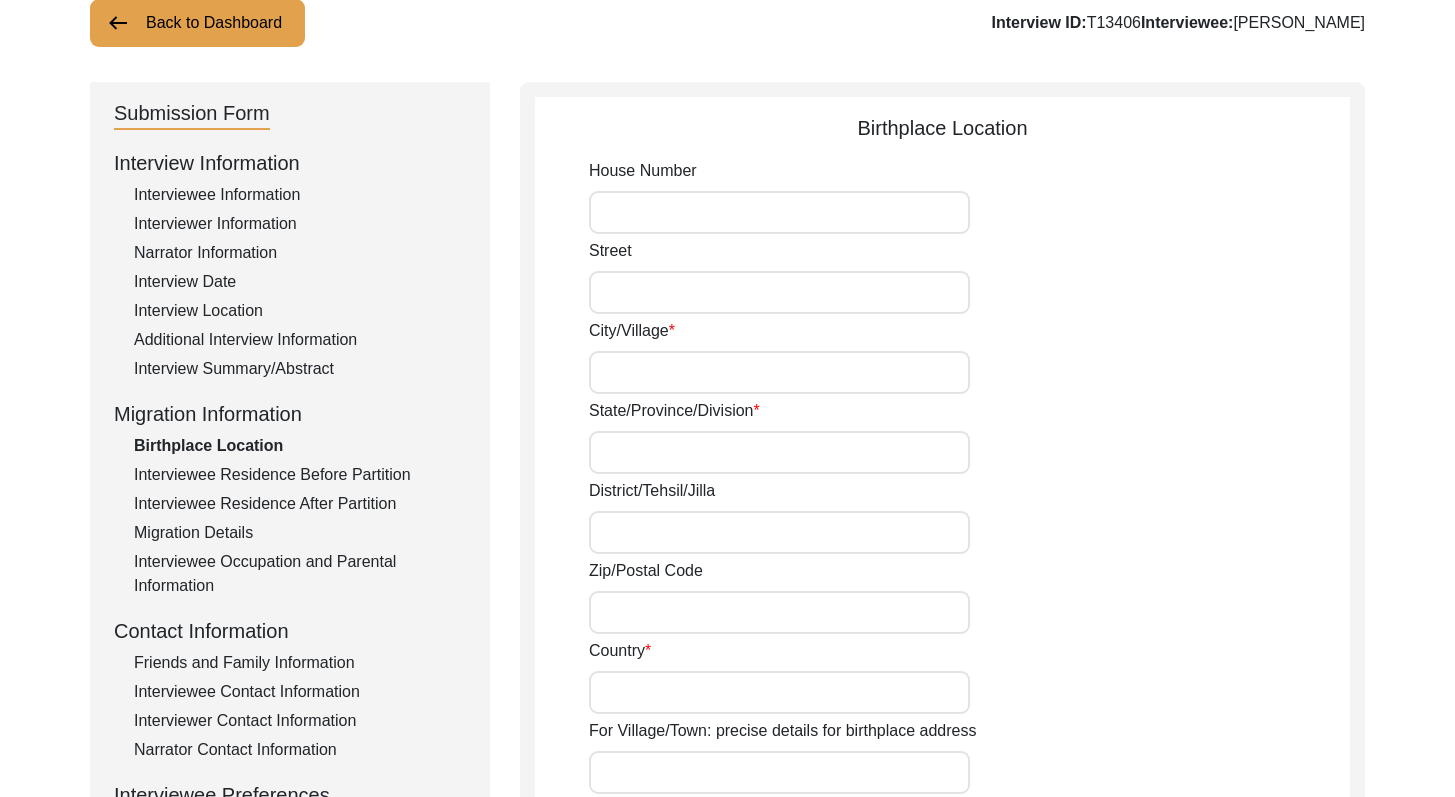 type on "[GEOGRAPHIC_DATA]" 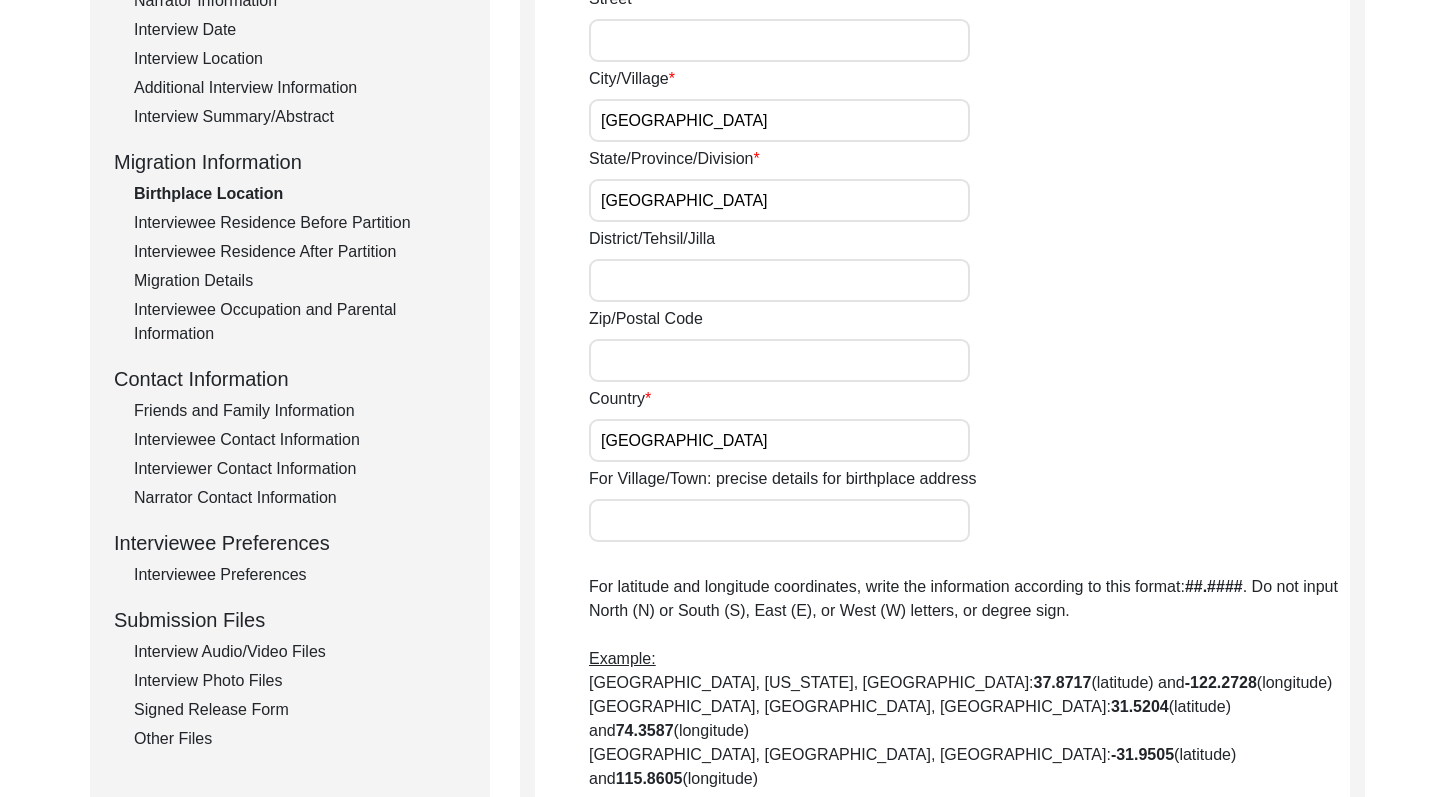 scroll, scrollTop: 387, scrollLeft: 0, axis: vertical 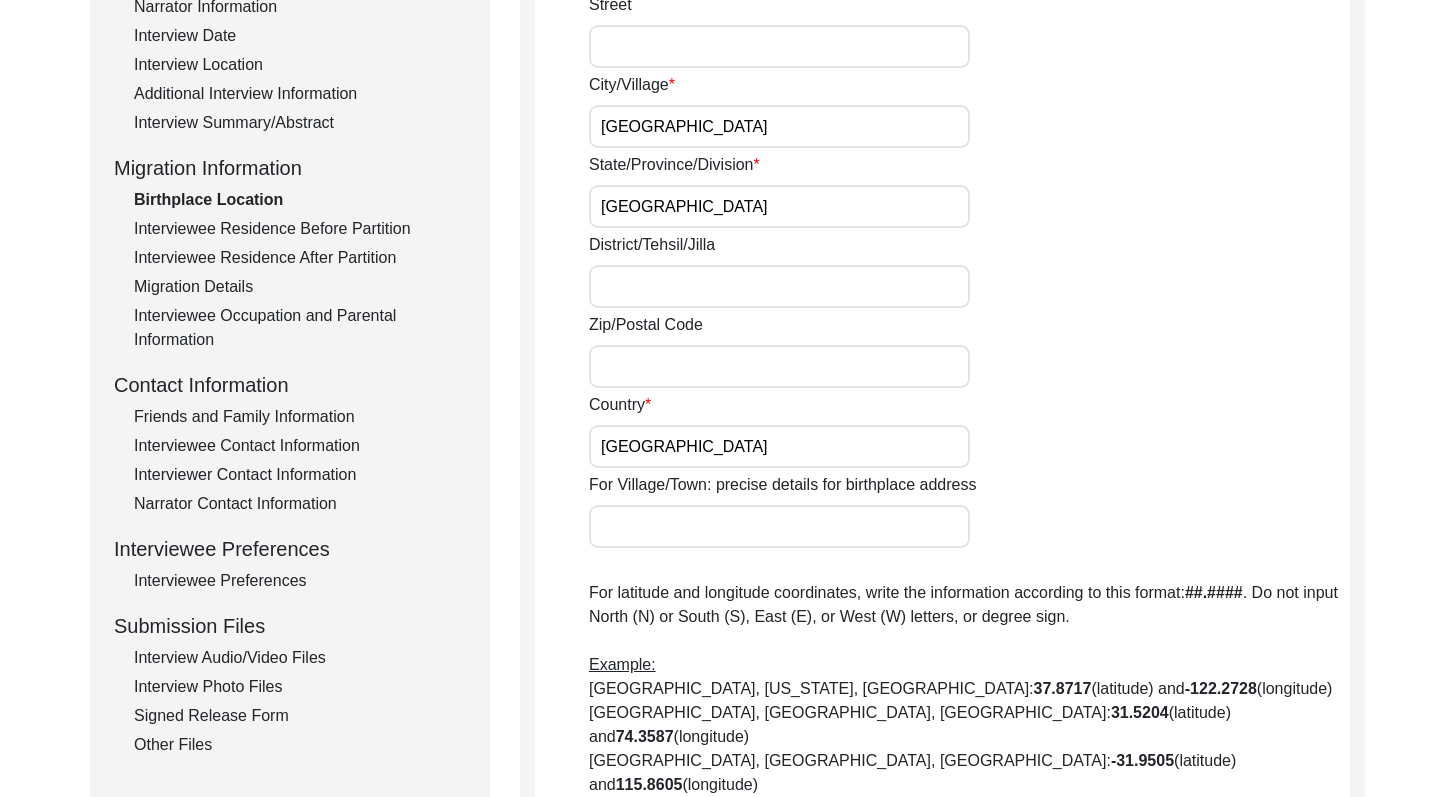 click on "Interviewee Residence Before Partition" 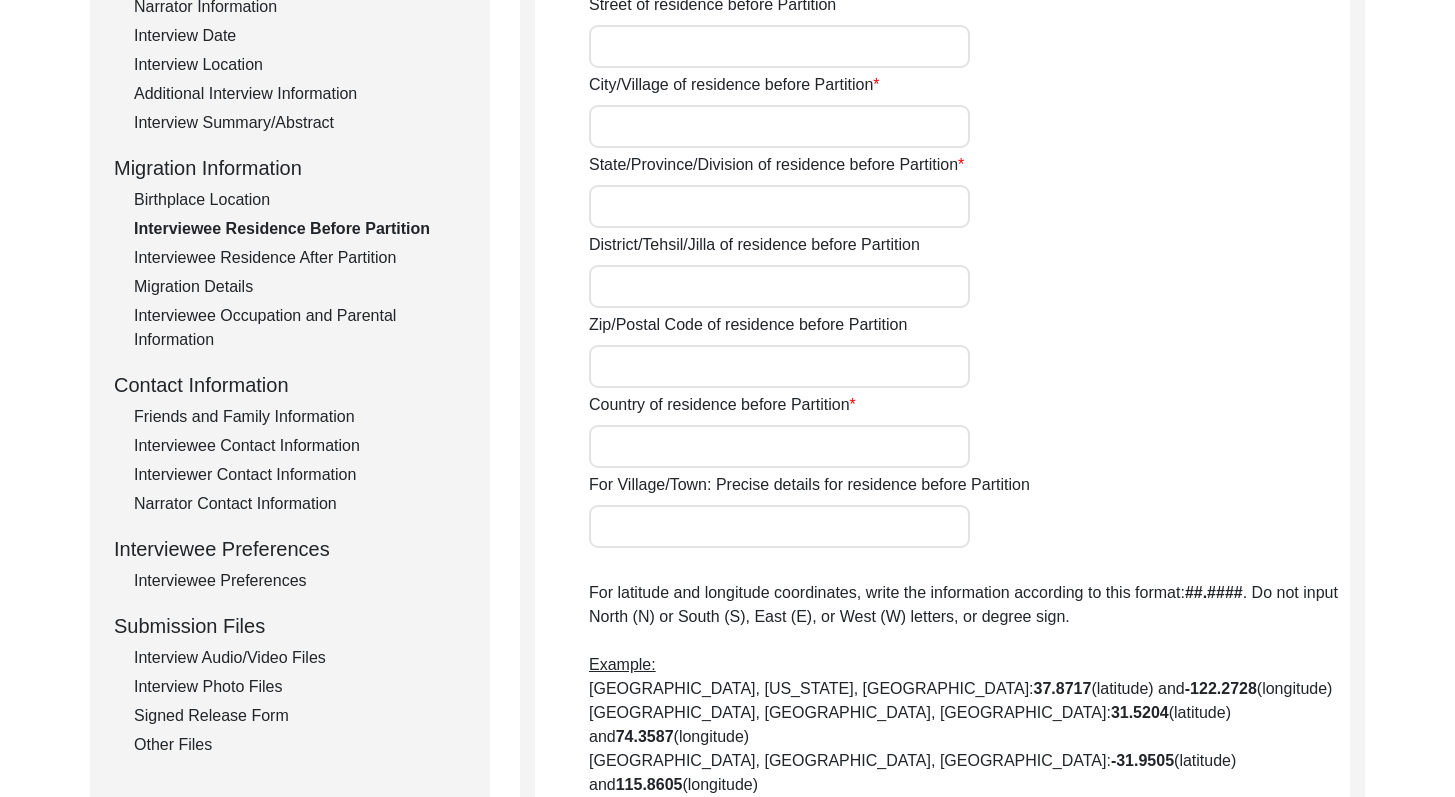 type on "[GEOGRAPHIC_DATA] and [GEOGRAPHIC_DATA]" 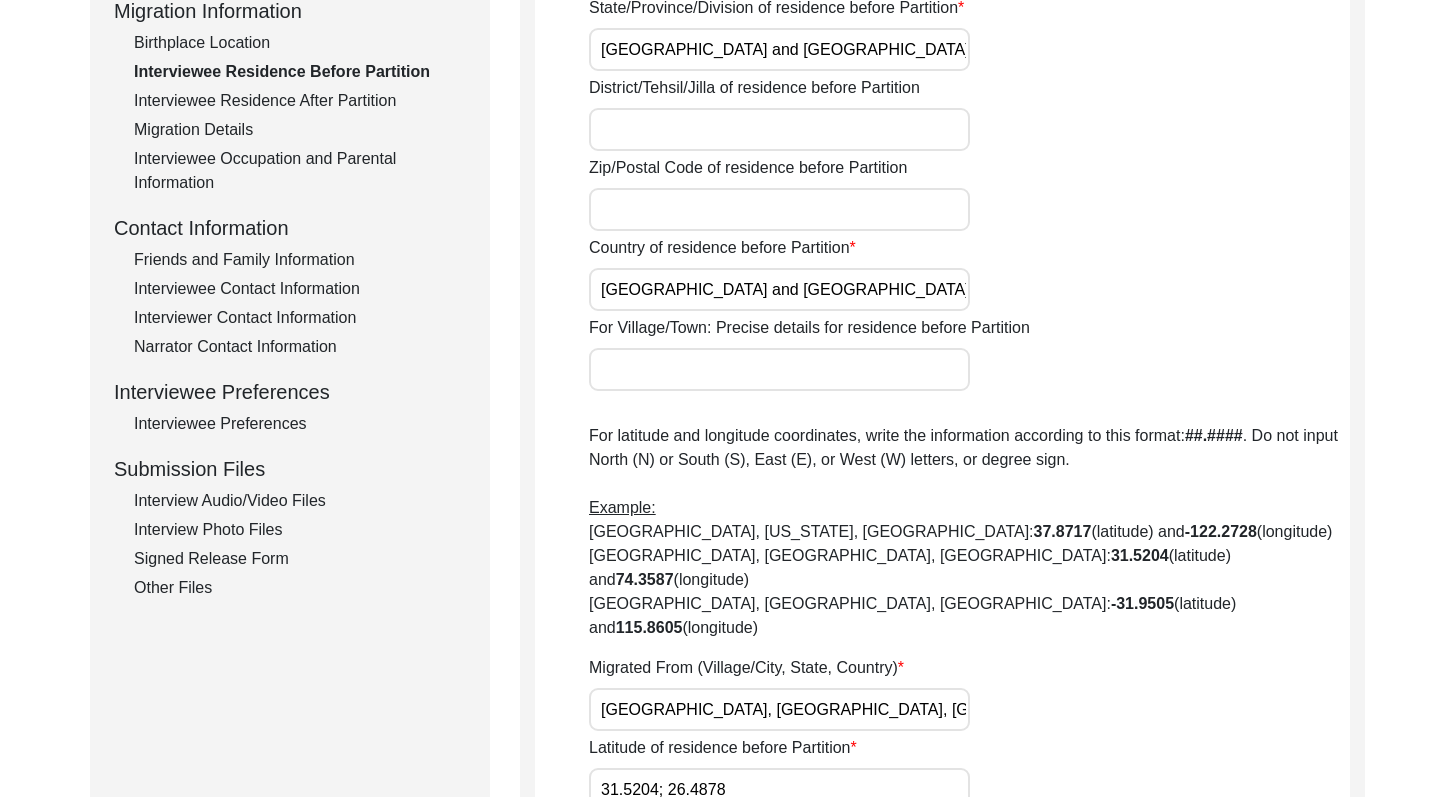 scroll, scrollTop: 545, scrollLeft: 0, axis: vertical 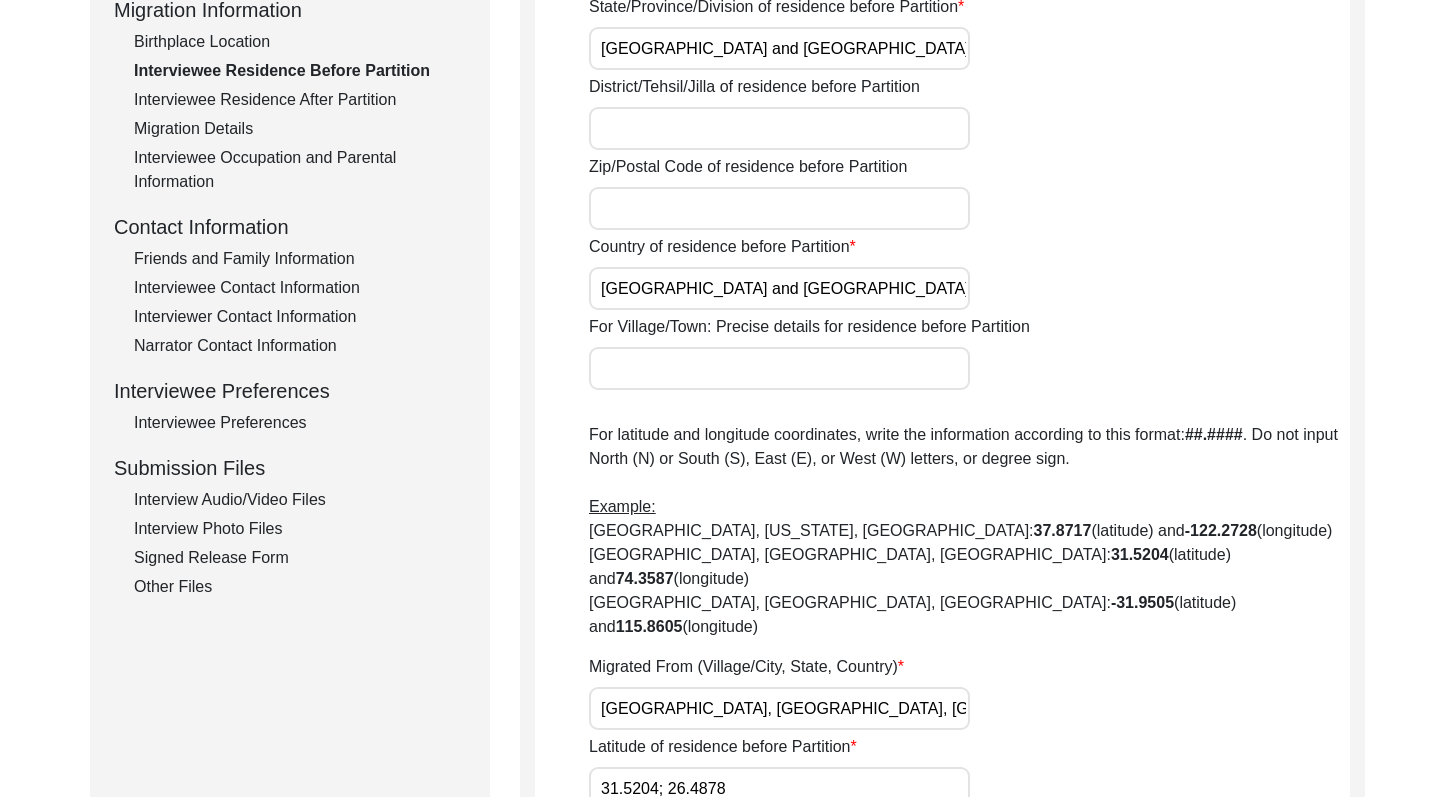 click on "Interviewee Residence After Partition" 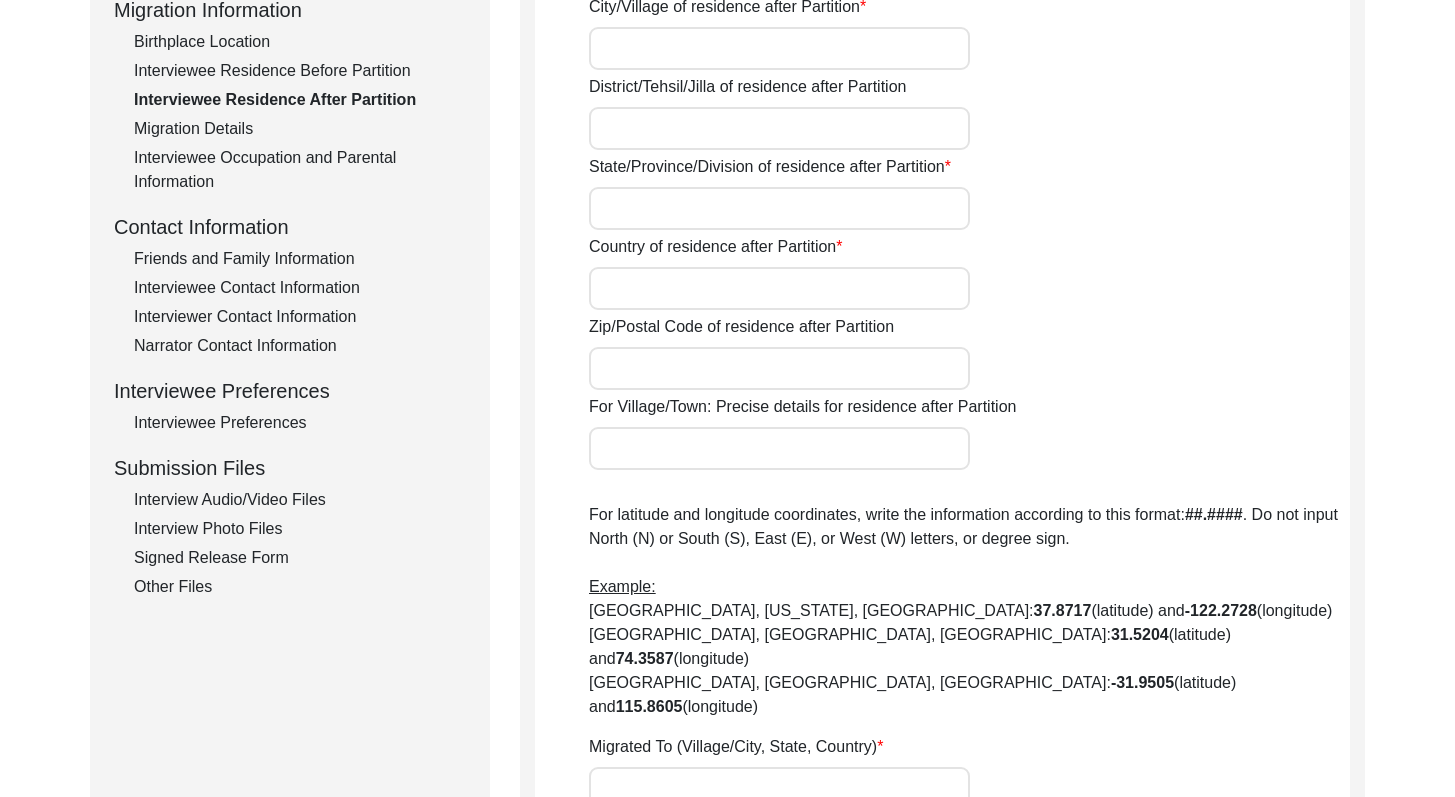 type on "No, the interviewee migrated in [DATE], before the Partition." 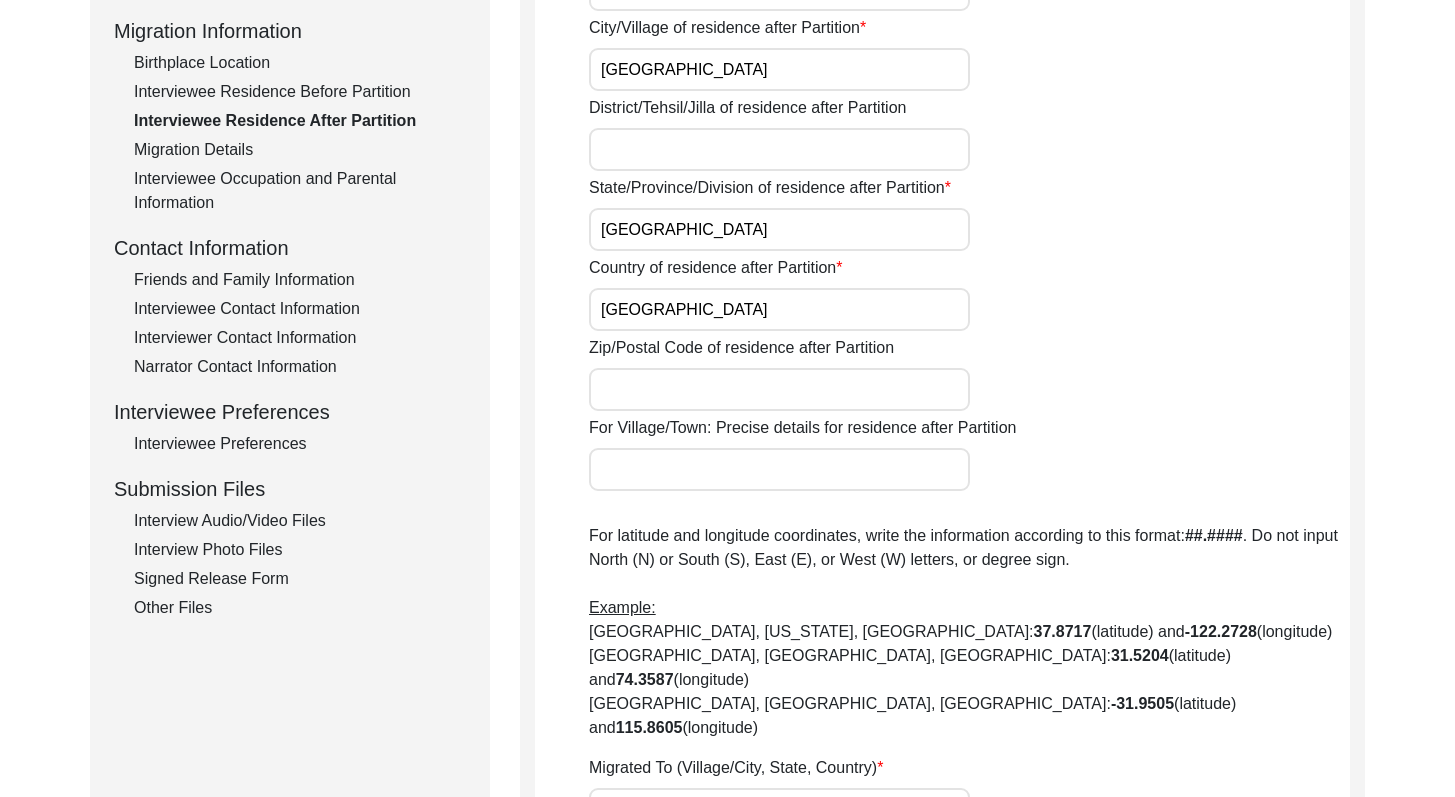 scroll, scrollTop: 521, scrollLeft: 0, axis: vertical 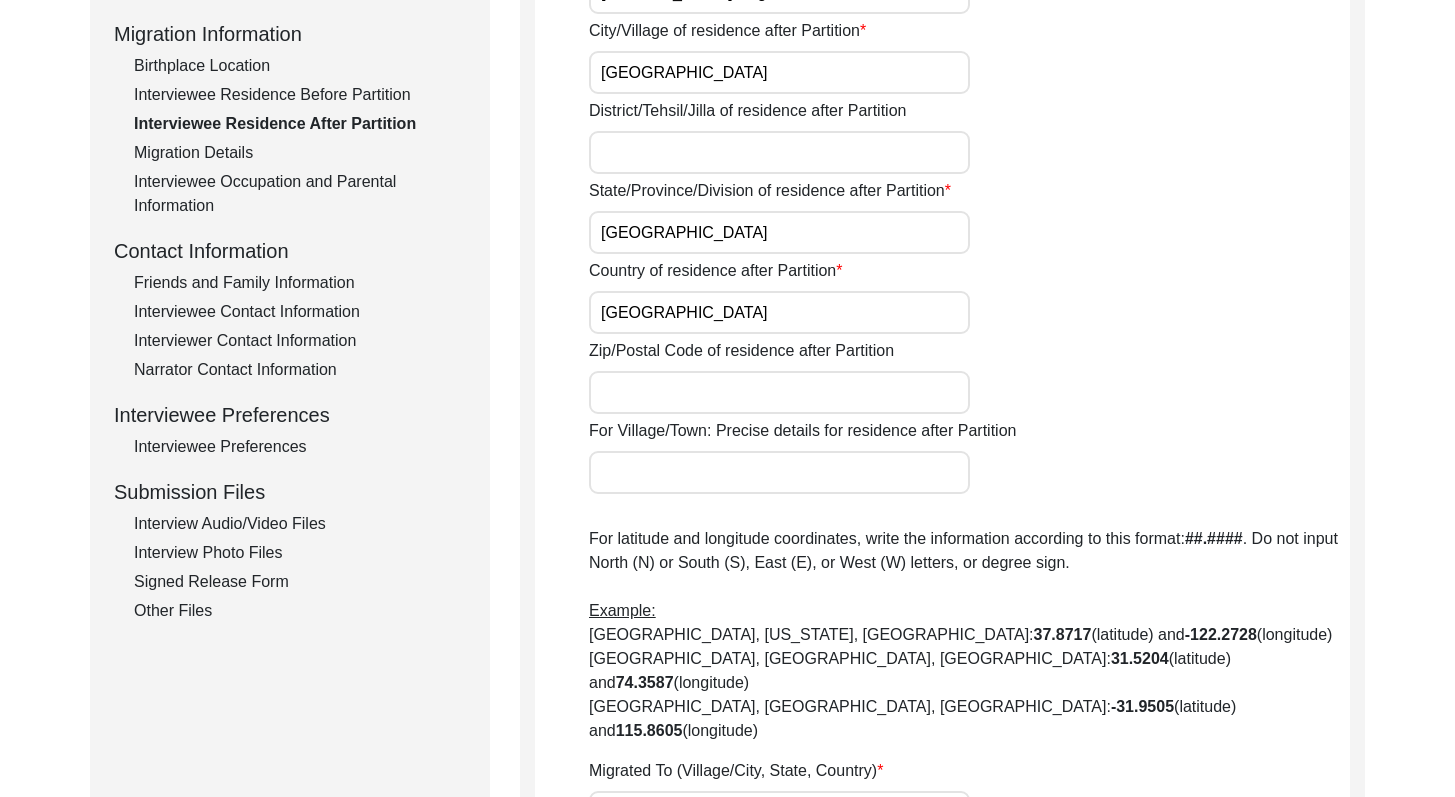 click on "Migration Details" 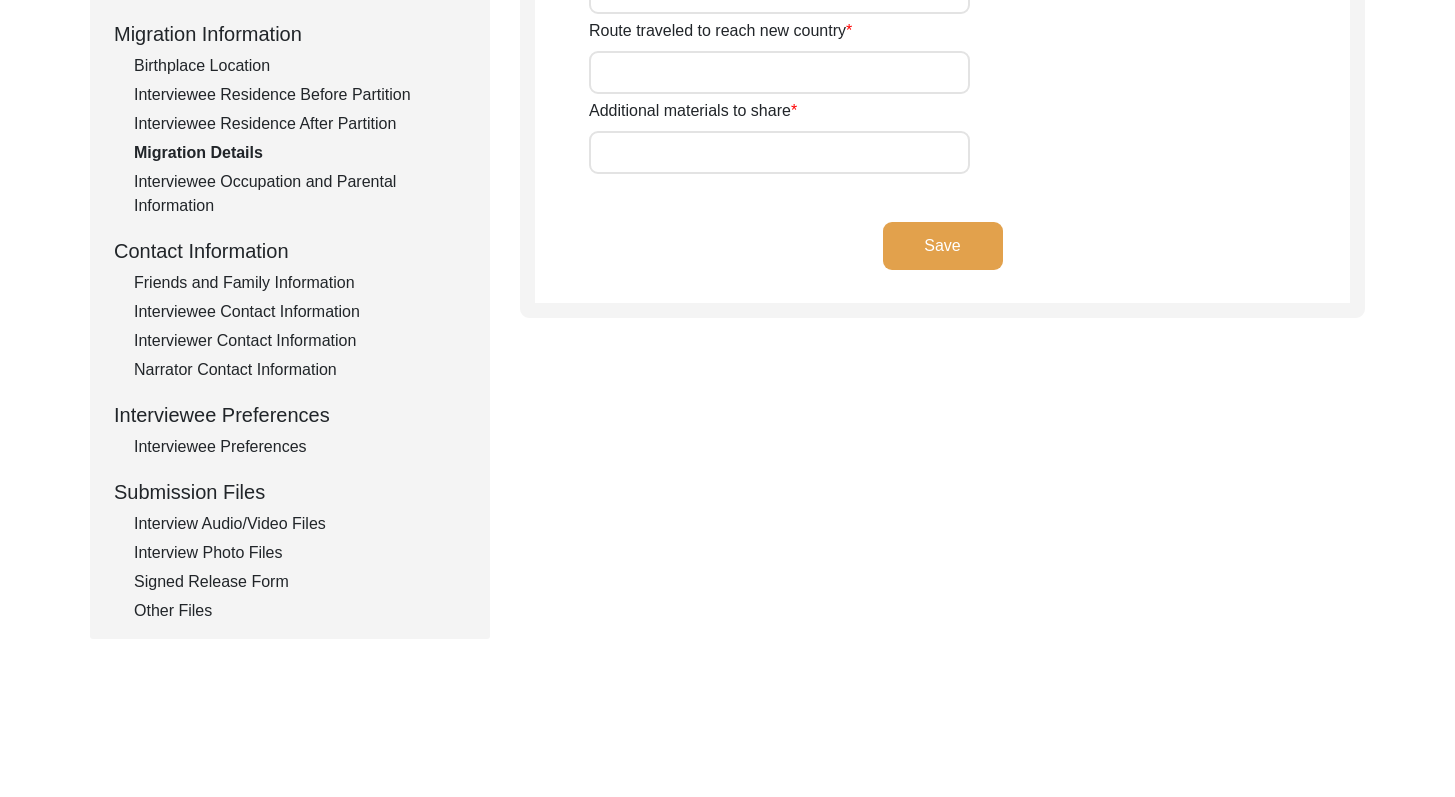 type on "Fruit Orchards." 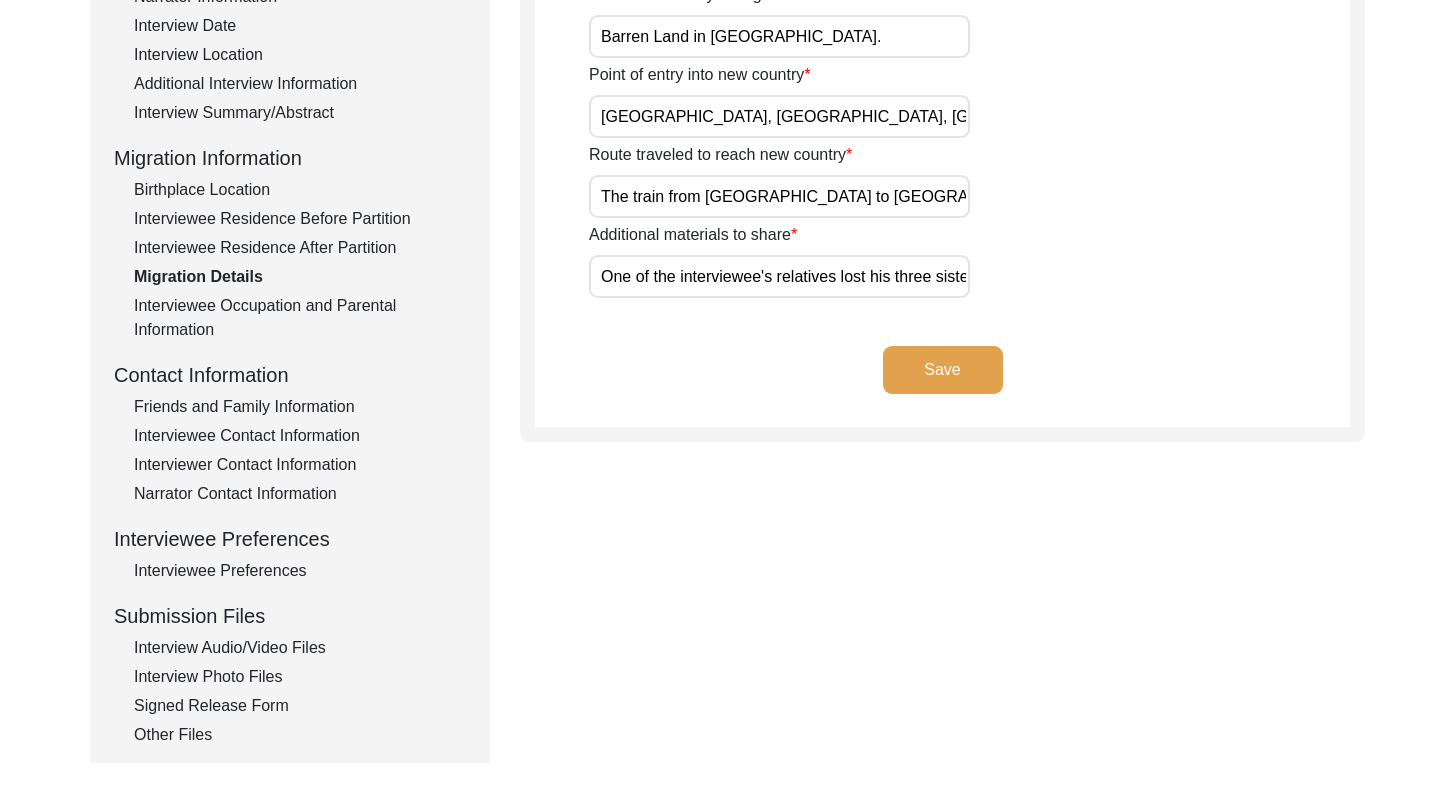 scroll, scrollTop: 441, scrollLeft: 0, axis: vertical 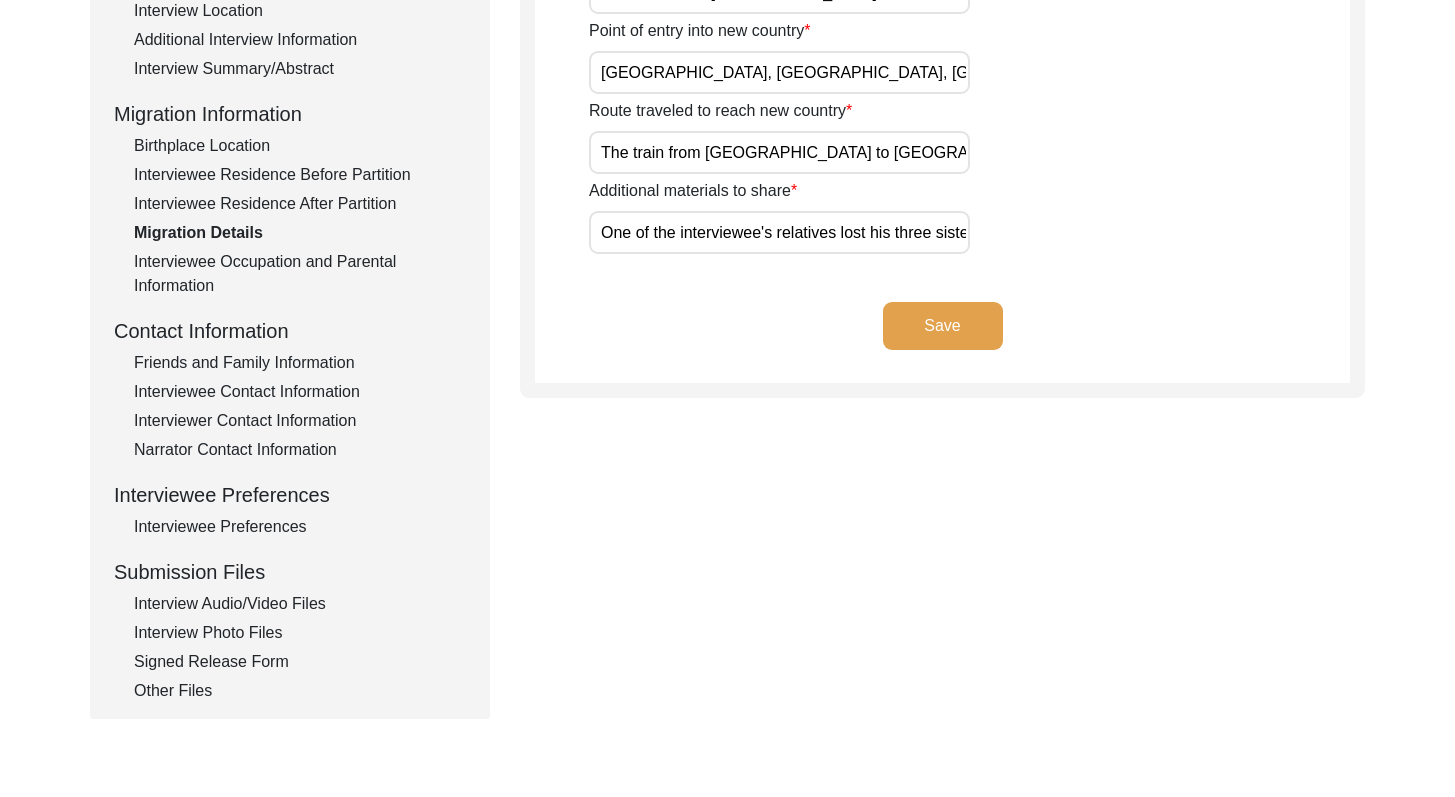click on "Interviewee Occupation and Parental Information" 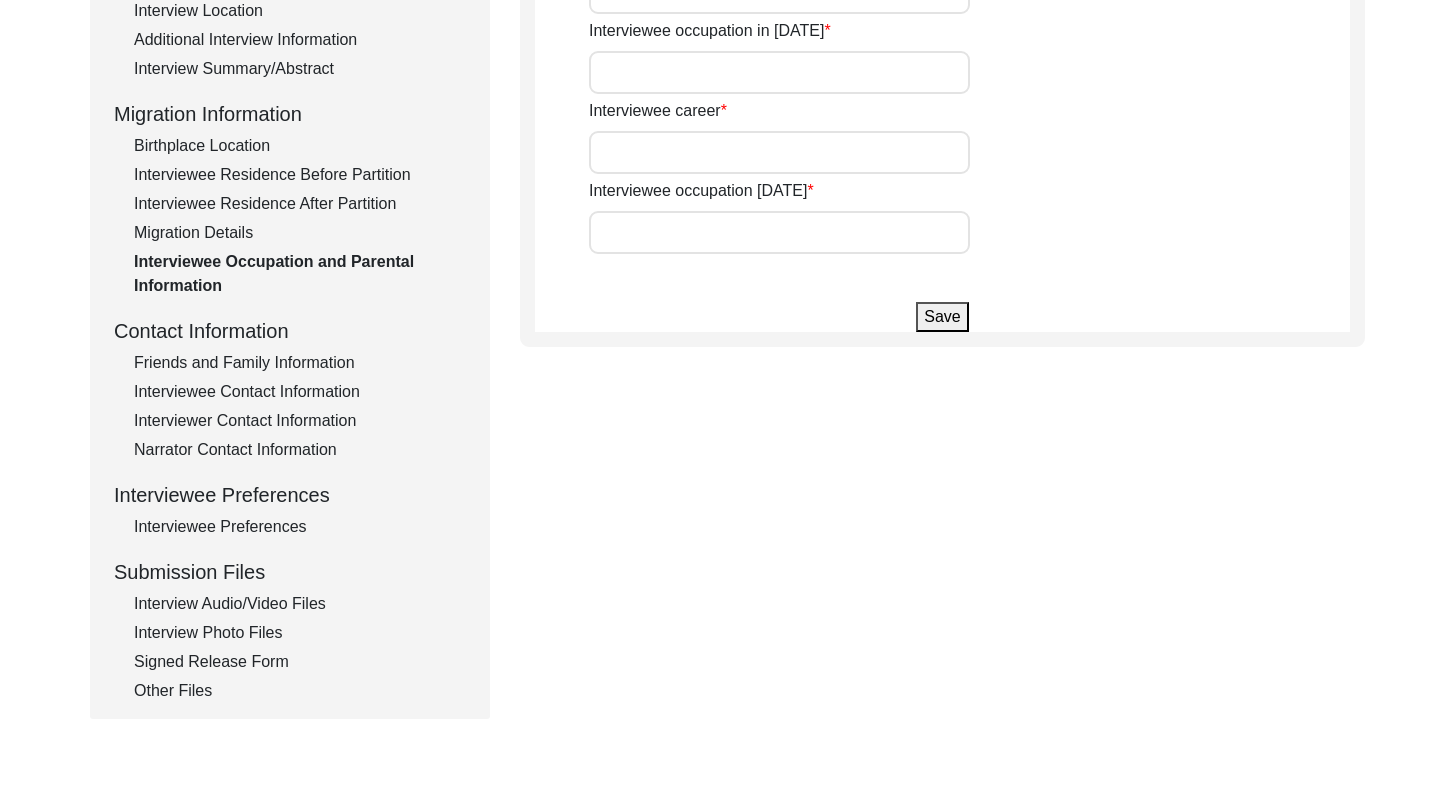 type on "[PERSON_NAME]" 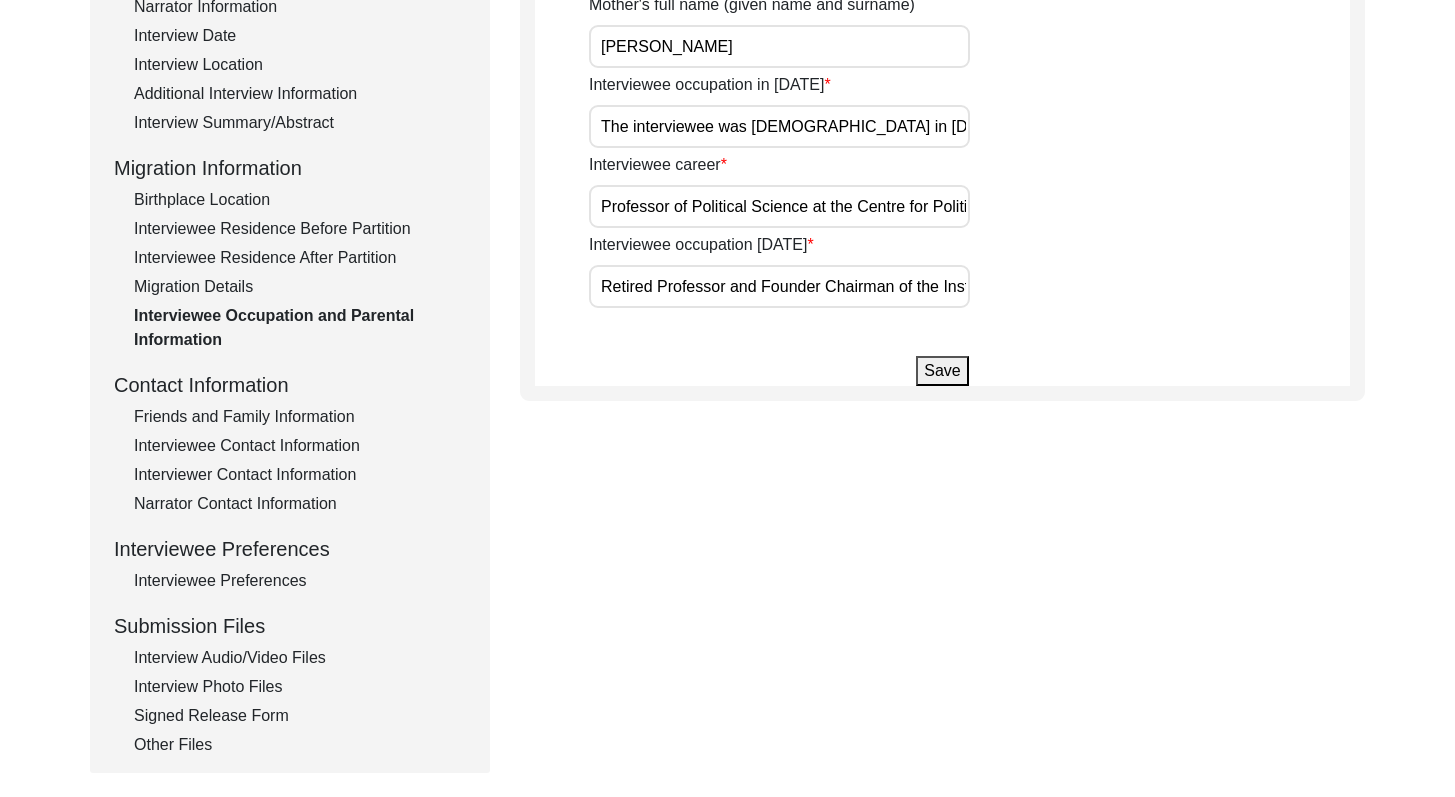 scroll, scrollTop: 409, scrollLeft: 0, axis: vertical 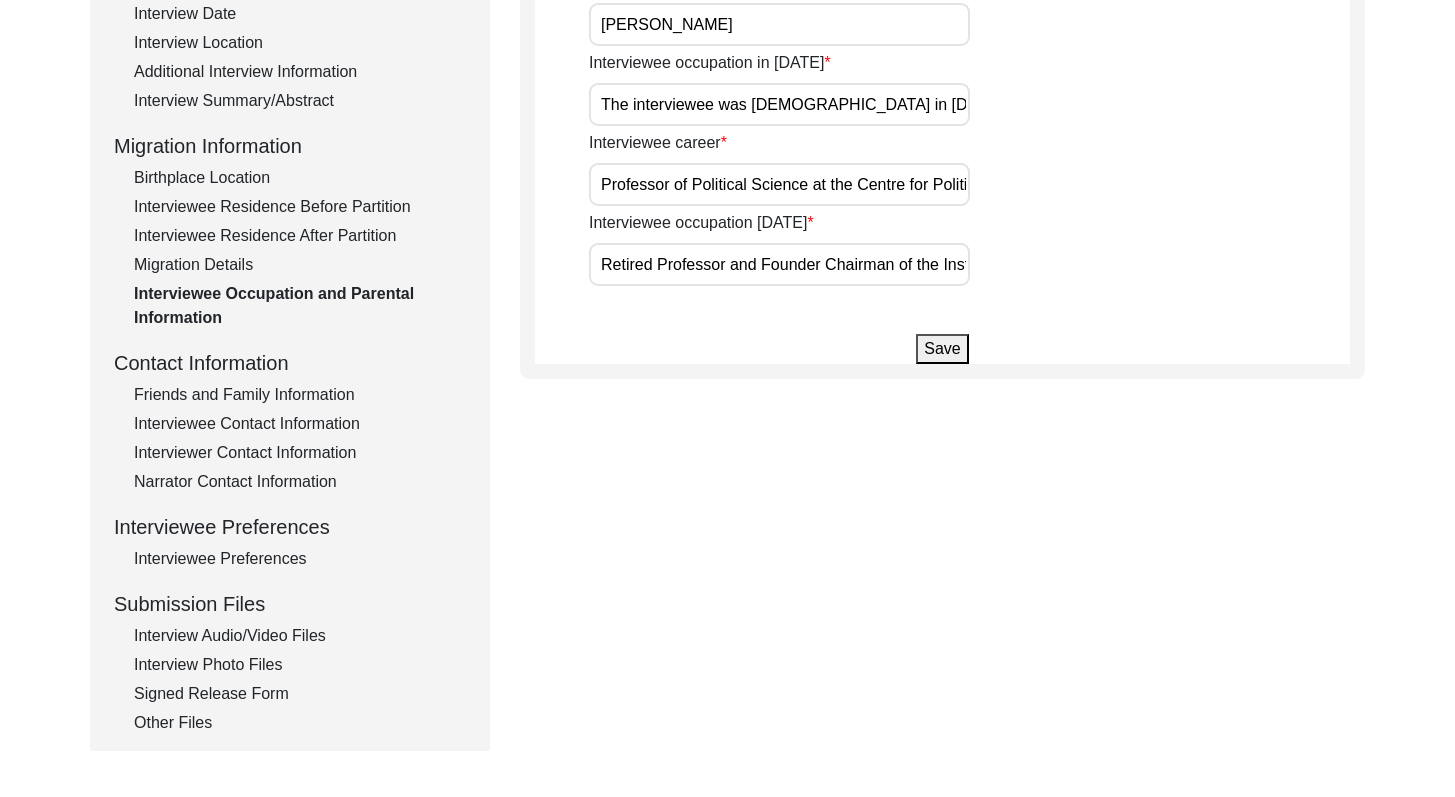 click on "Friends and Family Information" 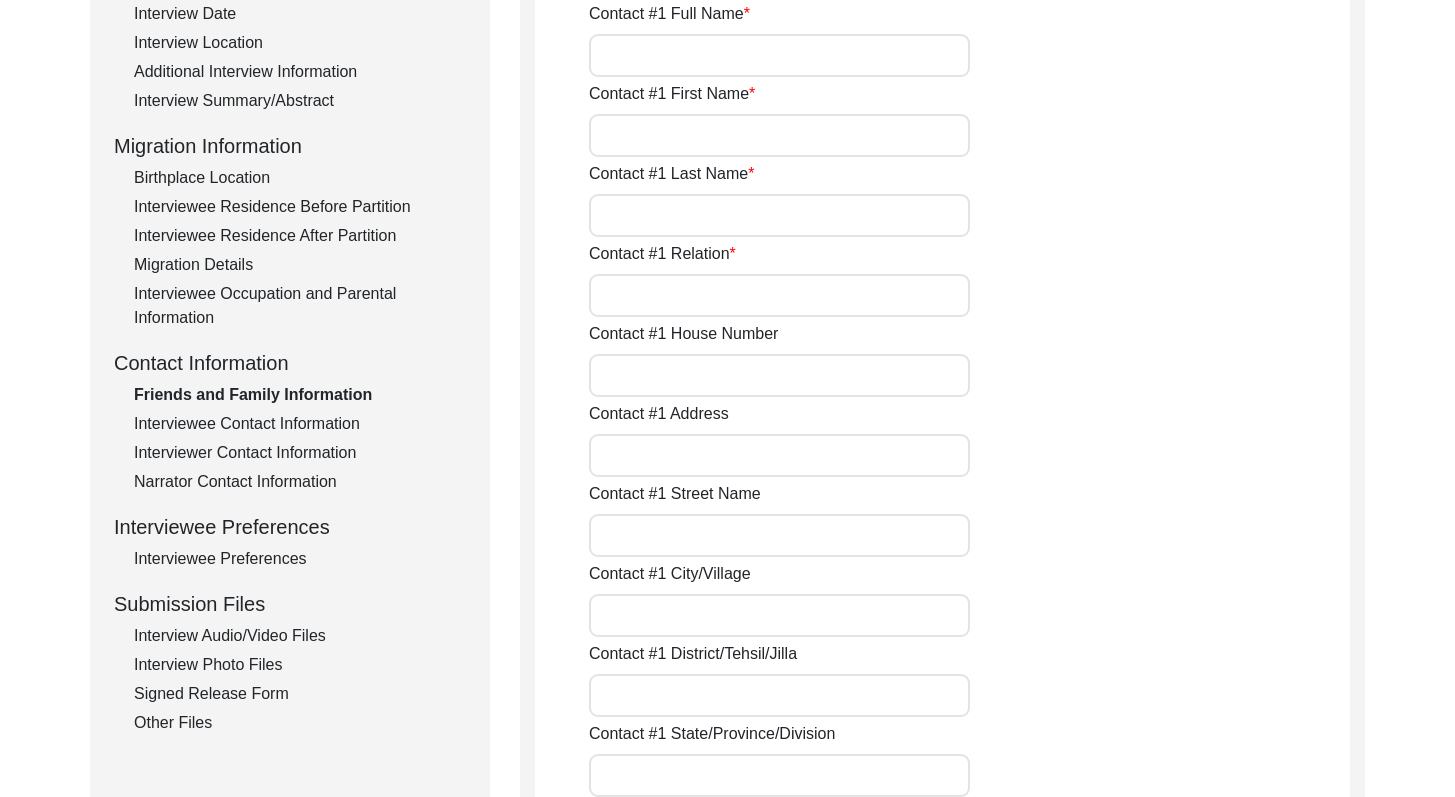 type on "-" 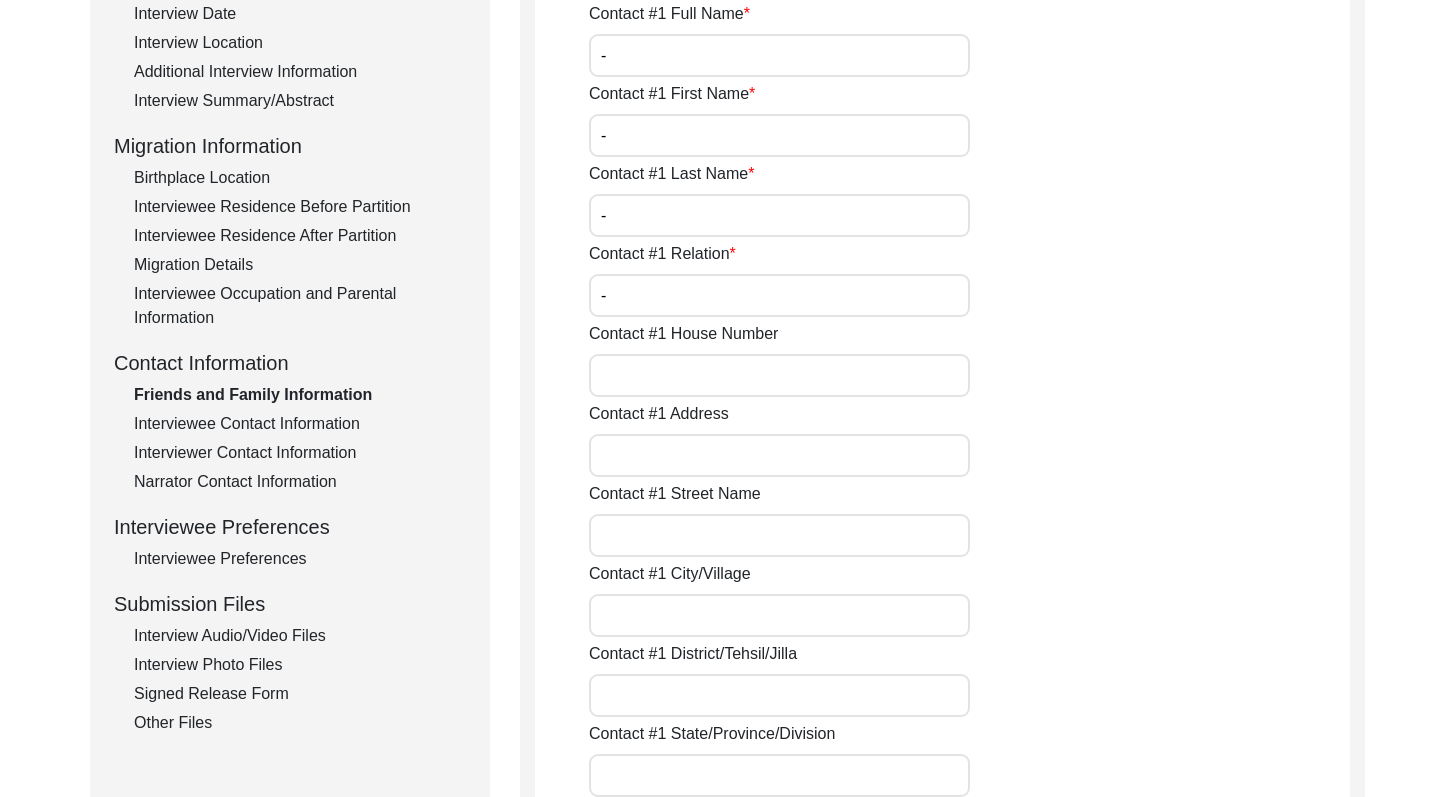 click on "Interviewee Contact Information" 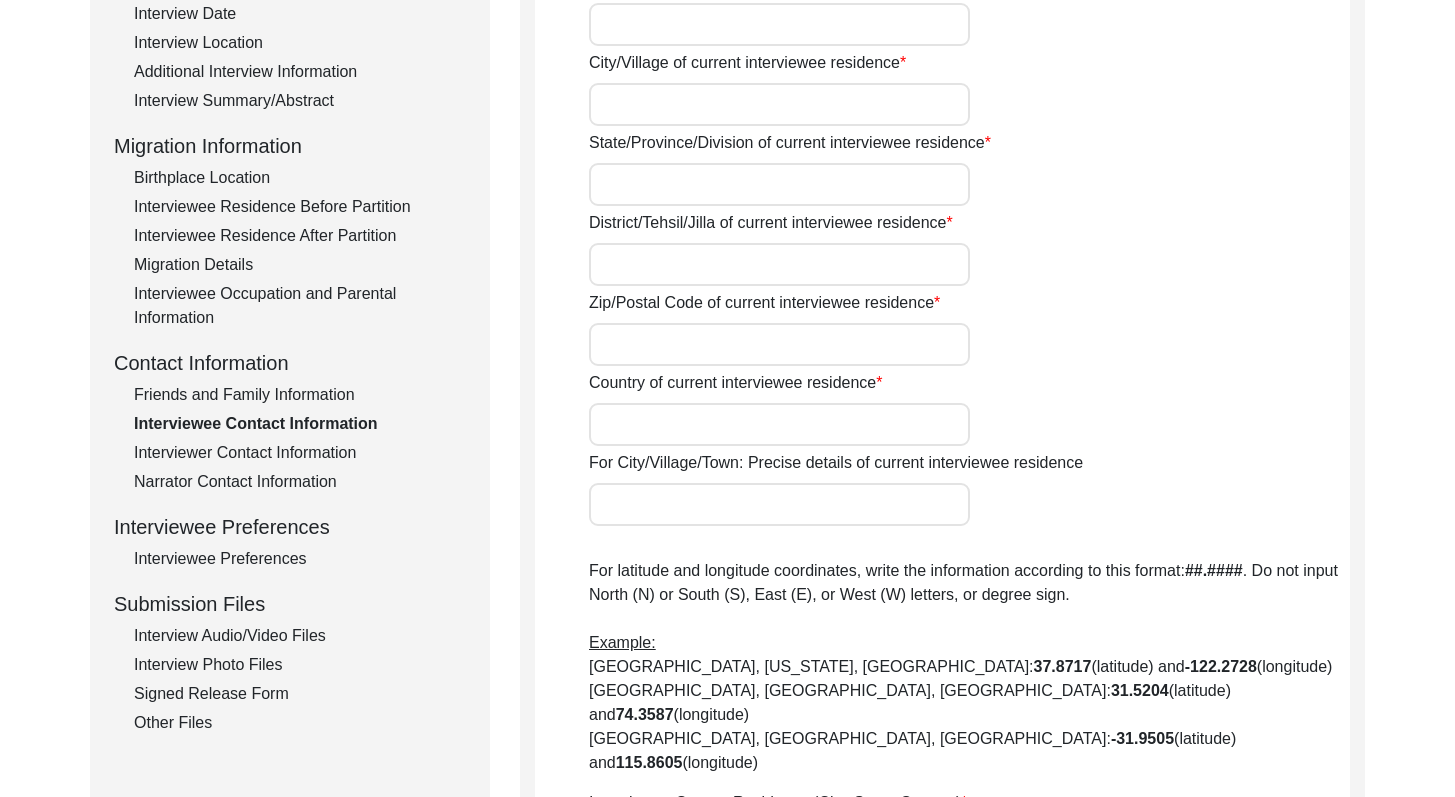 type on "D6/34" 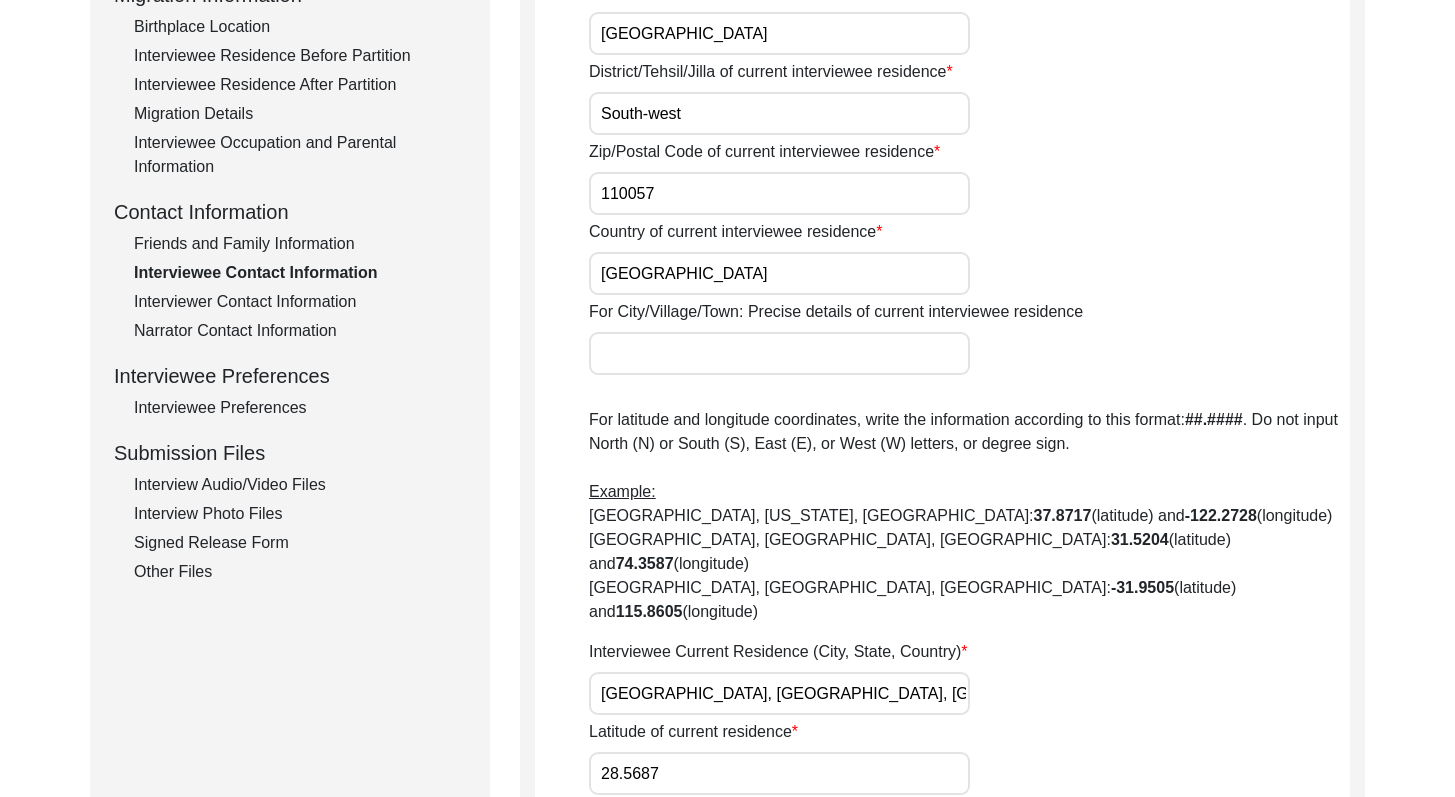 scroll, scrollTop: 564, scrollLeft: 0, axis: vertical 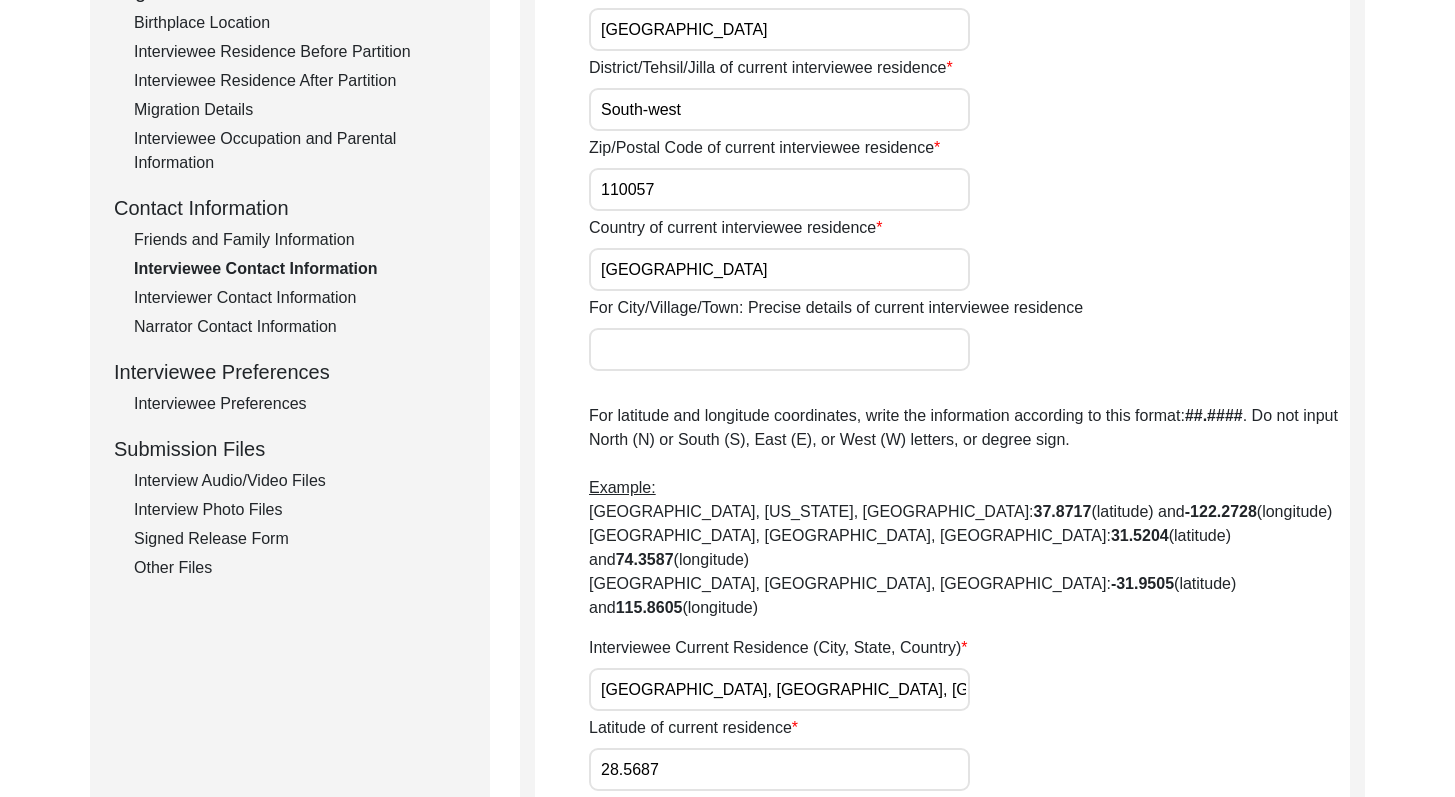 click on "Interviewer Contact Information" 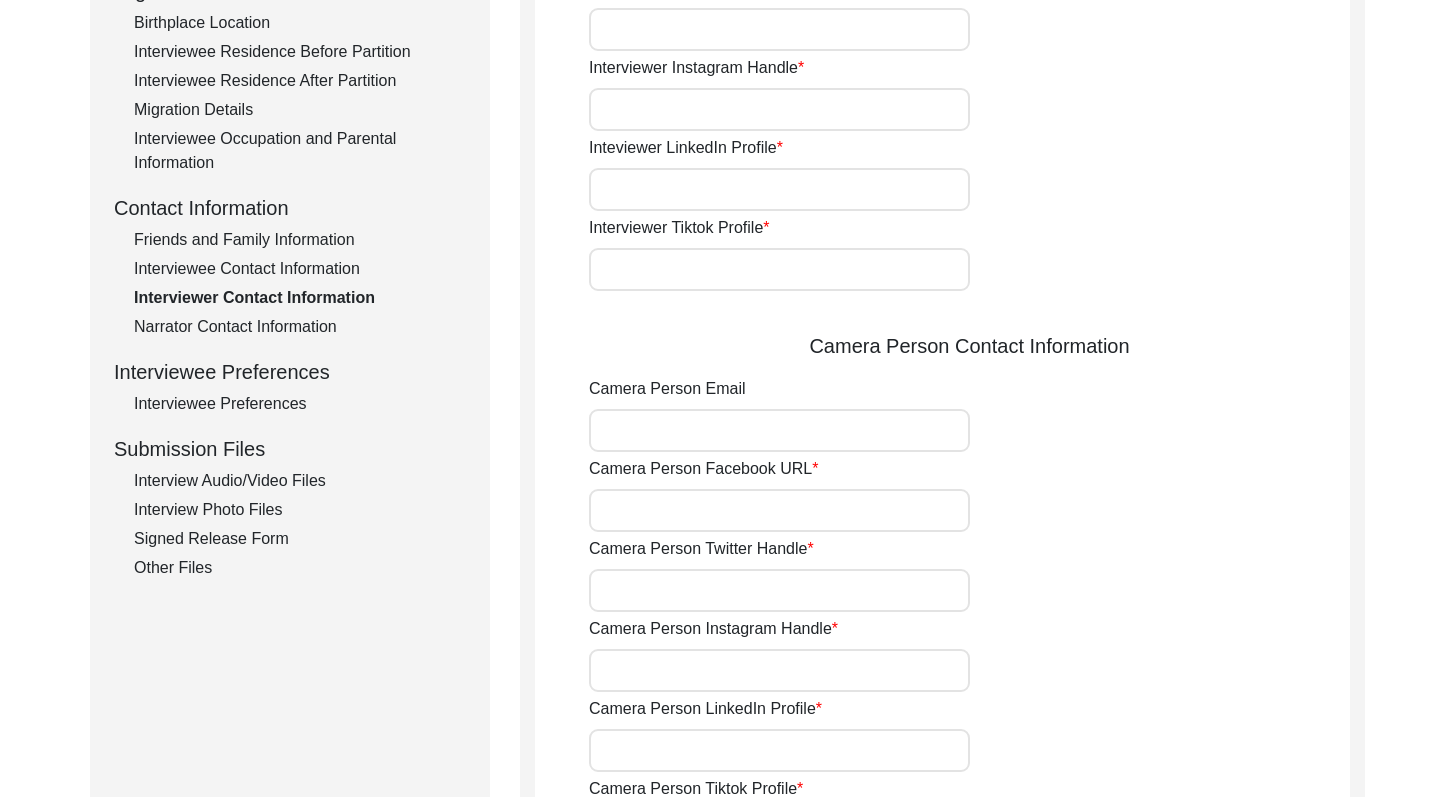 type on "9899266710" 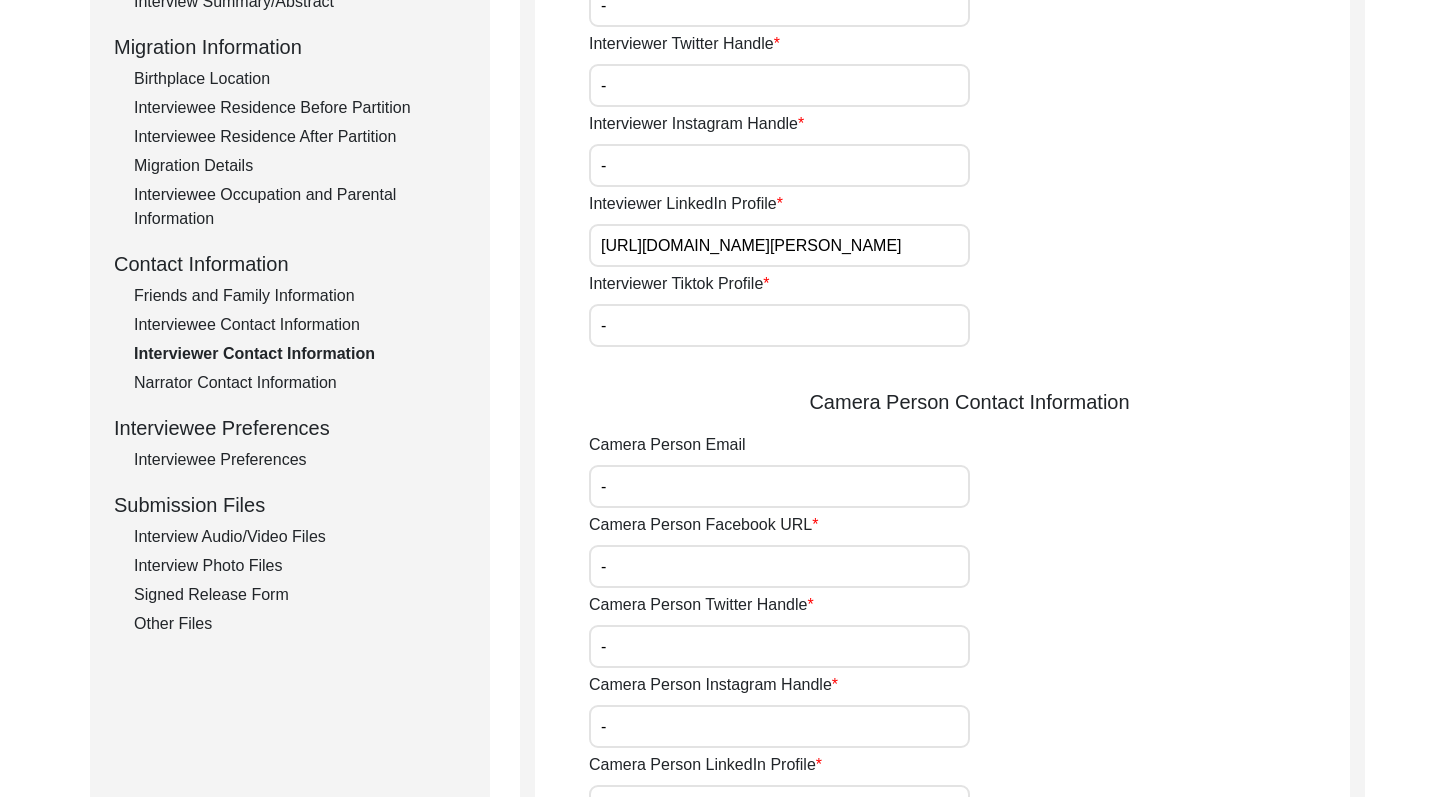 scroll, scrollTop: 549, scrollLeft: 0, axis: vertical 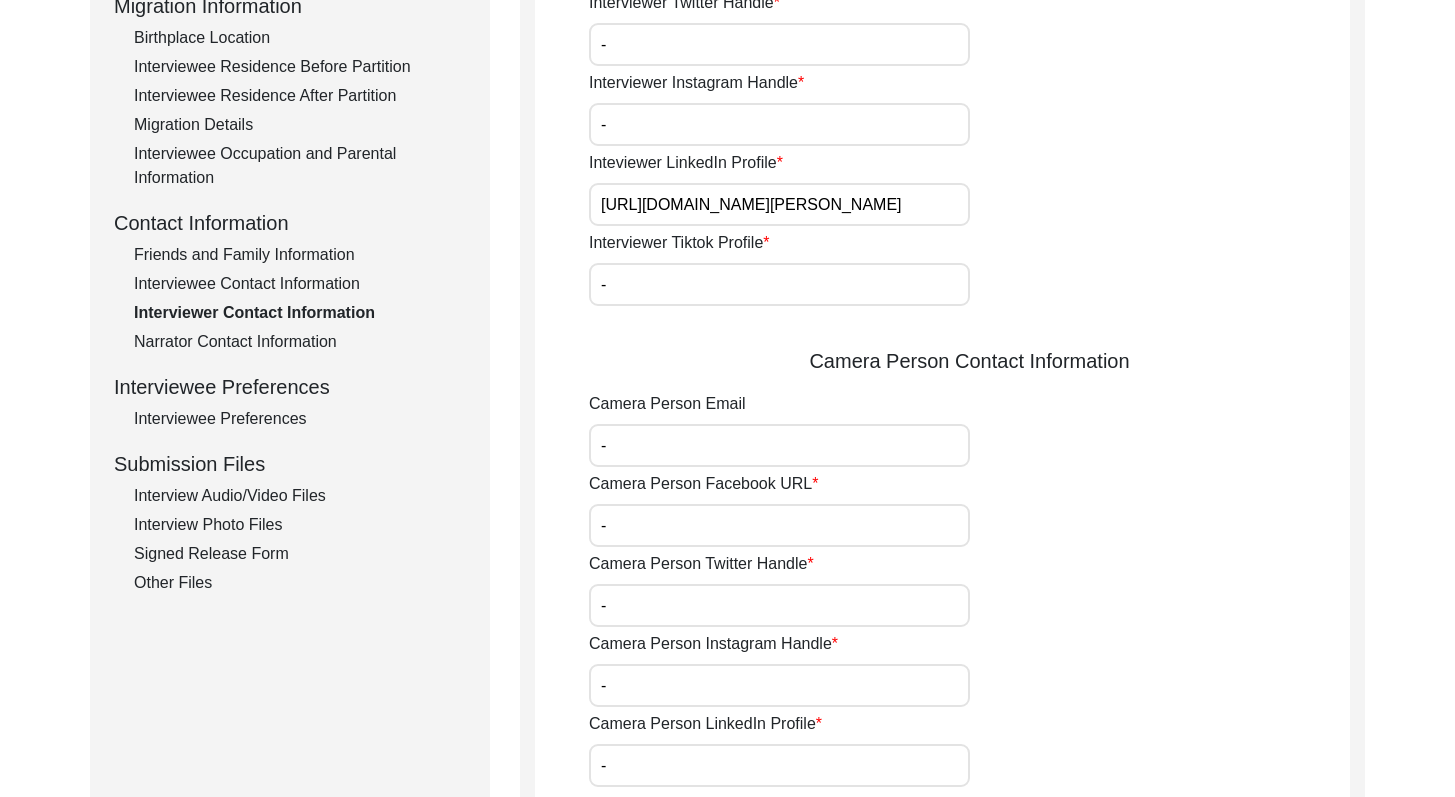 click on "Interviewee Contact Information" 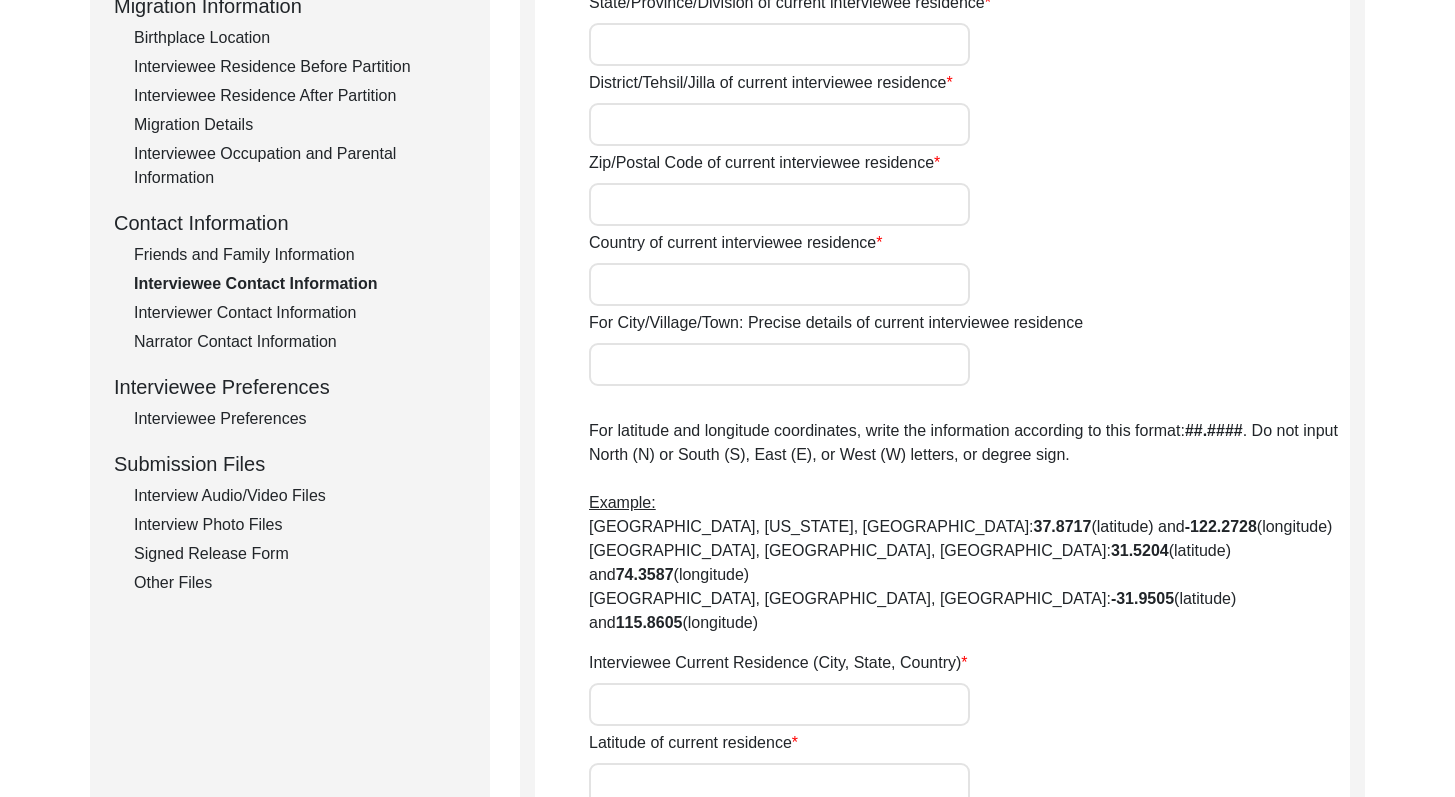 type on "D6/34" 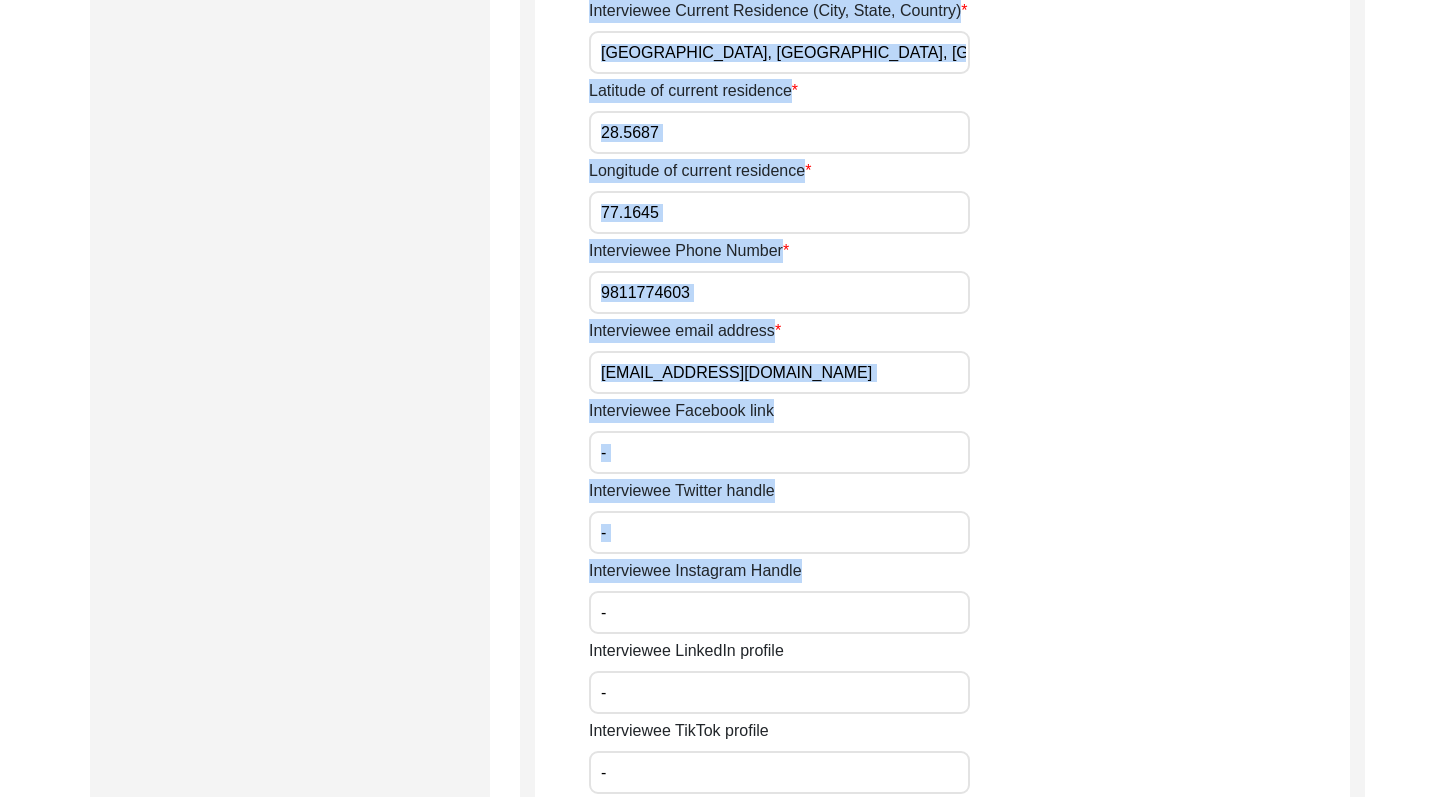 drag, startPoint x: 1469, startPoint y: 326, endPoint x: 1469, endPoint y: 534, distance: 208 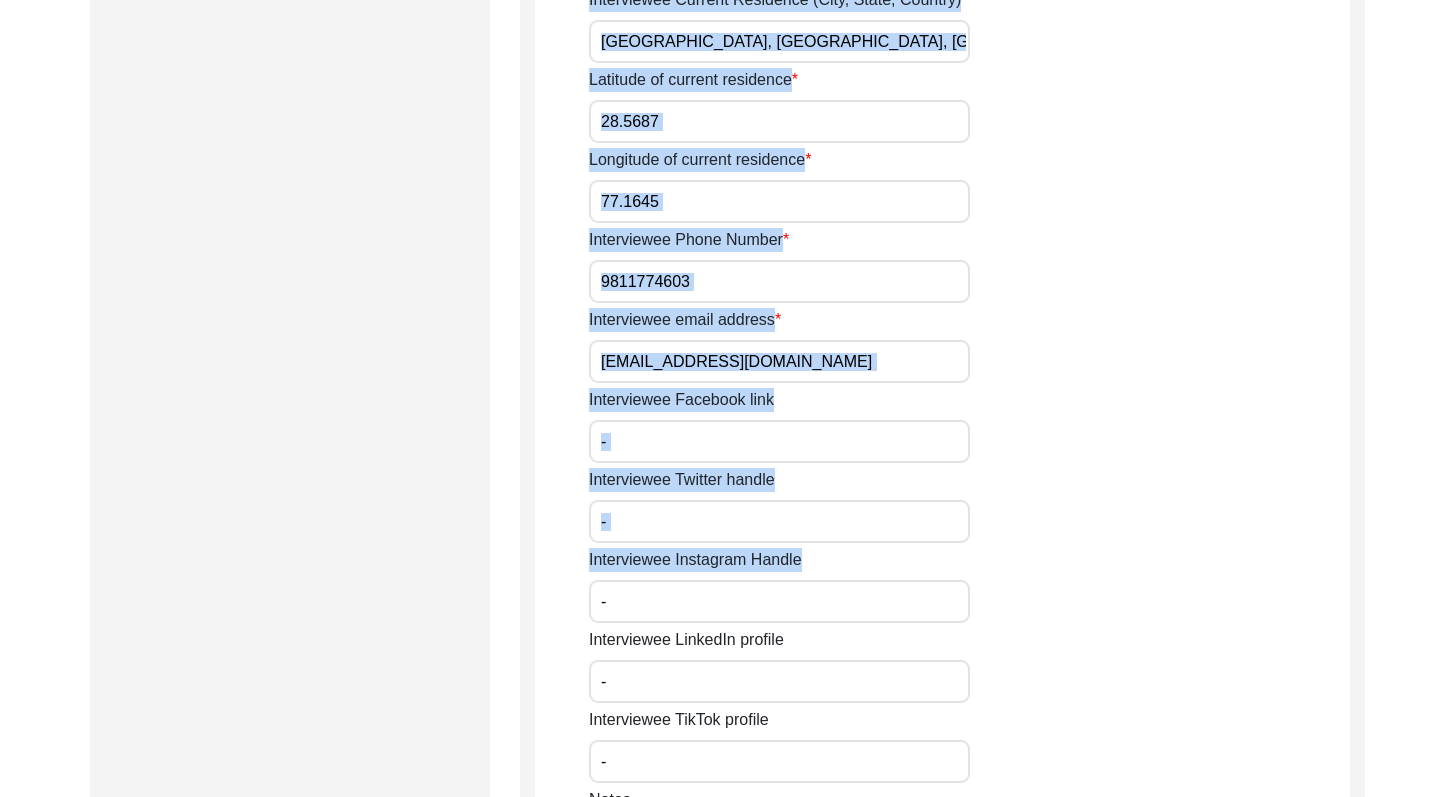 click on "Interviewee Instagram Handle -" 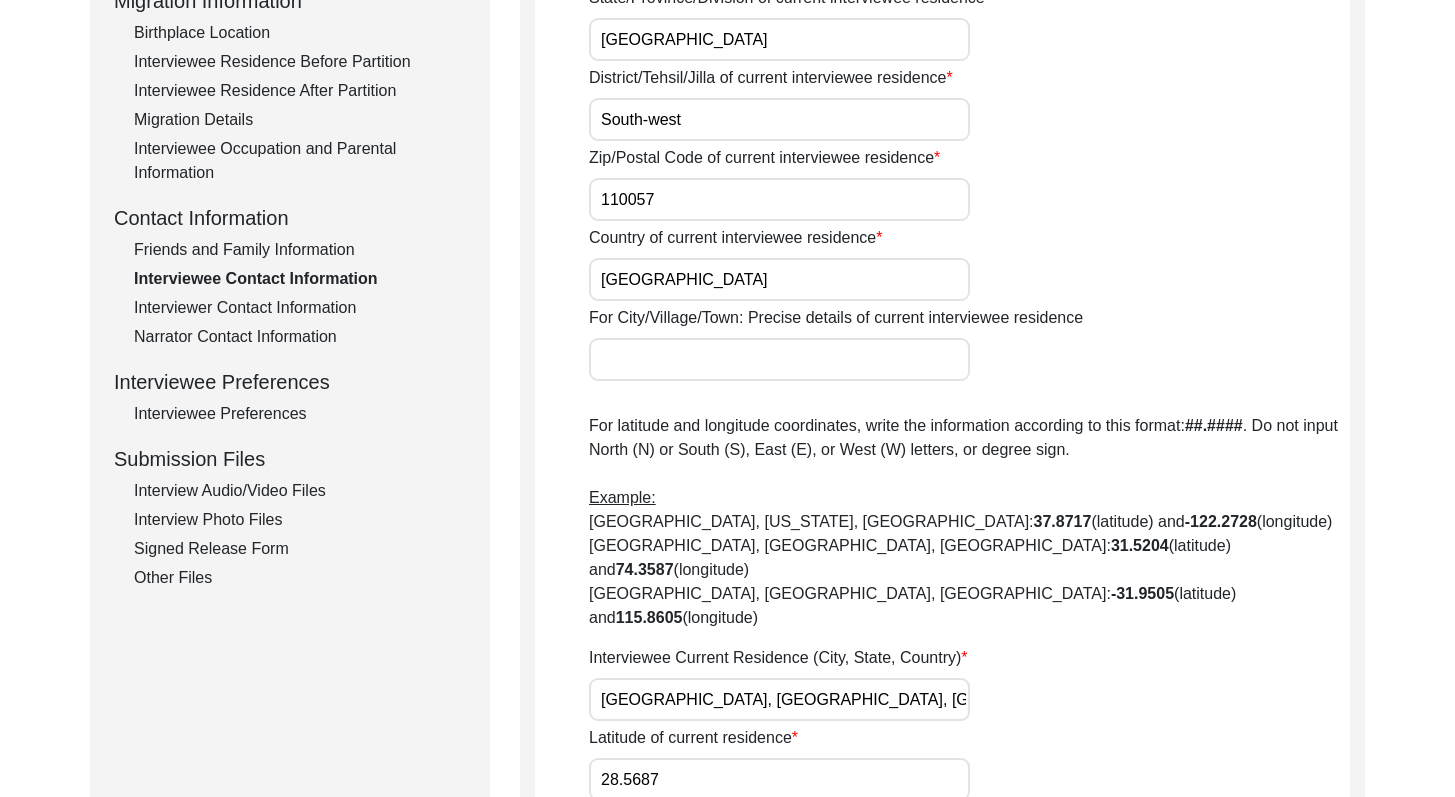 scroll, scrollTop: 535, scrollLeft: 0, axis: vertical 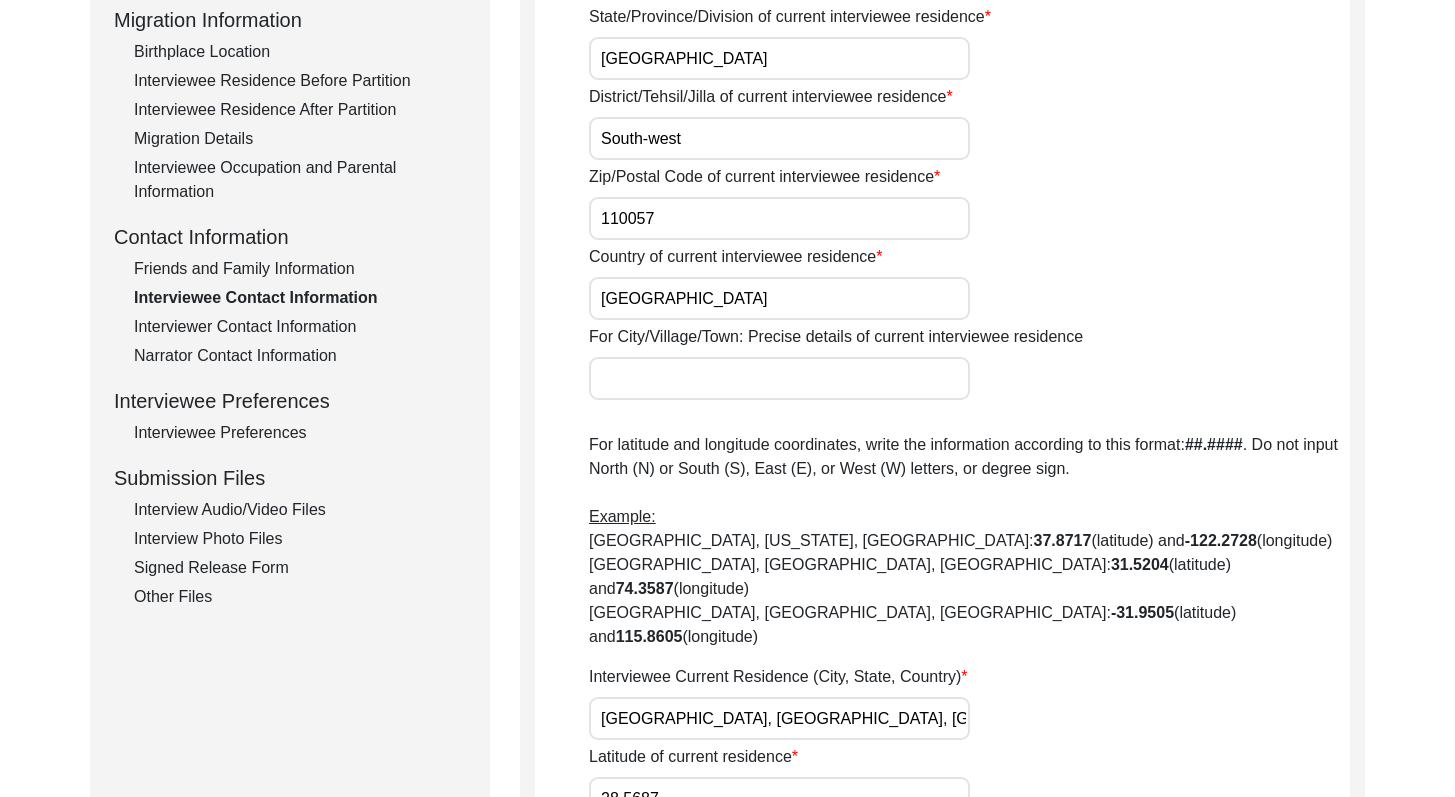 drag, startPoint x: 1469, startPoint y: 460, endPoint x: 1458, endPoint y: 248, distance: 212.28519 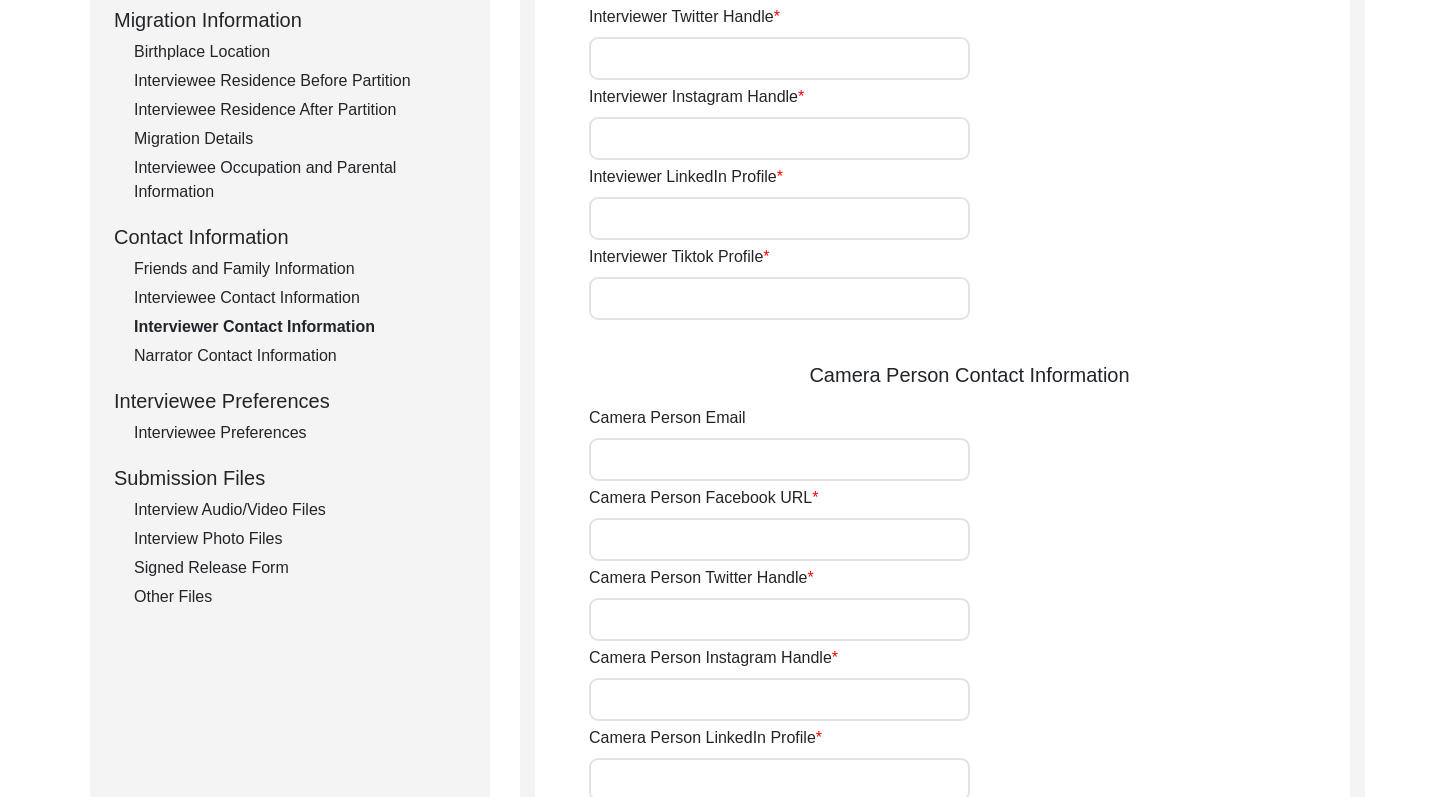 type on "9899266710" 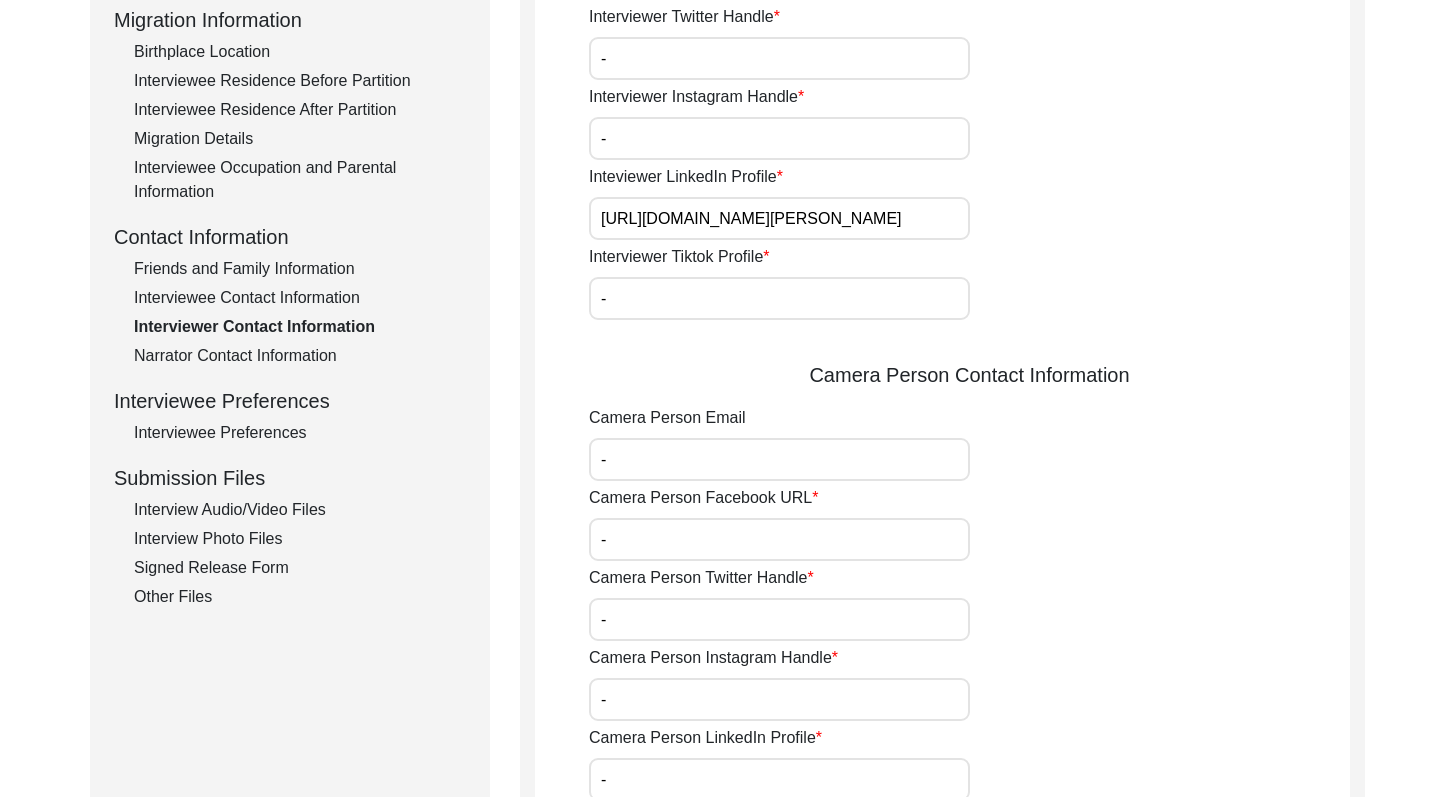click on "Narrator Contact Information" 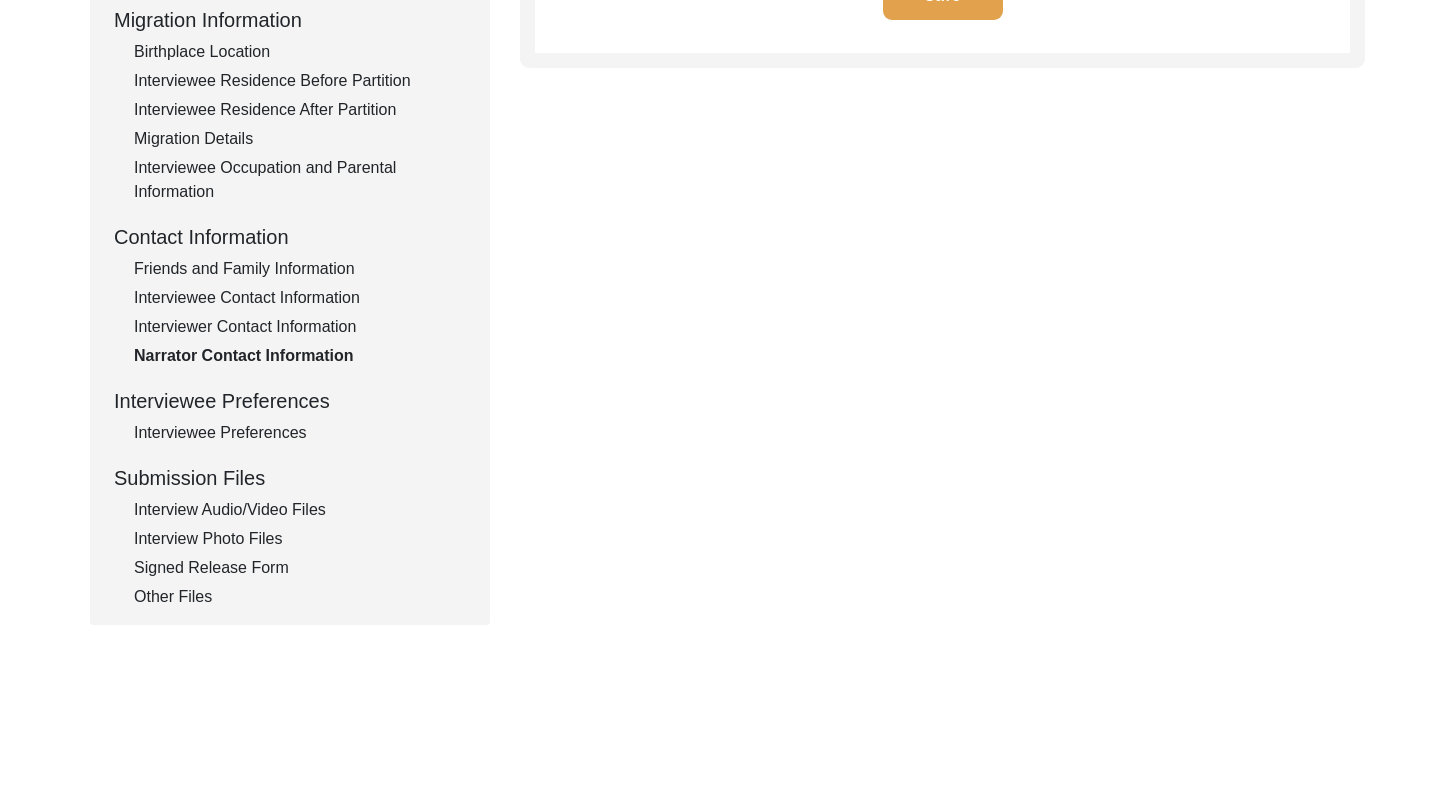 type on "N/A" 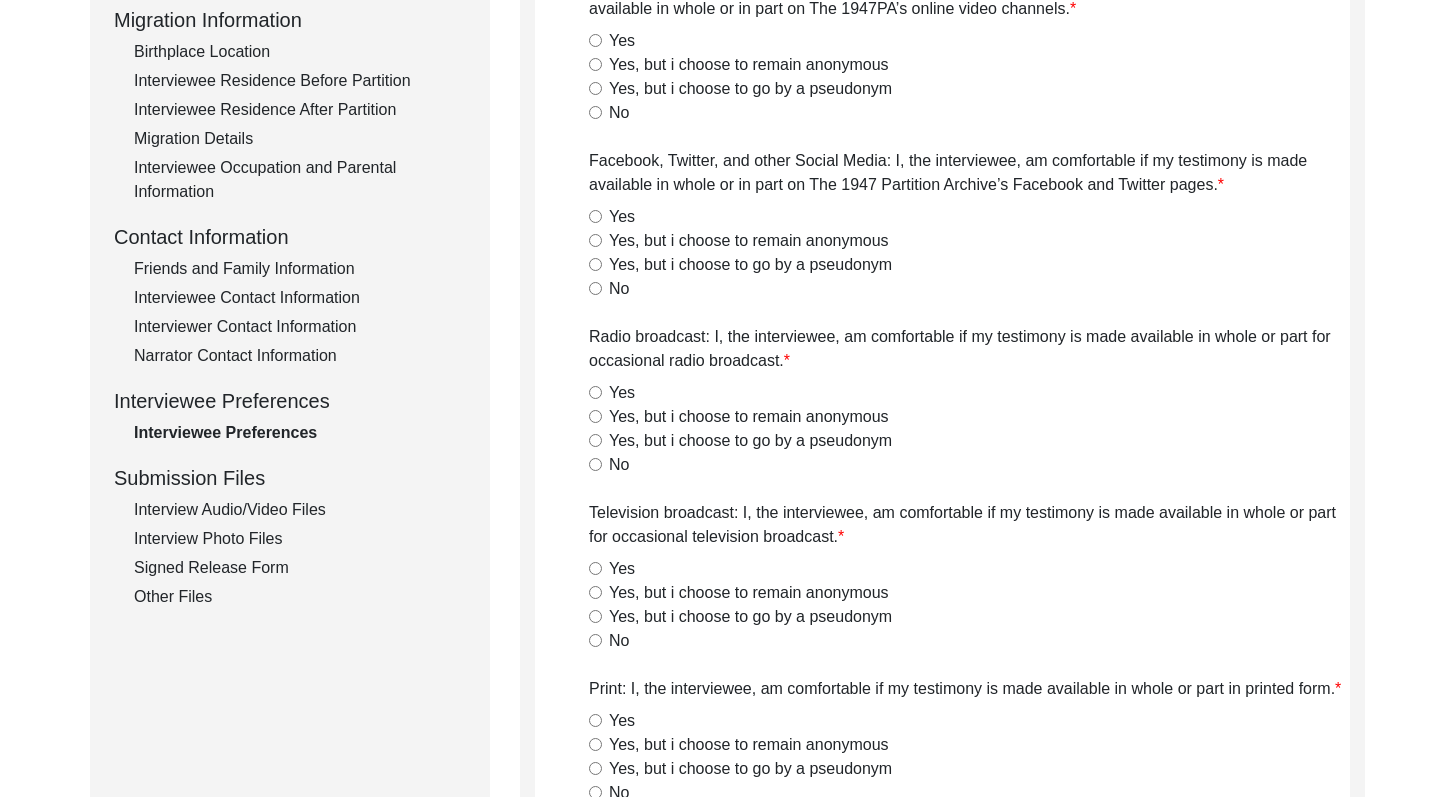 radio on "true" 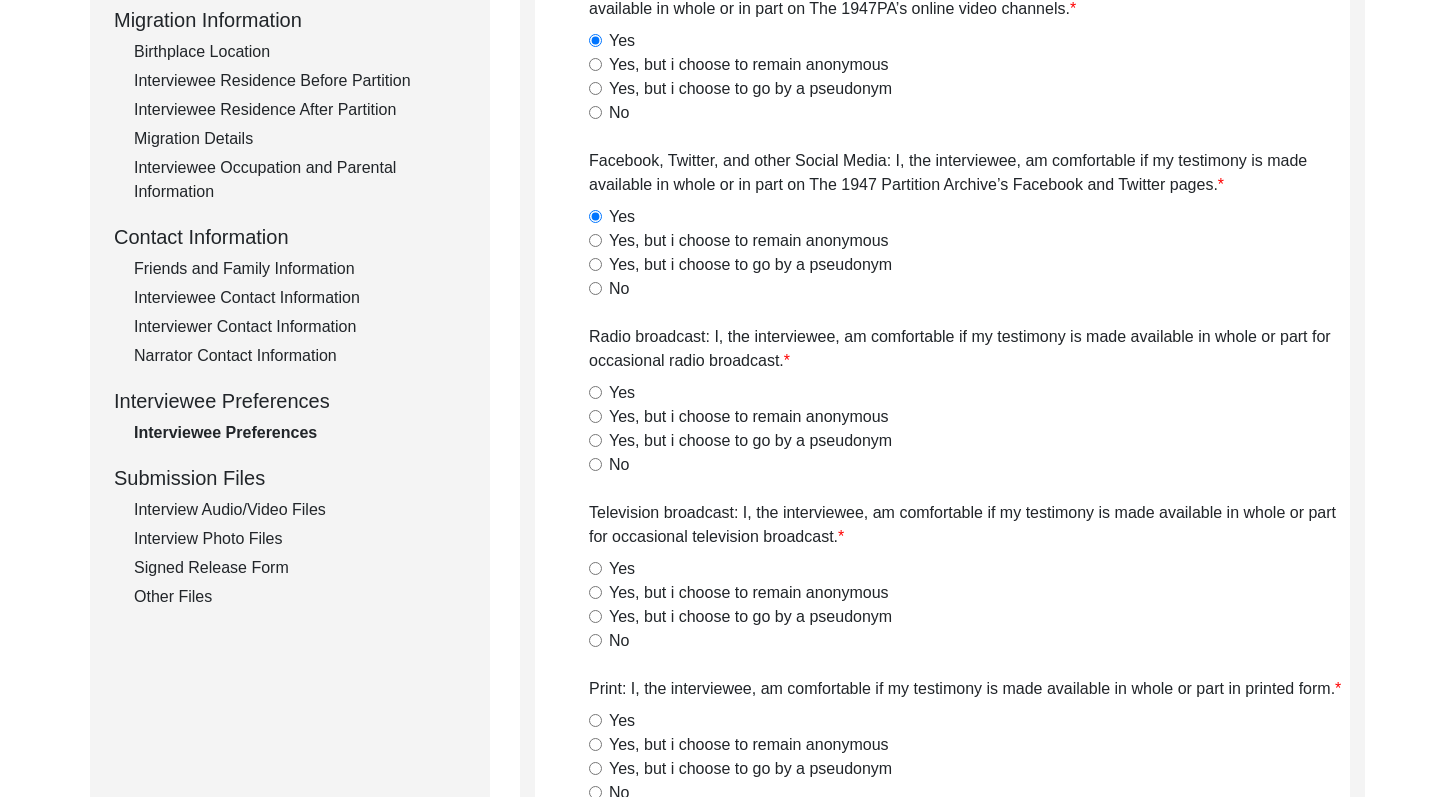 radio on "true" 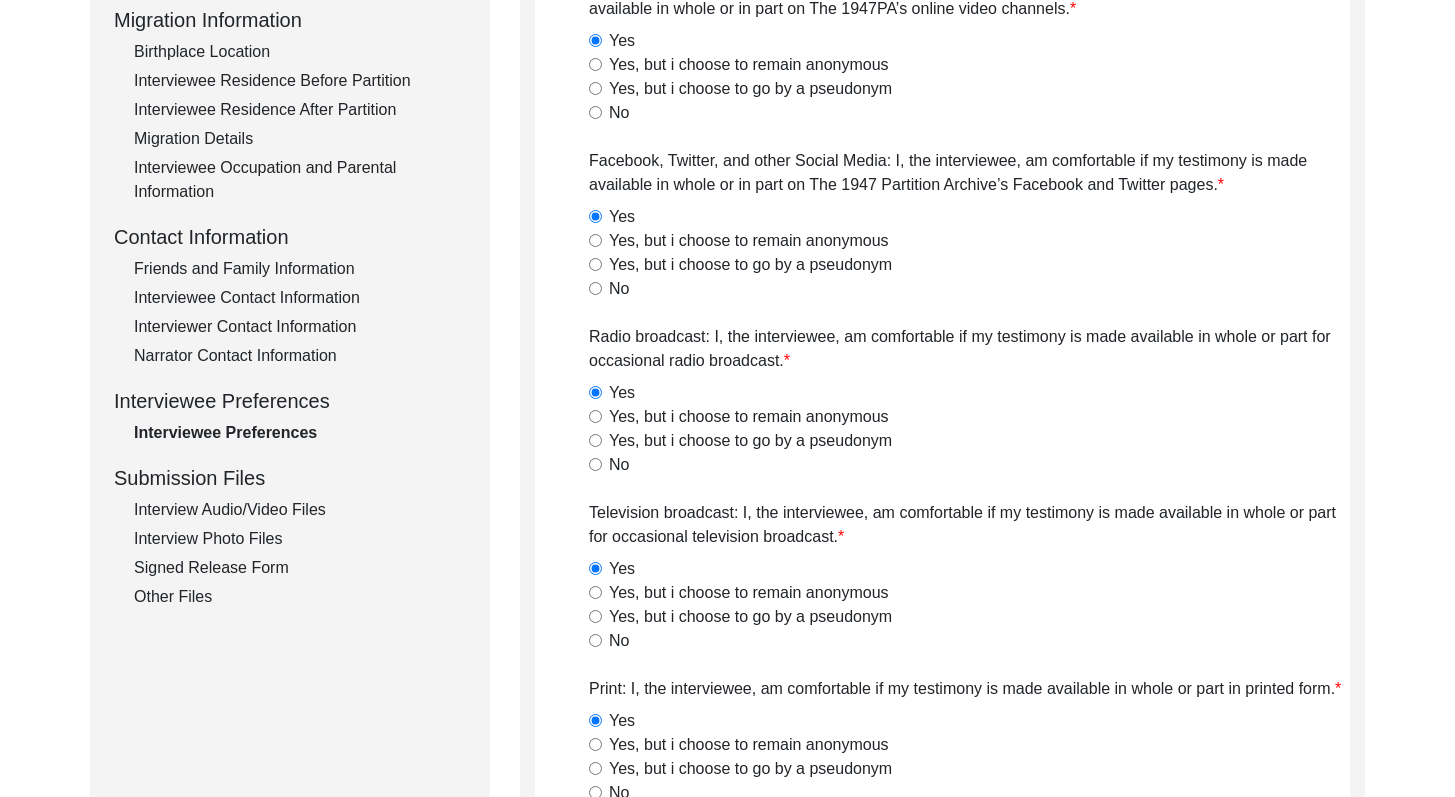 click on "Interview Audio/Video Files" 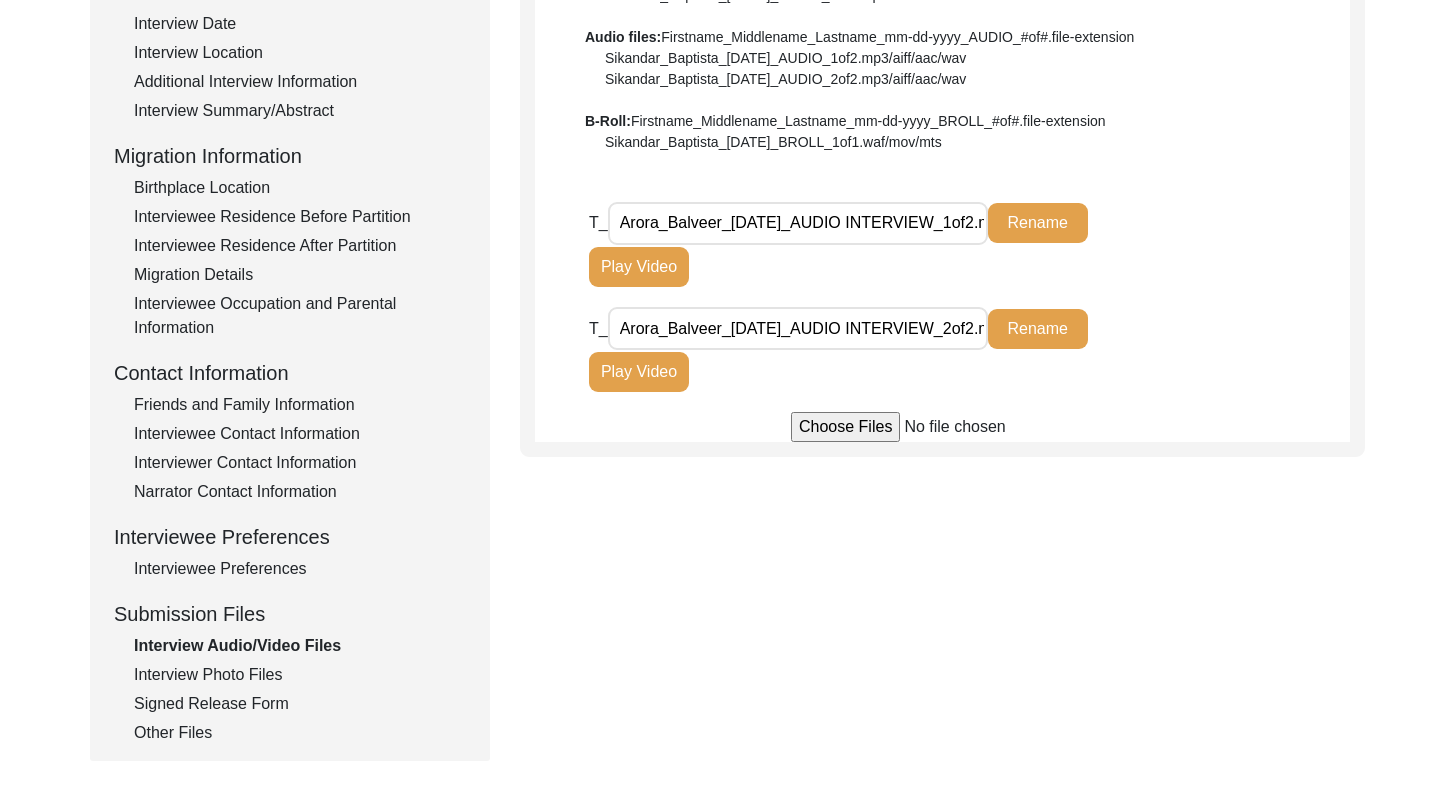 scroll, scrollTop: 399, scrollLeft: 0, axis: vertical 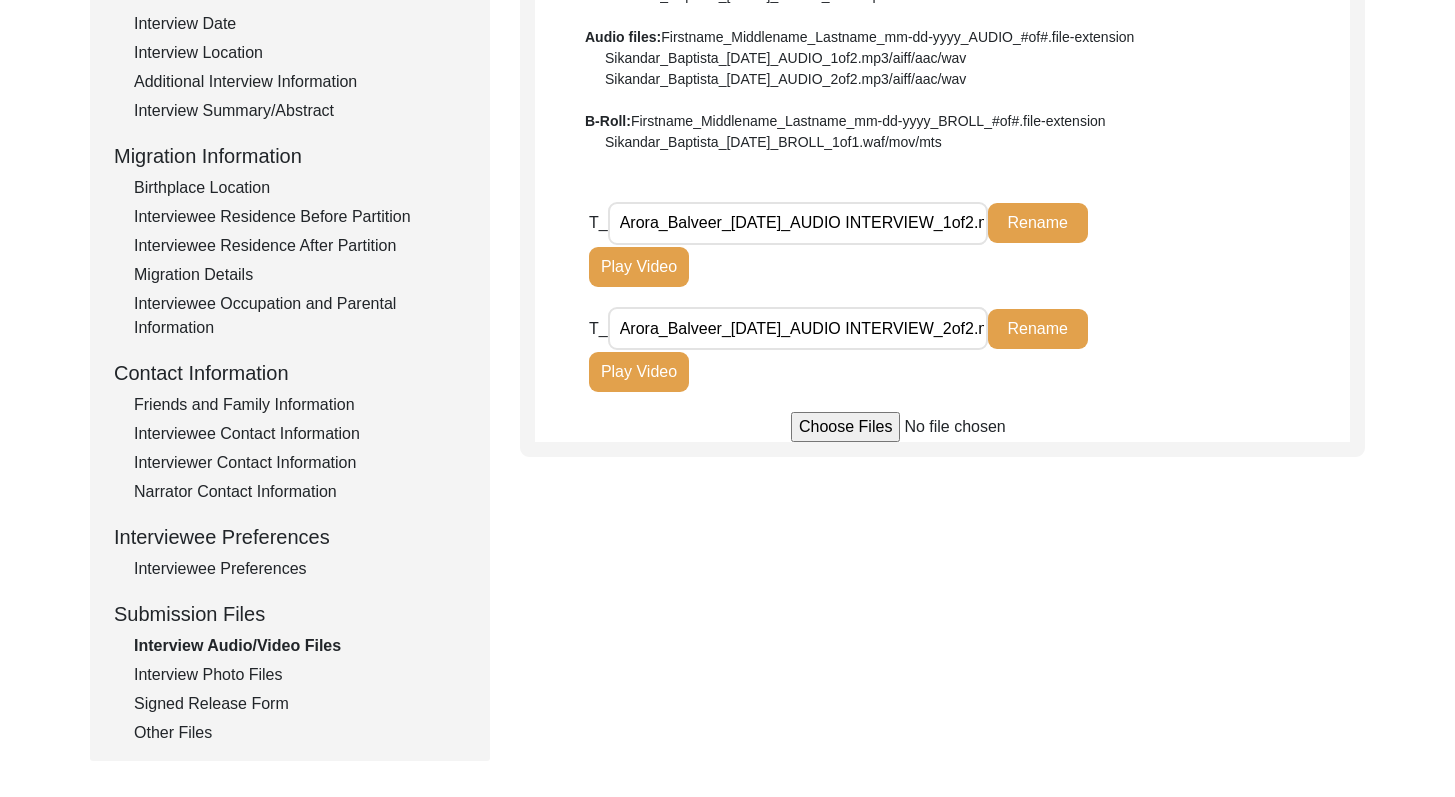 click on "Play Video" 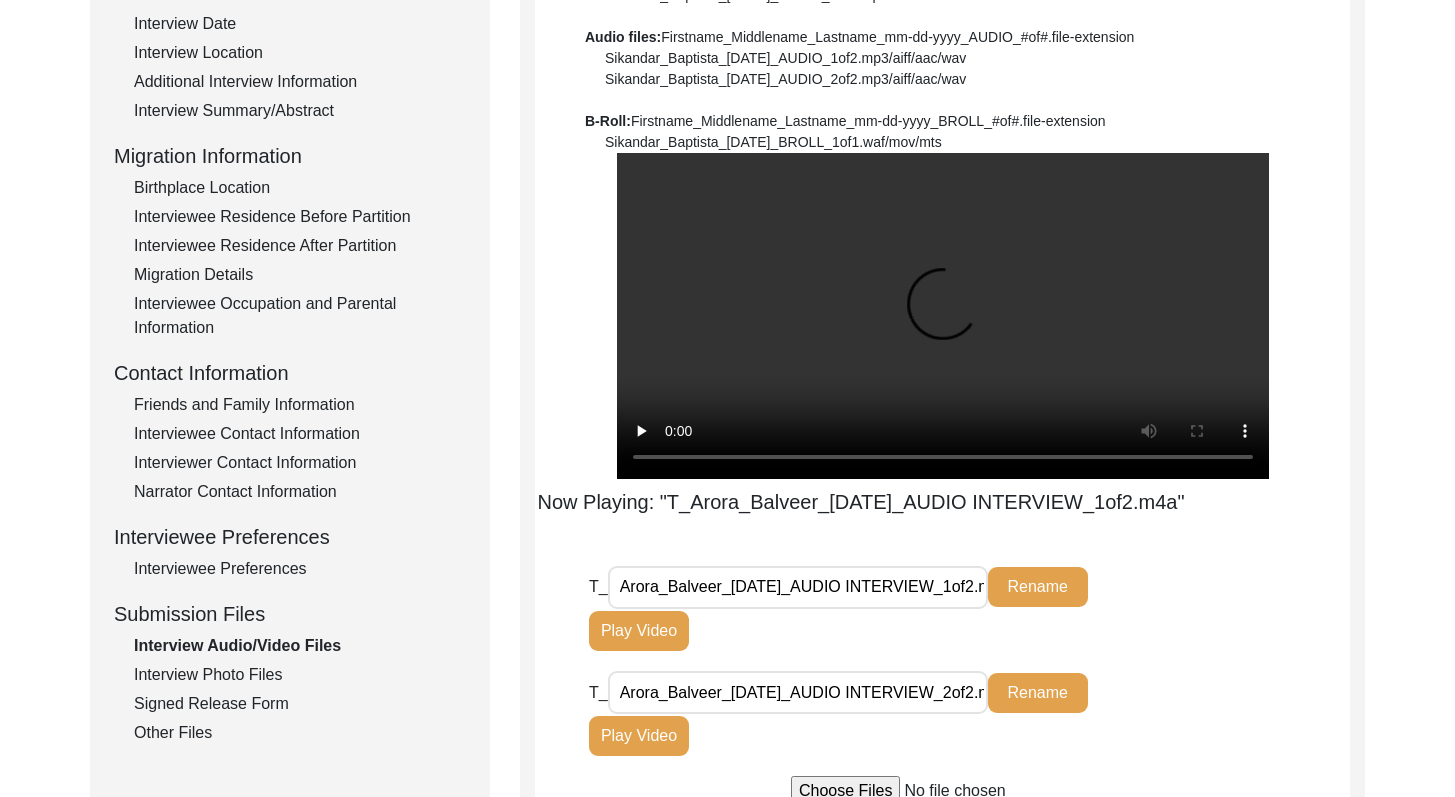 click on "Play Video" 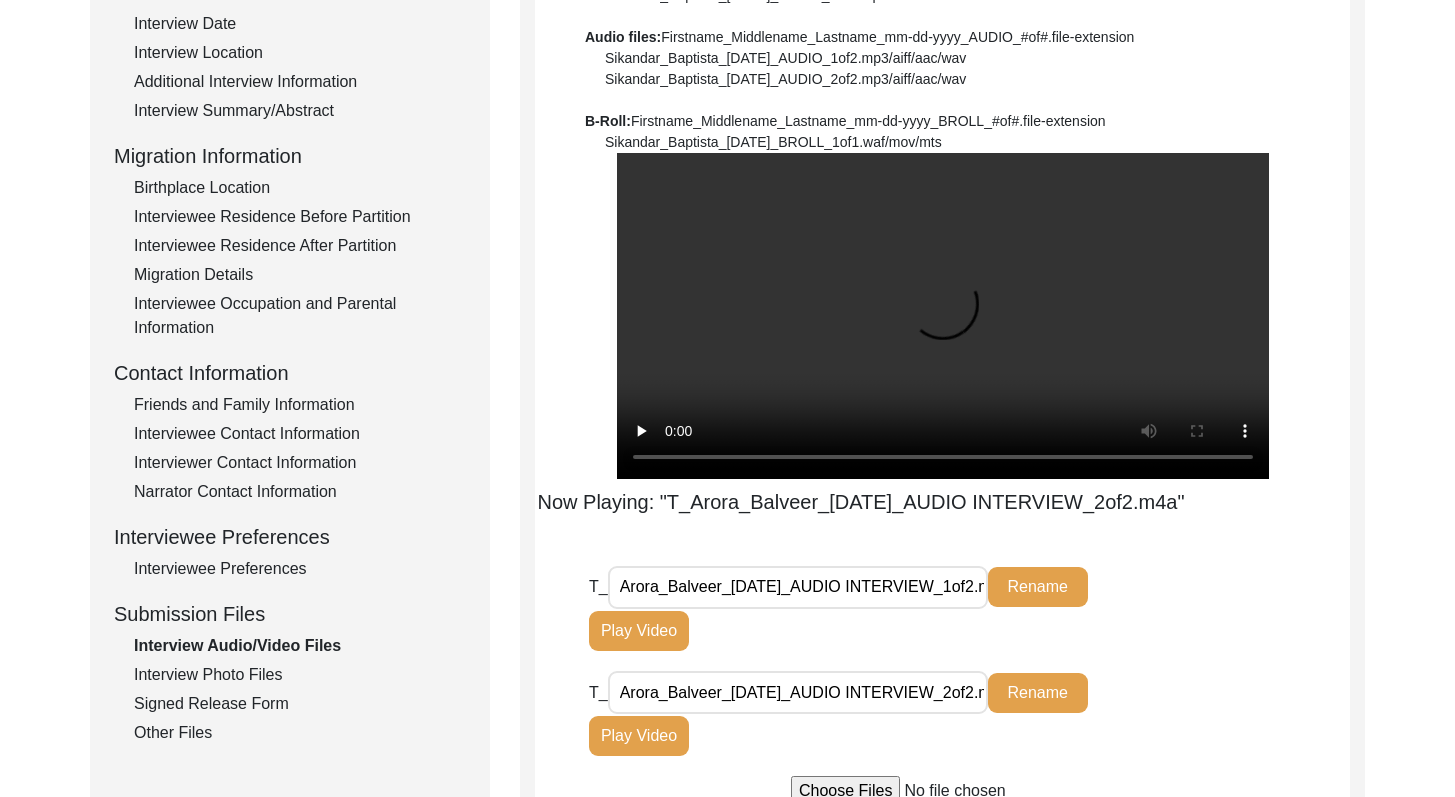 click on "Interview Photo Files" 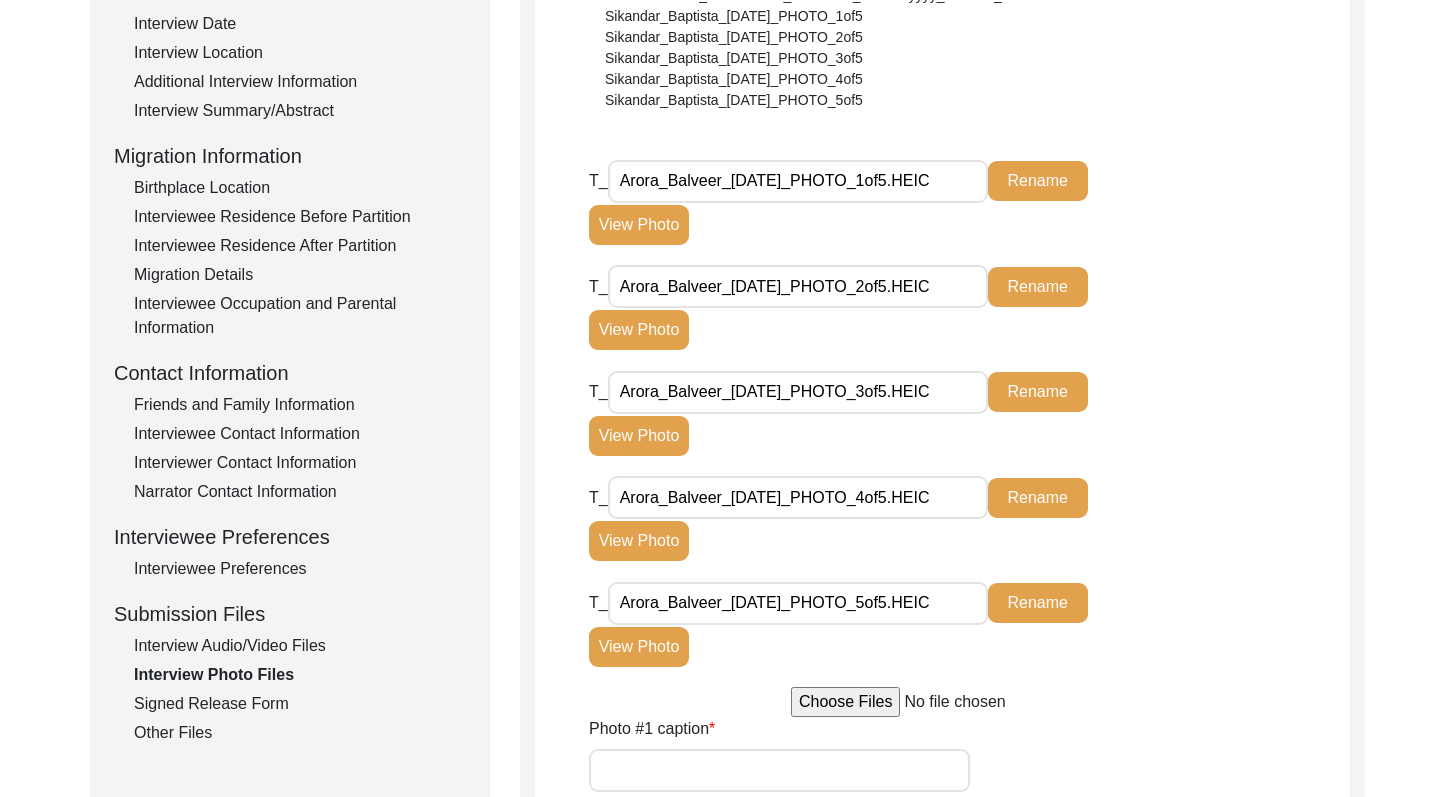 type on "[PERSON_NAME] sitting on the couch in the IIC, Delhi Members' Lounge: The first photograph, before the interview." 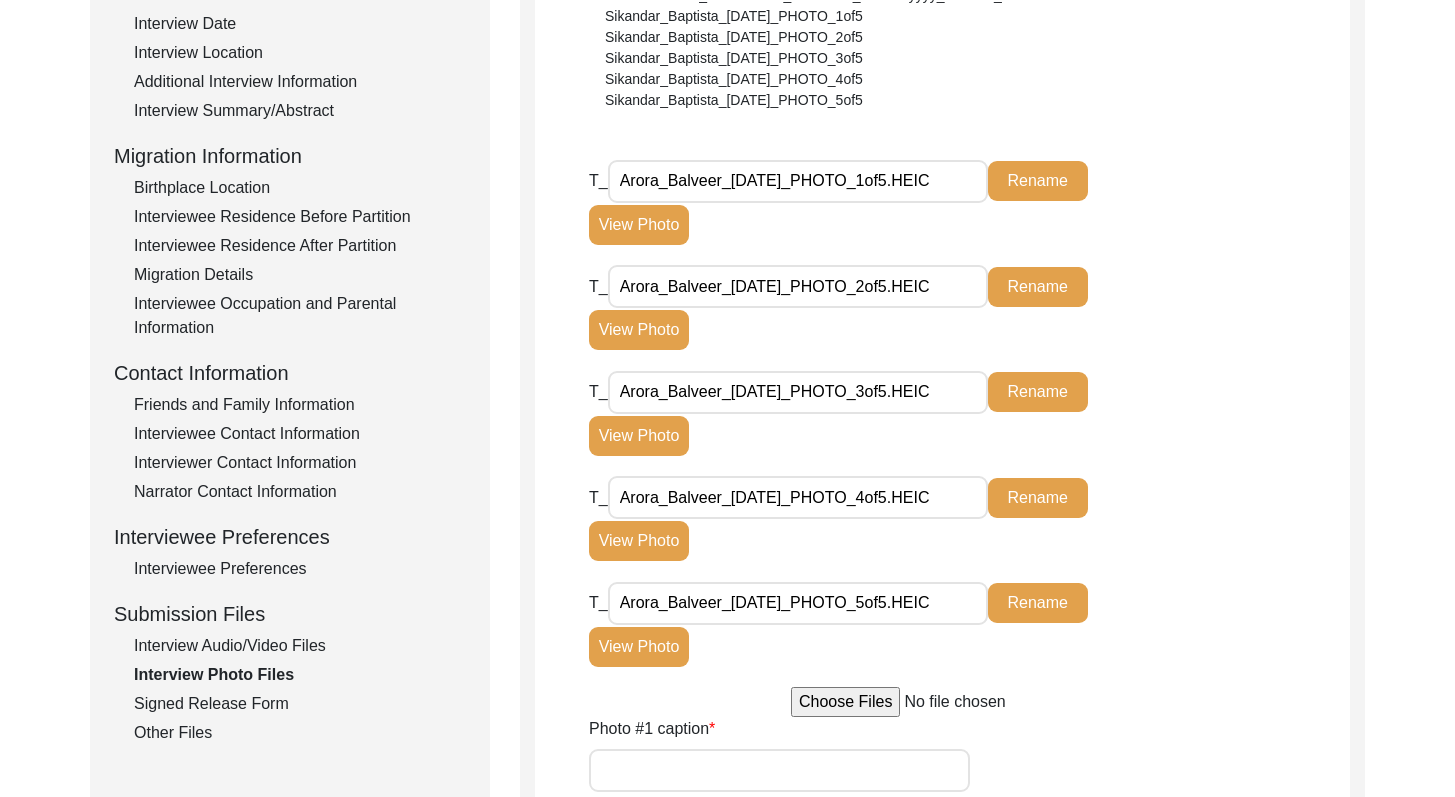 type on "[PERSON_NAME] and the interviewer, [PERSON_NAME] pose together for the camera." 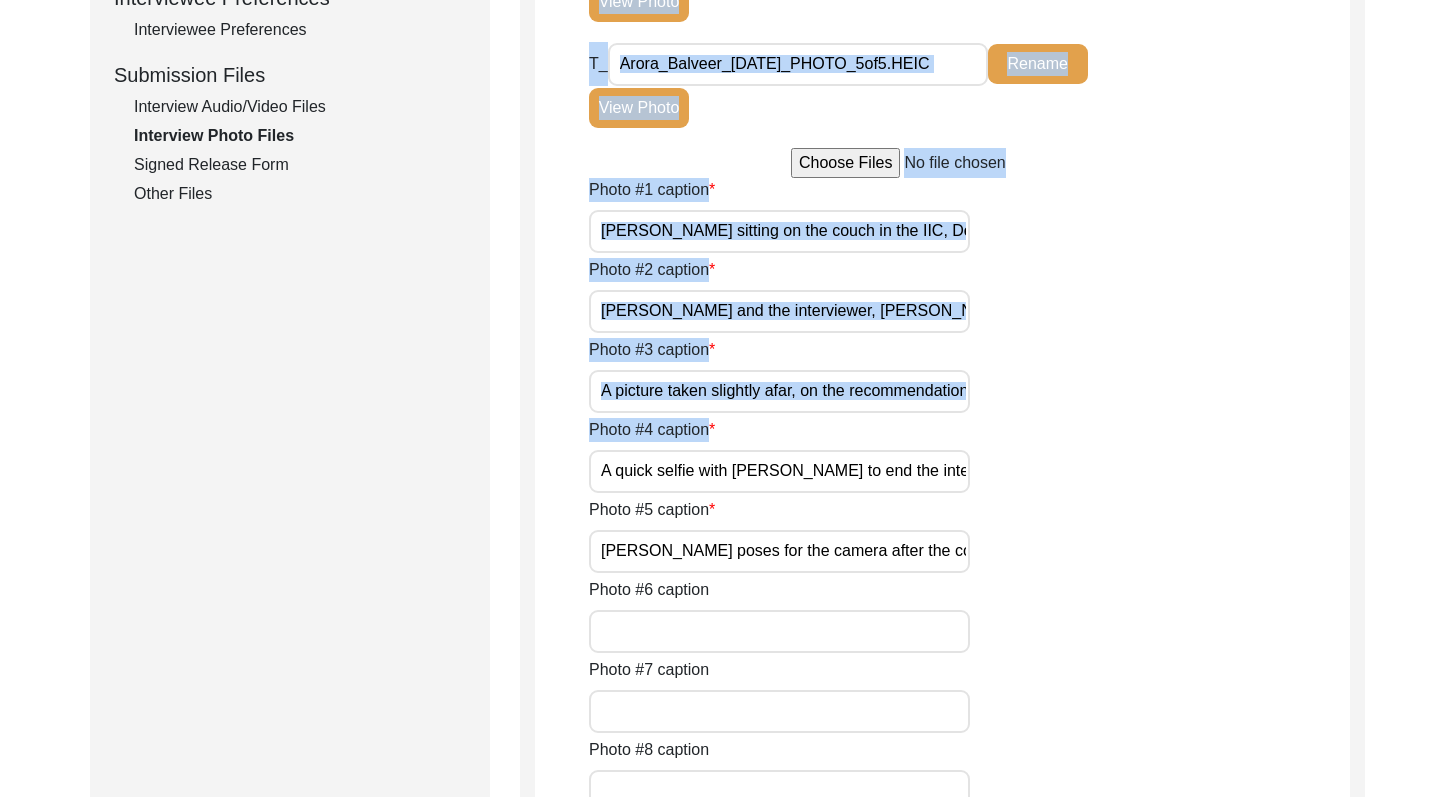 scroll, scrollTop: 1030, scrollLeft: 0, axis: vertical 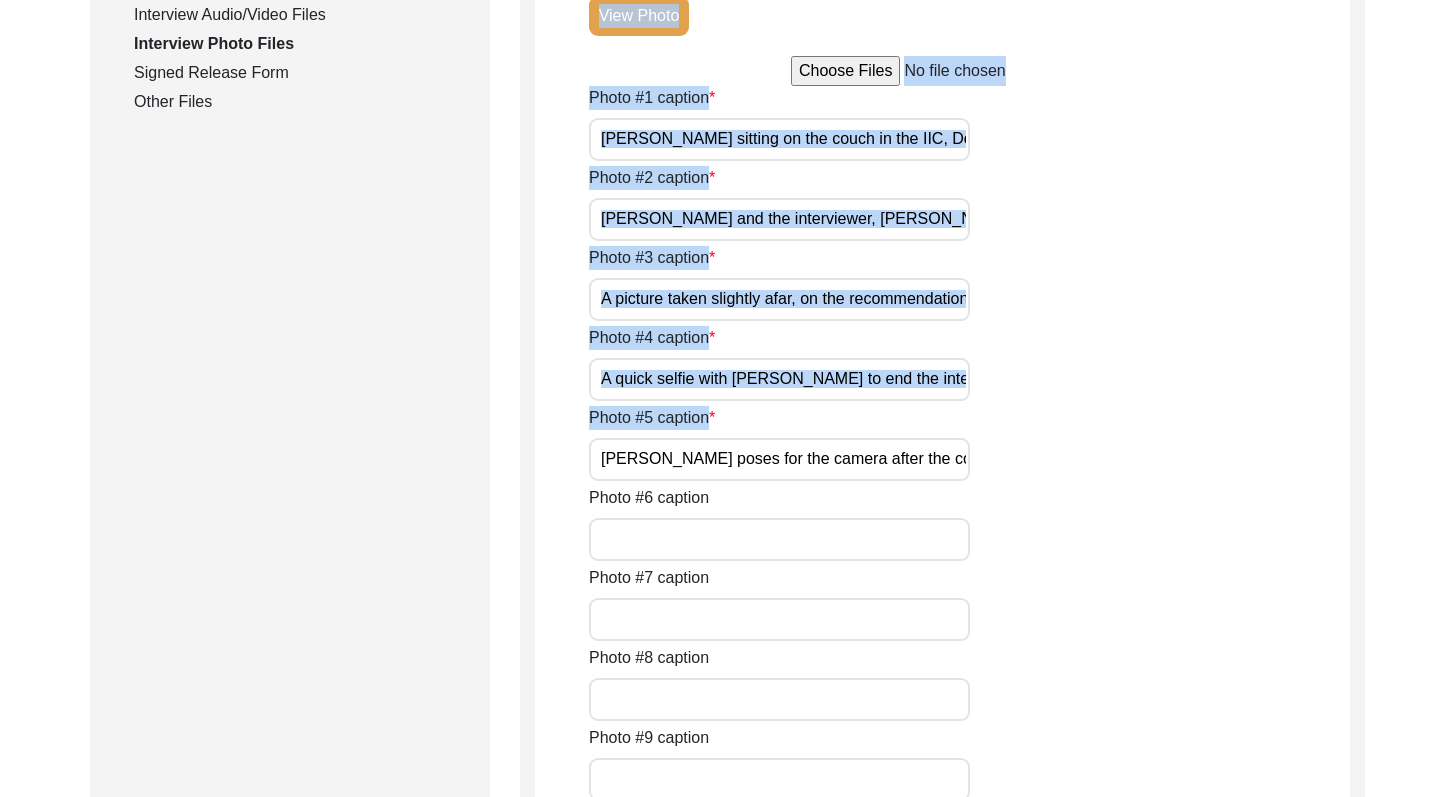 drag, startPoint x: 1469, startPoint y: 271, endPoint x: 1469, endPoint y: 447, distance: 176 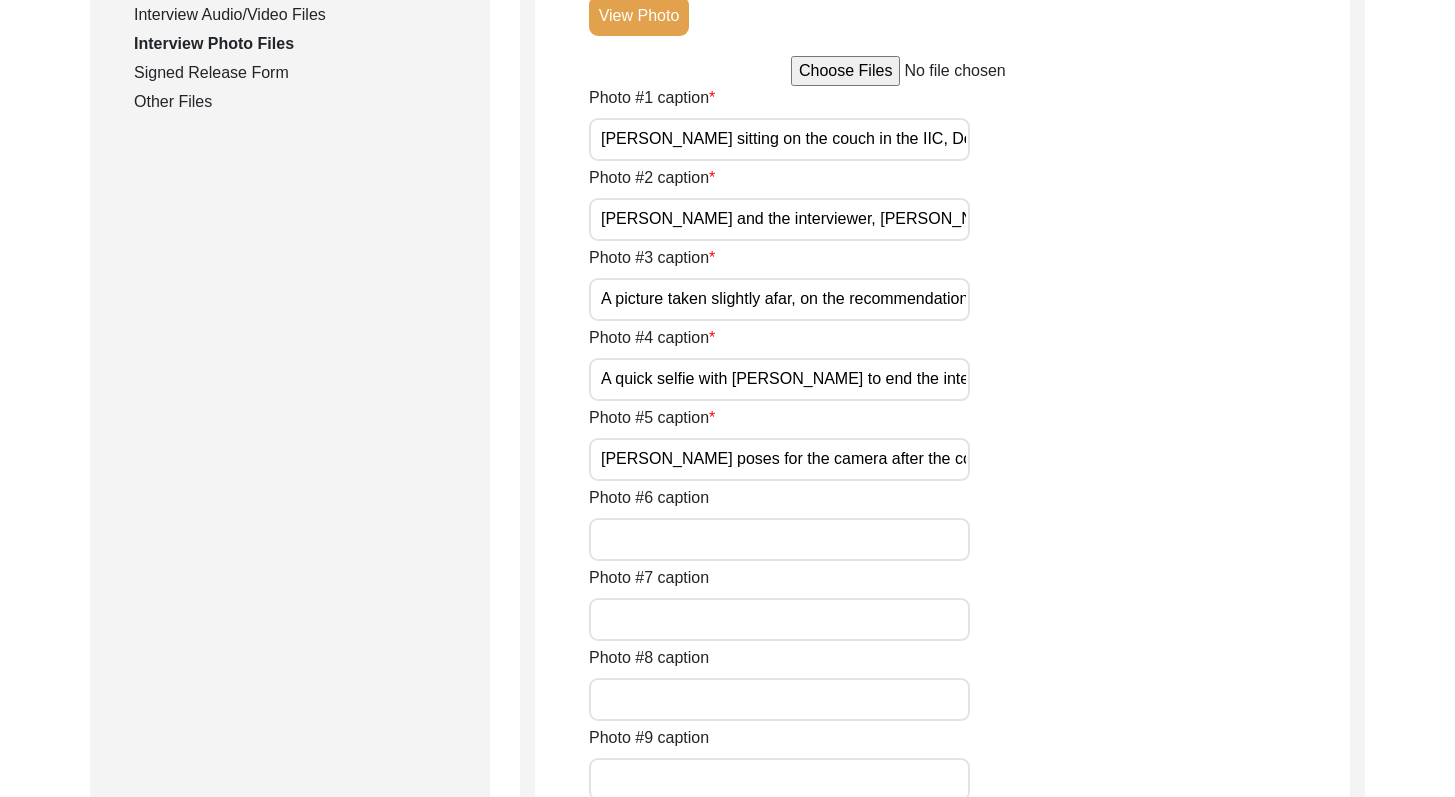 click on "Back to Dashboard  Interview ID:  T13406  Interviewee:  [PERSON_NAME]   Submission Form   Interview Information   Interviewee Information   Interviewer Information   Narrator Information   Interview Date   Interview Location   Additional Interview Information   Interview Summary/Abstract   Migration Information   Birthplace Location   Interviewee Residence Before Partition   Interviewee Residence After Partition   Migration Details   Interviewee Occupation and Parental Information   Contact Information   Friends and Family Information   Interviewee Contact Information   Interviewer Contact Information   Narrator Contact Information   Interviewee Preferences   Interviewee Preferences   Submission Files   Interview Audio/Video Files   Interview Photo Files   Signed Release Form   Other Files   Interview Photo Files  Write a detailed caption for each photo: when was the photo taken? Who or what is represented in the photo?  File Naming Convention: Photos:  Firstname_Middlename_Lastname_mm-dd-yyyy_PHOTO_#of#  T_" 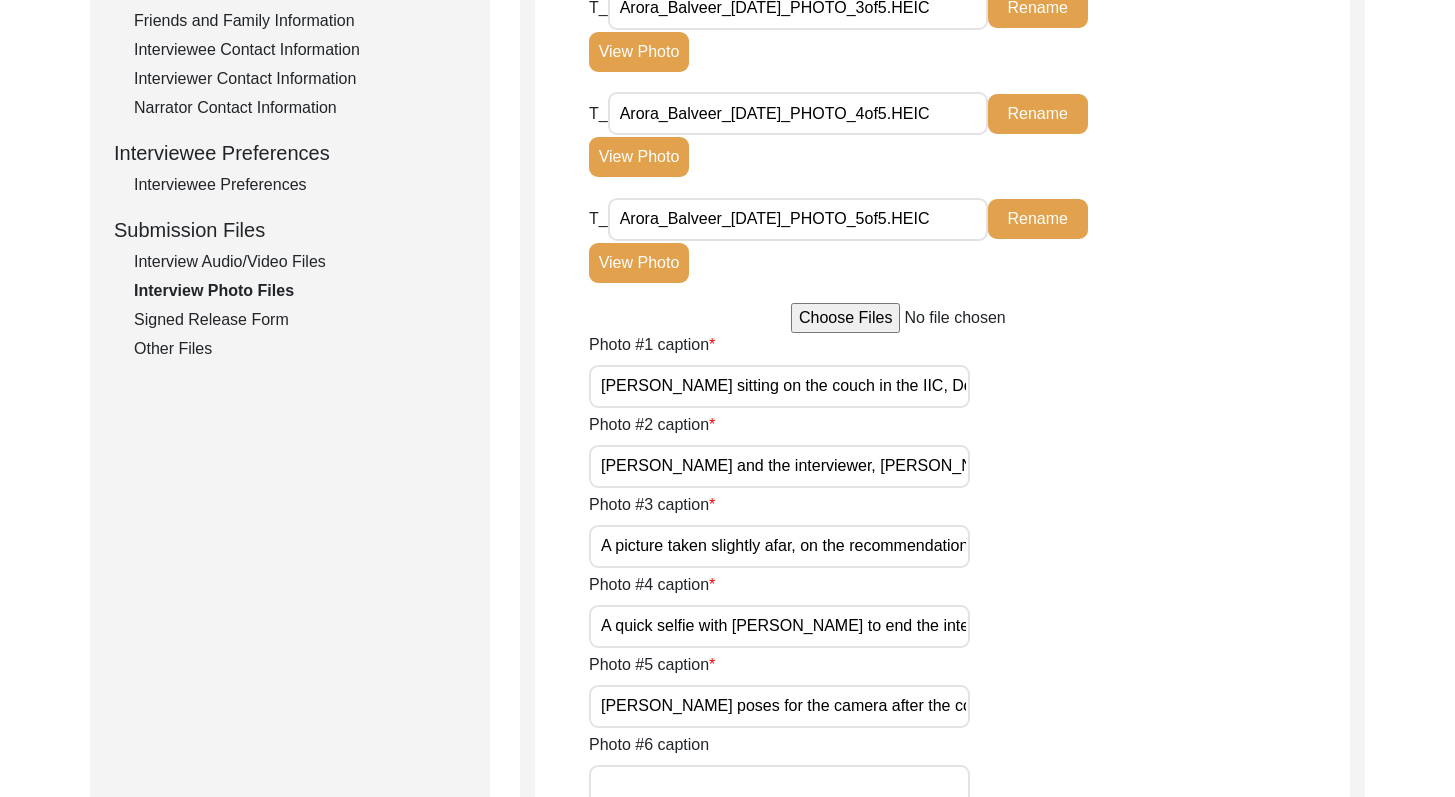 scroll, scrollTop: 639, scrollLeft: 0, axis: vertical 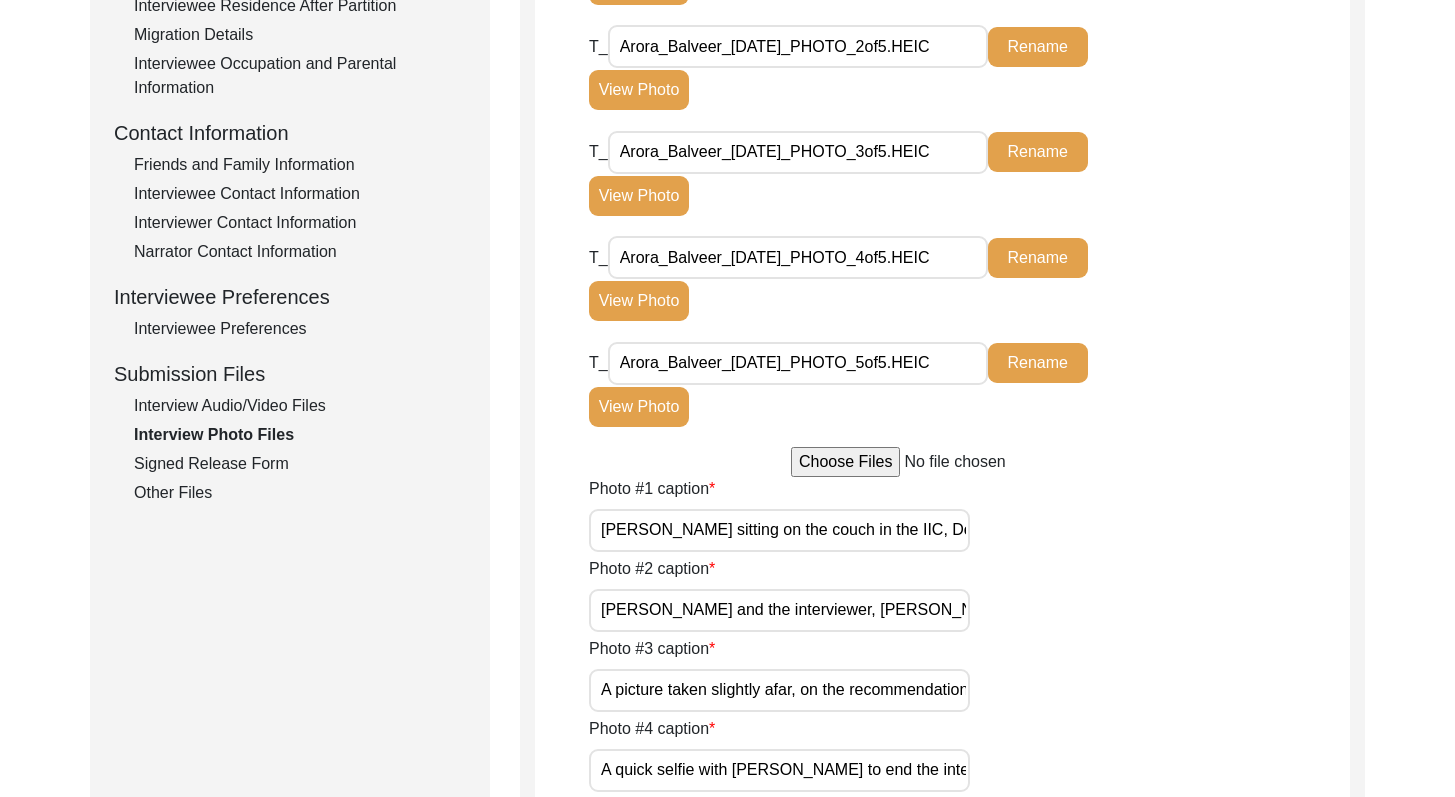 click on "Signed Release Form" 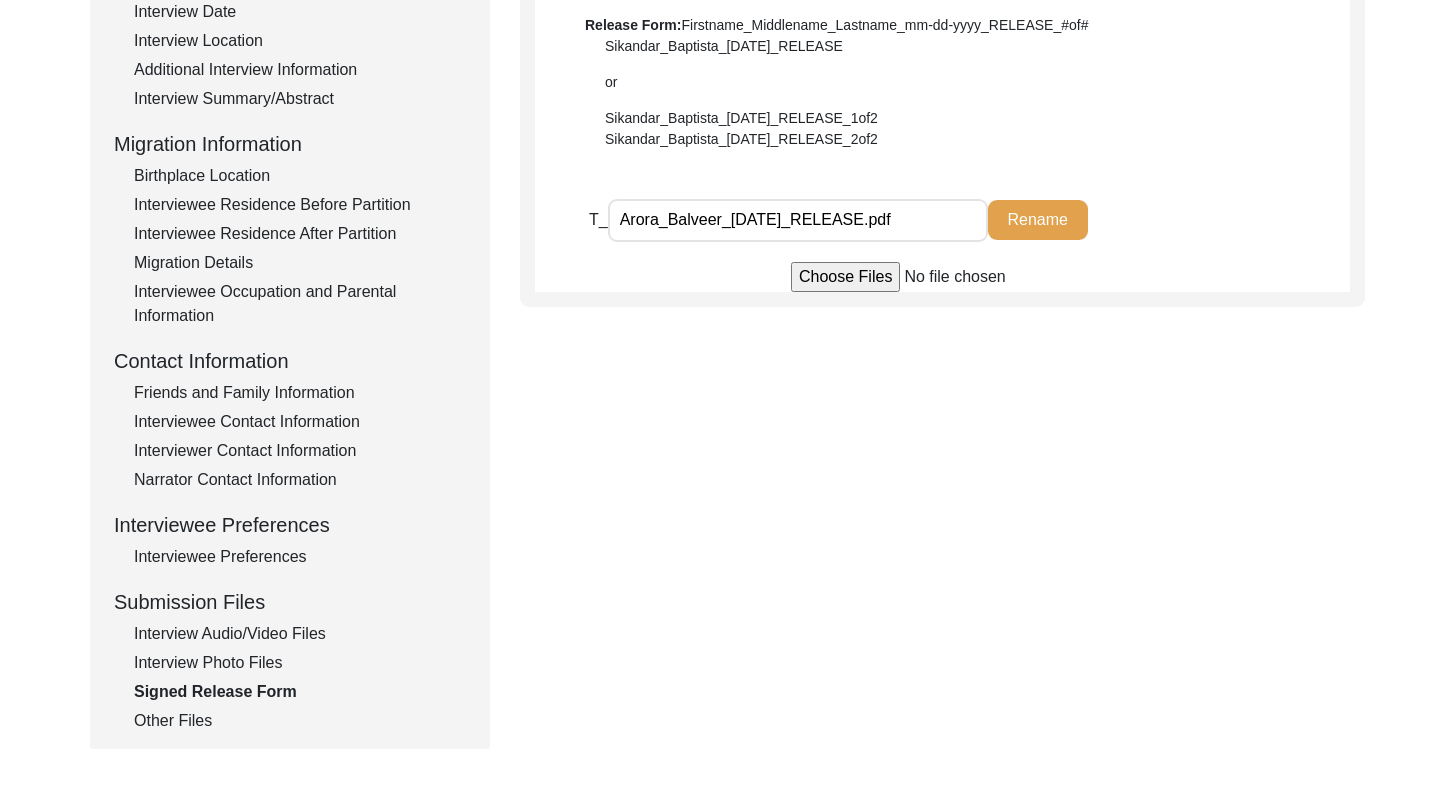 scroll, scrollTop: 407, scrollLeft: 0, axis: vertical 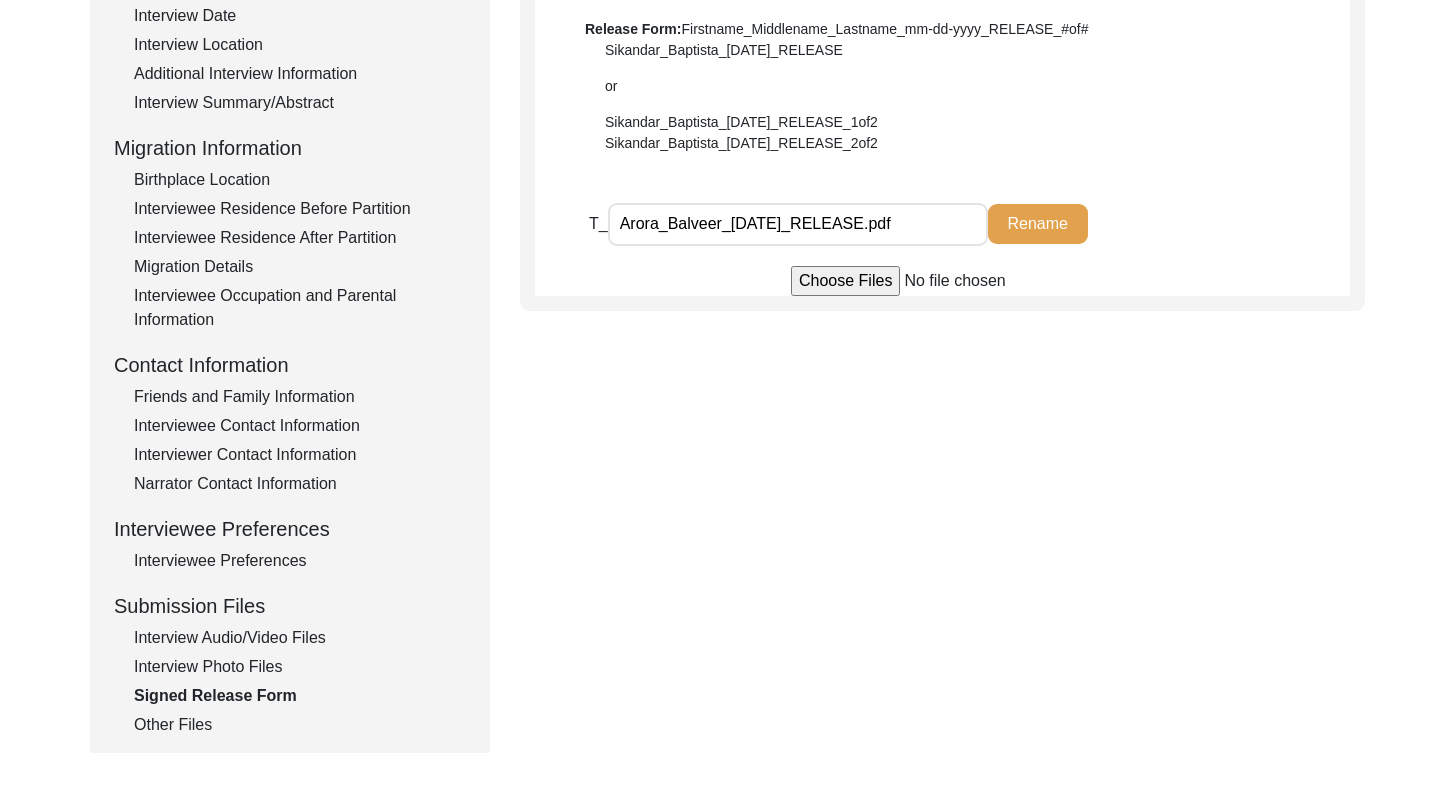 click on "Other Files" 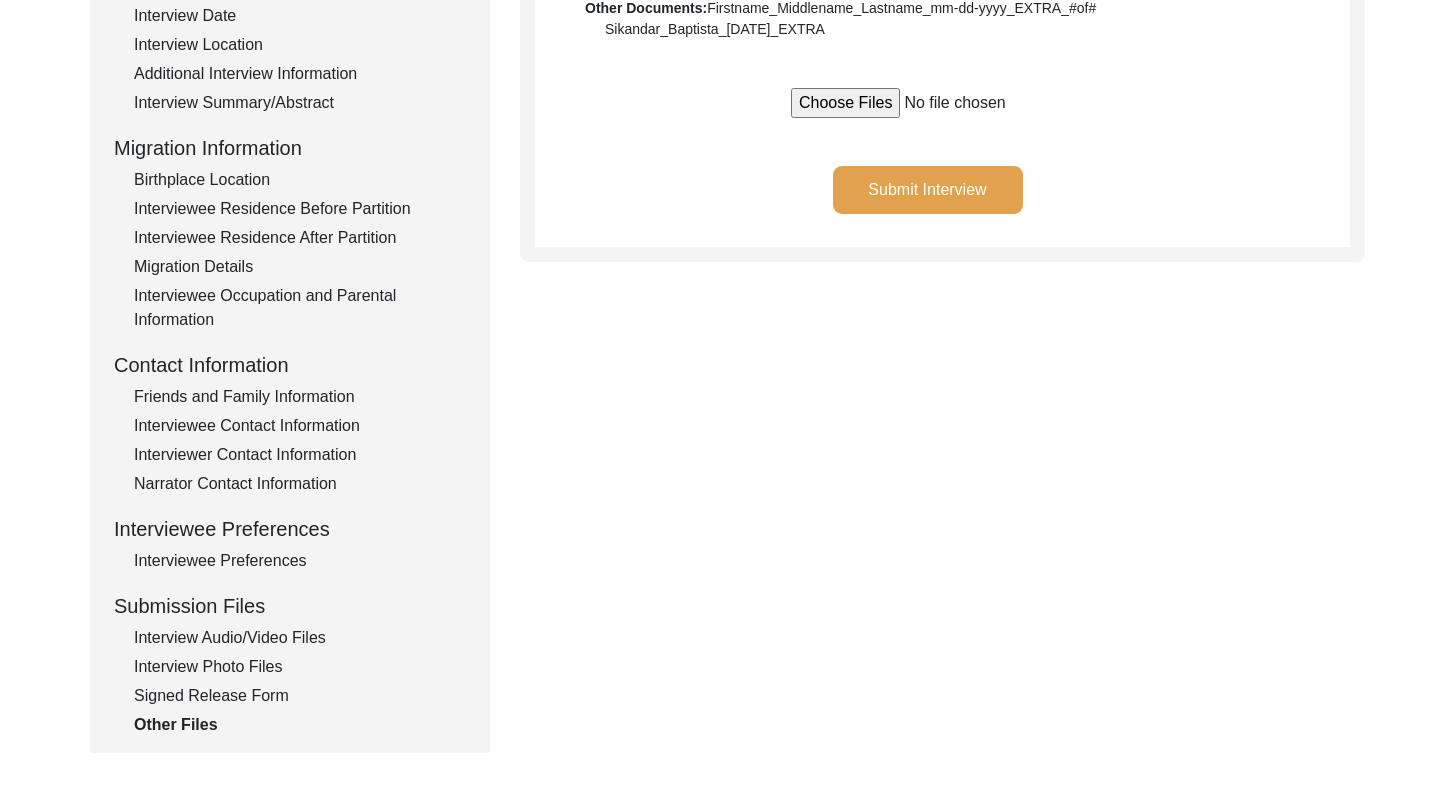click on "Submit Interview" 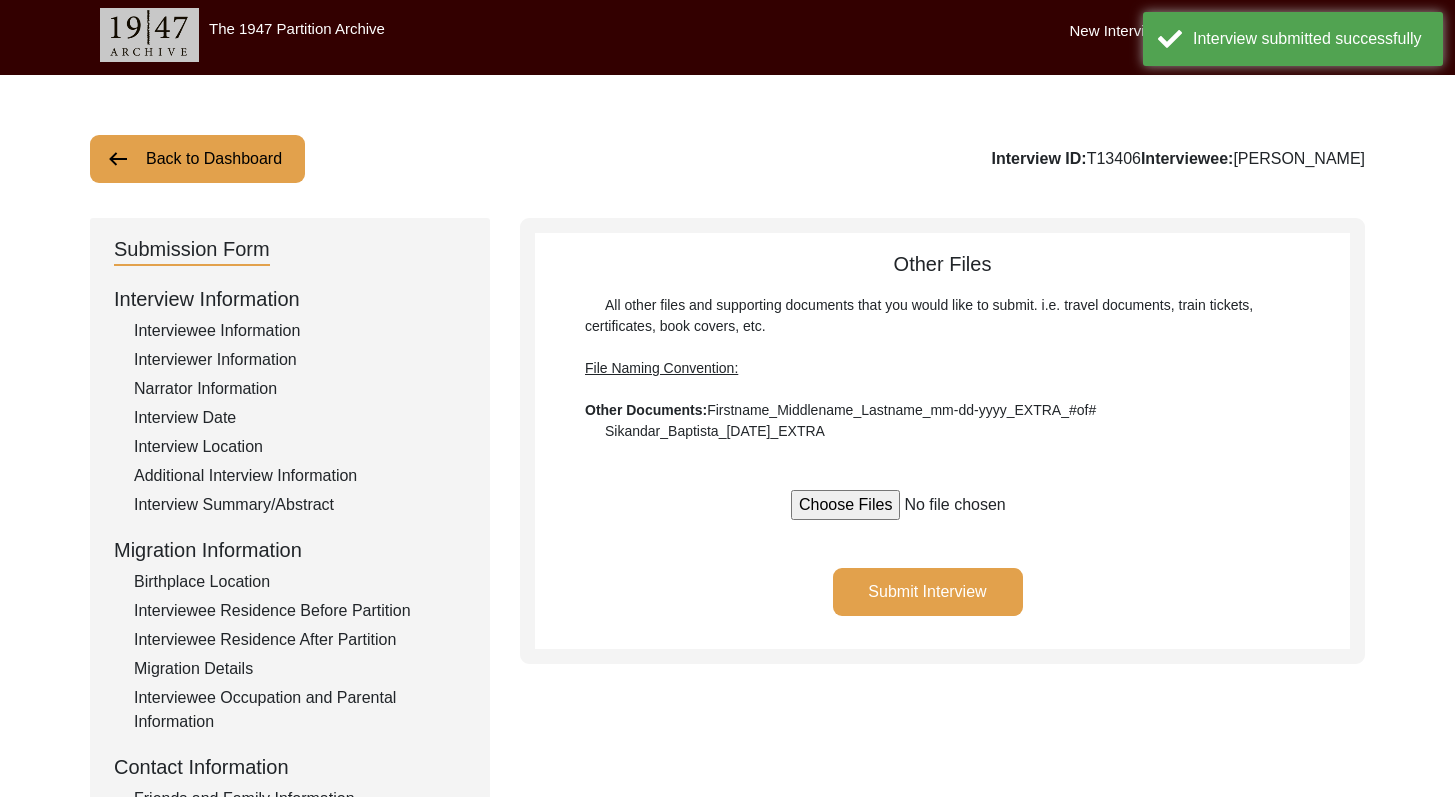 scroll, scrollTop: 0, scrollLeft: 0, axis: both 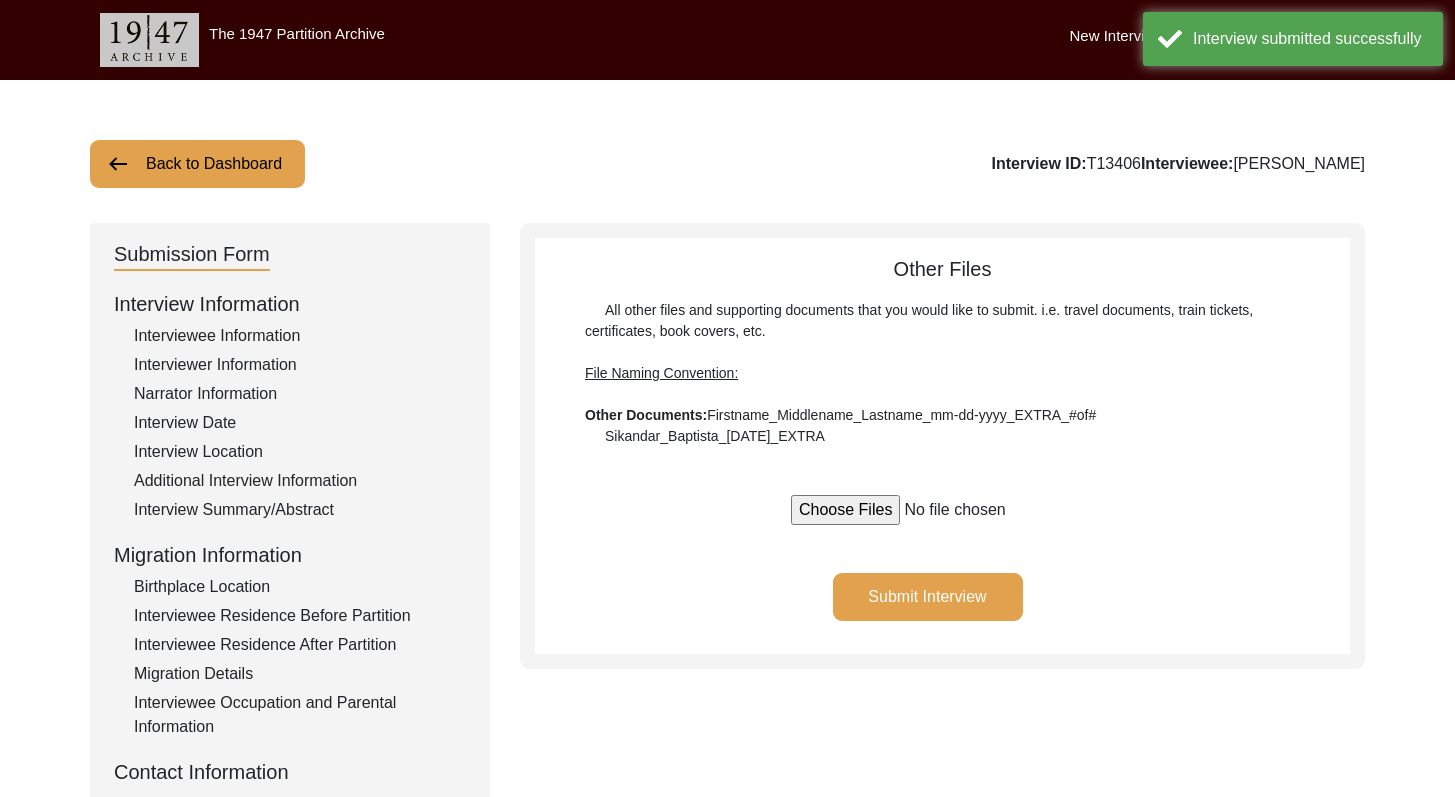 drag, startPoint x: 1469, startPoint y: 499, endPoint x: 1462, endPoint y: 179, distance: 320.07654 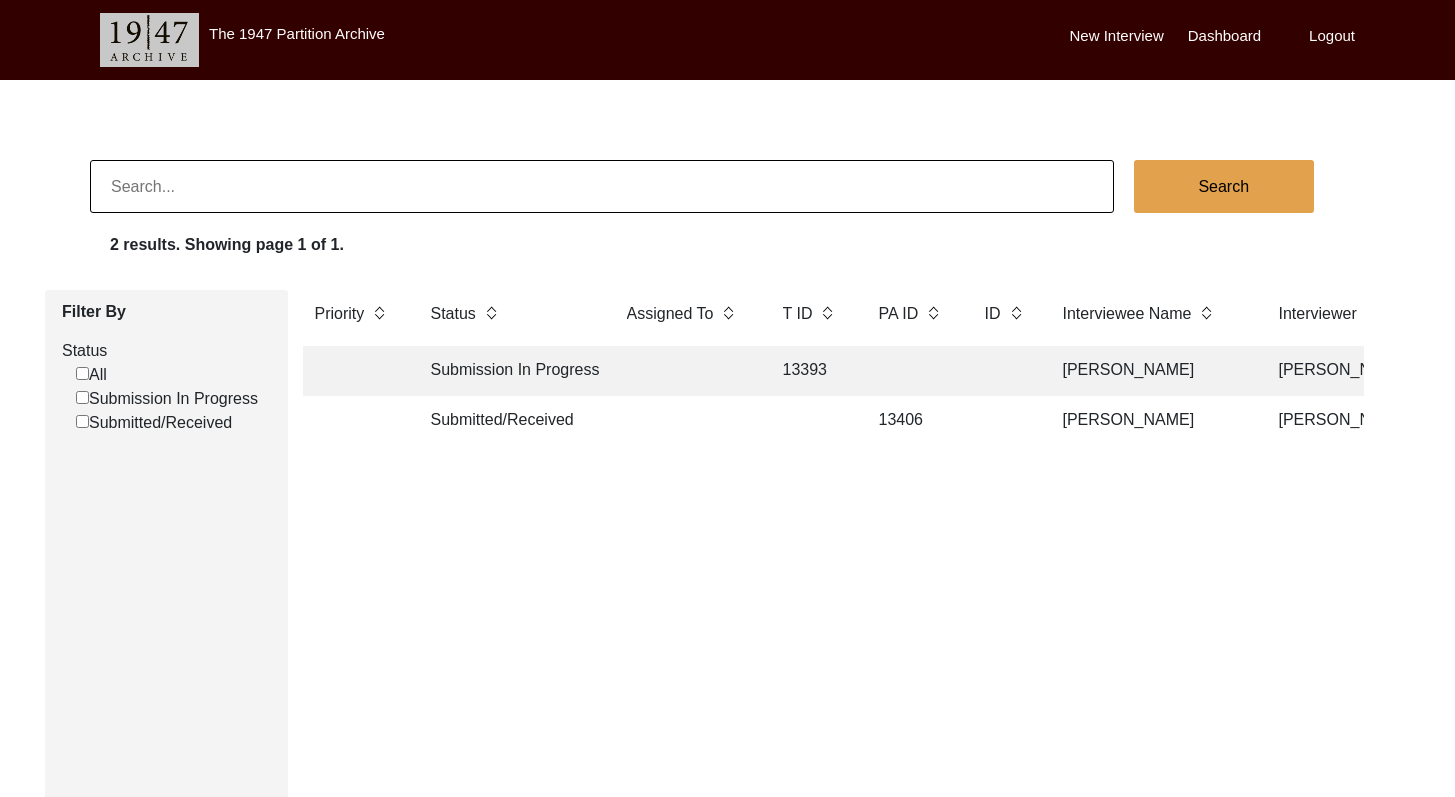 click on "Submitted/Received" 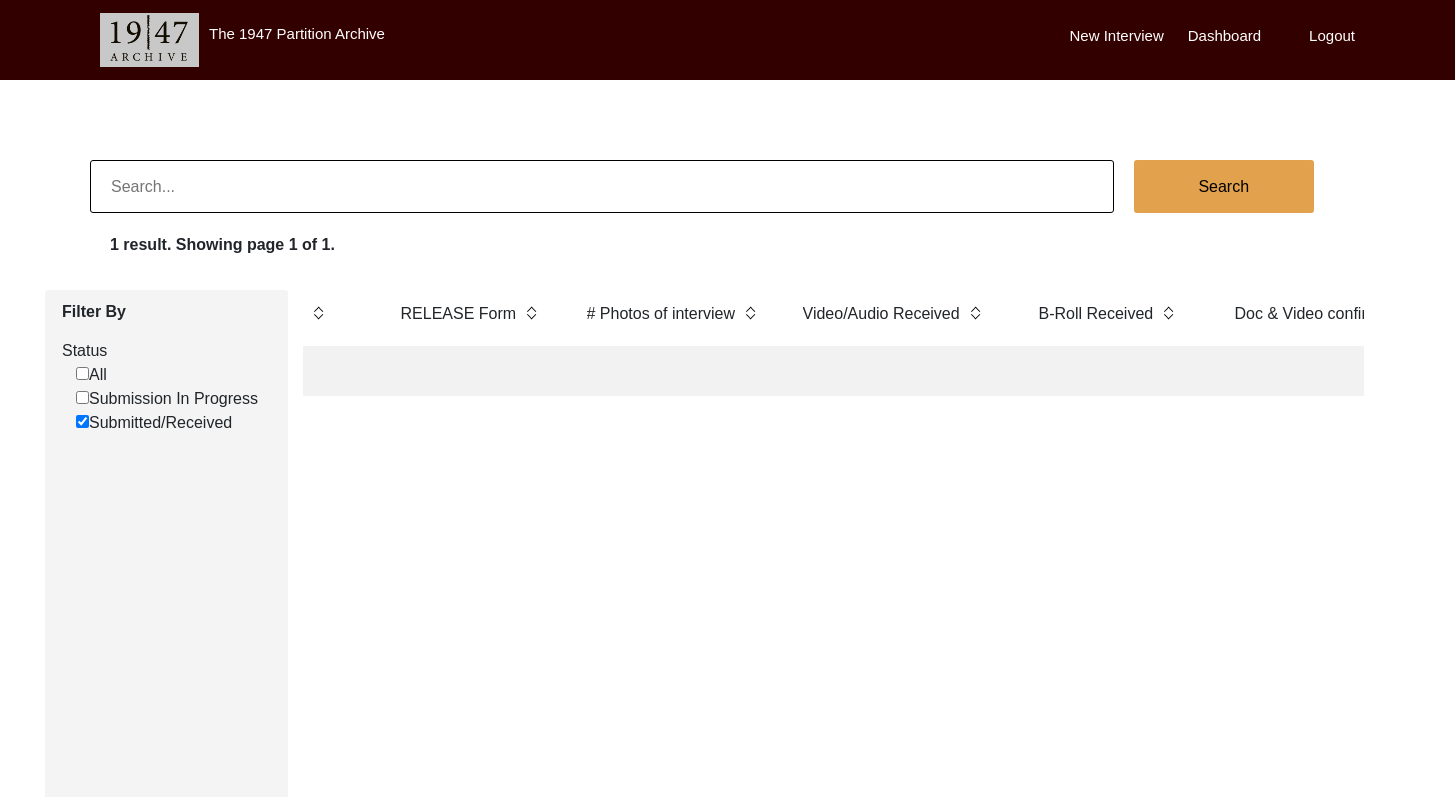 scroll, scrollTop: 0, scrollLeft: 3998, axis: horizontal 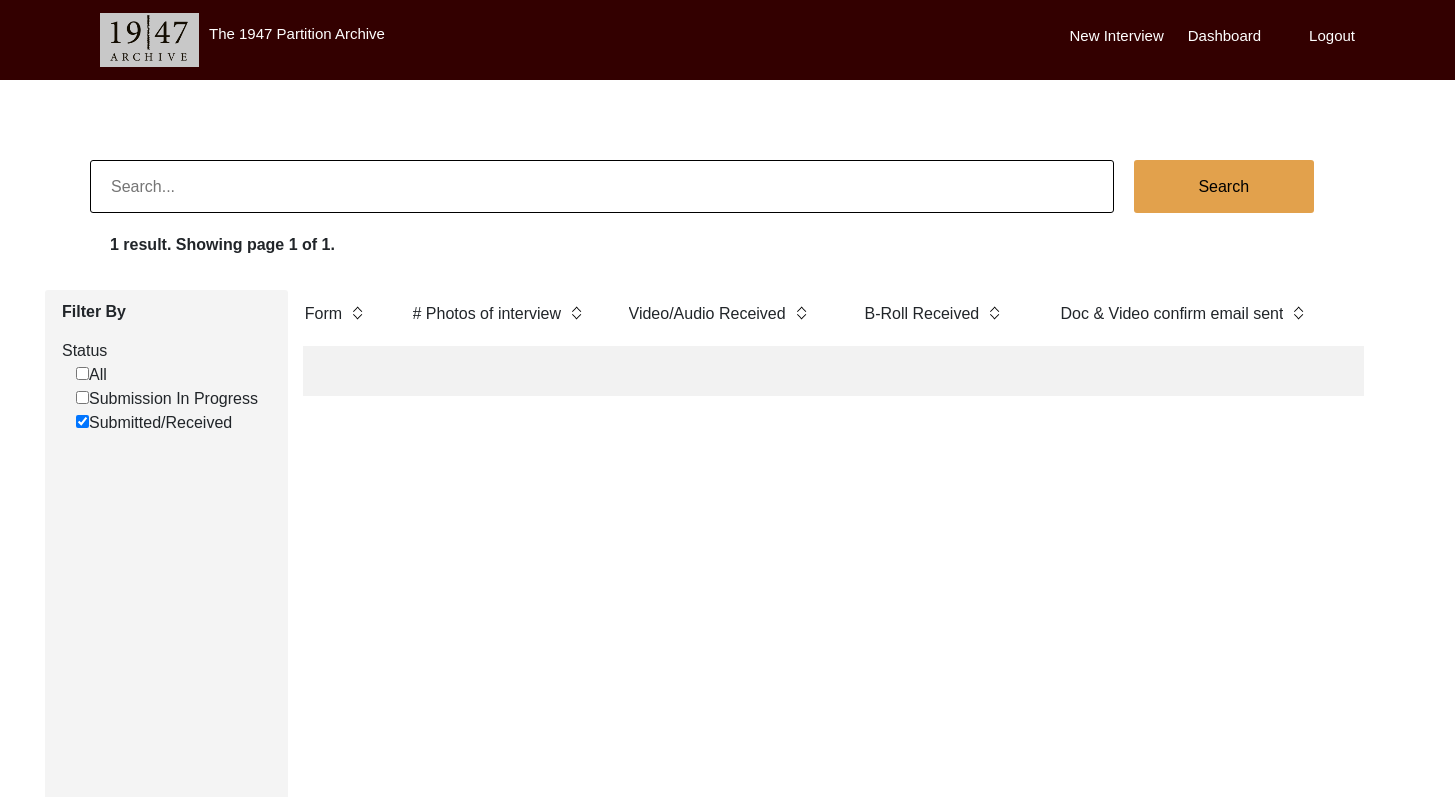click on "Doc & Video confirm email sent" 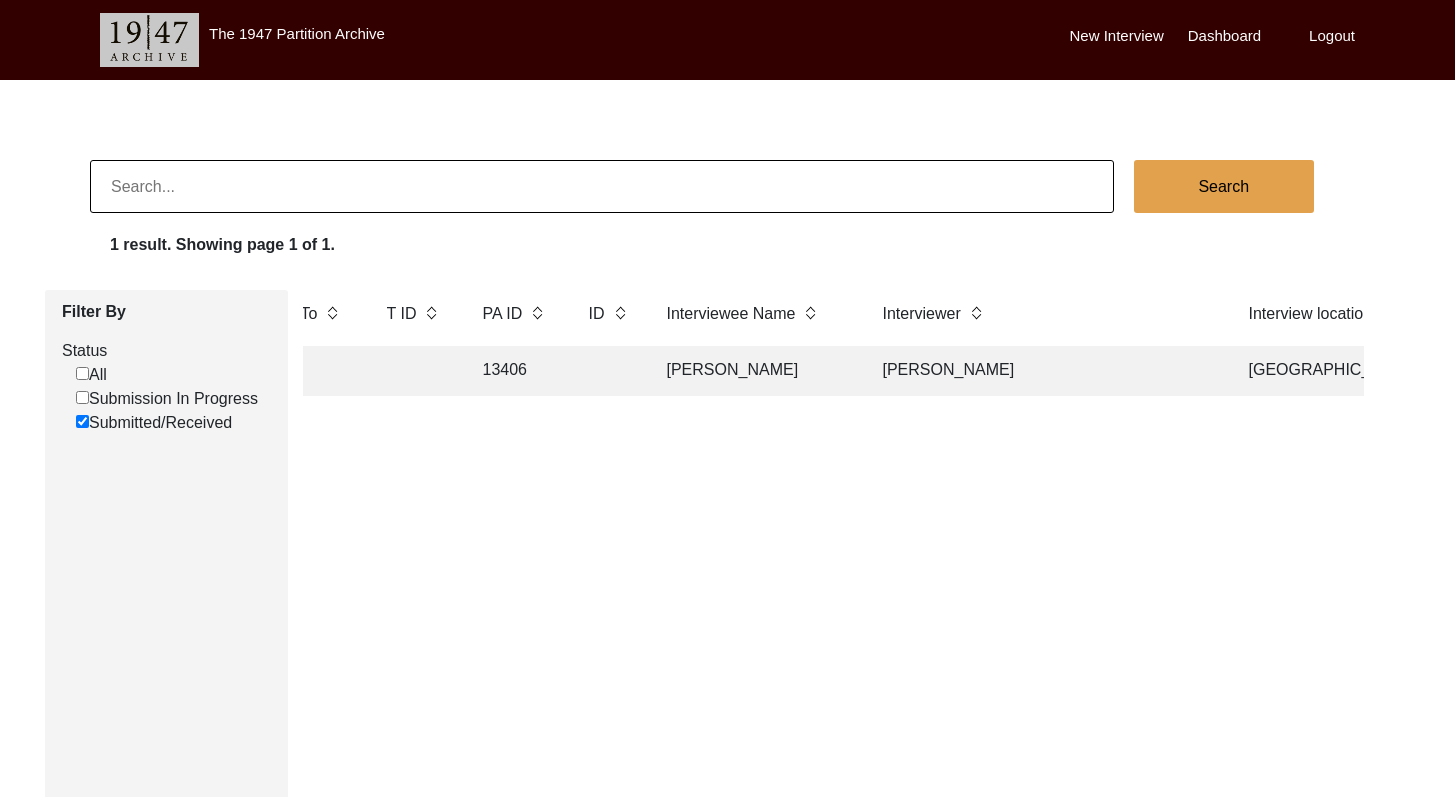 scroll, scrollTop: 0, scrollLeft: 0, axis: both 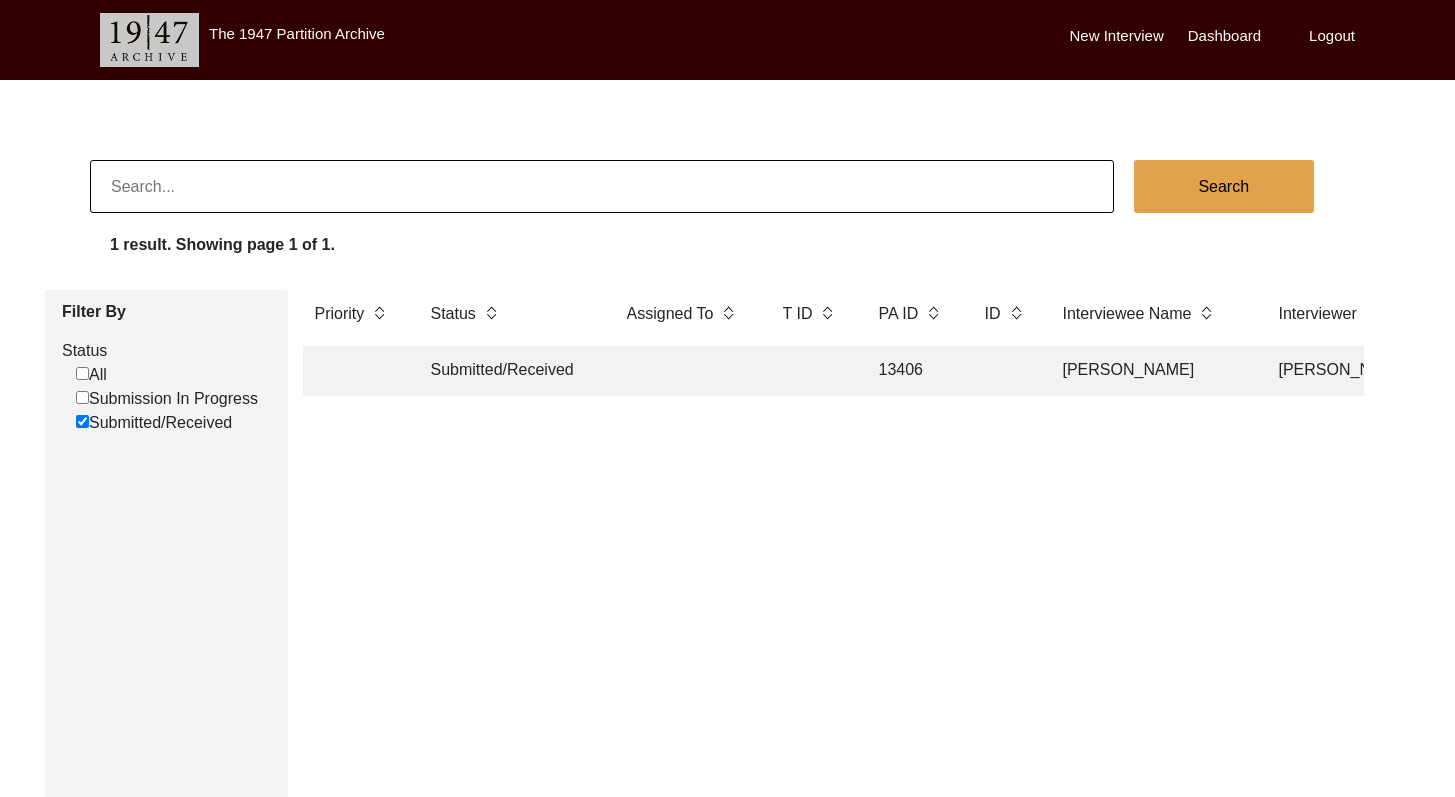 click on "Submission In Progress" 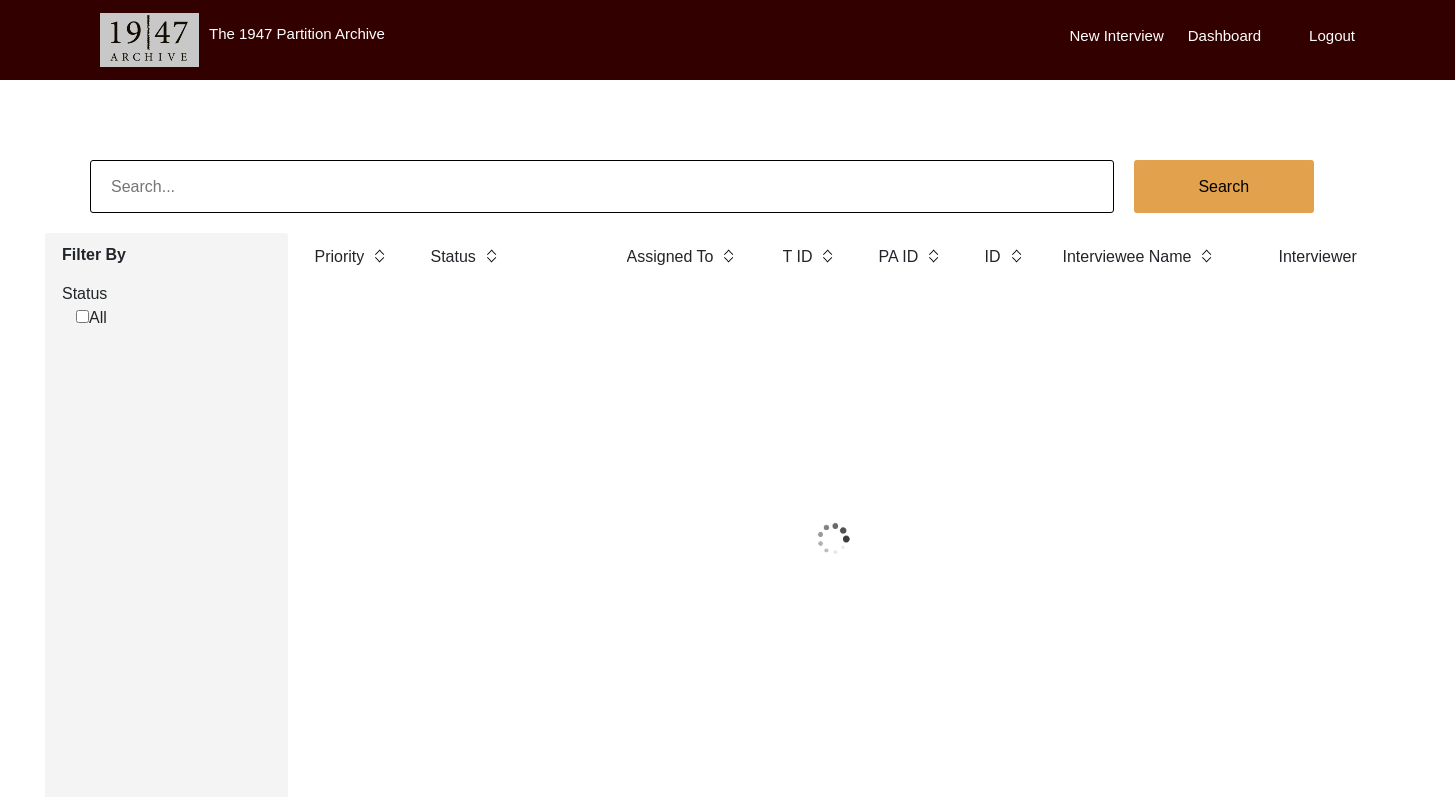checkbox on "true" 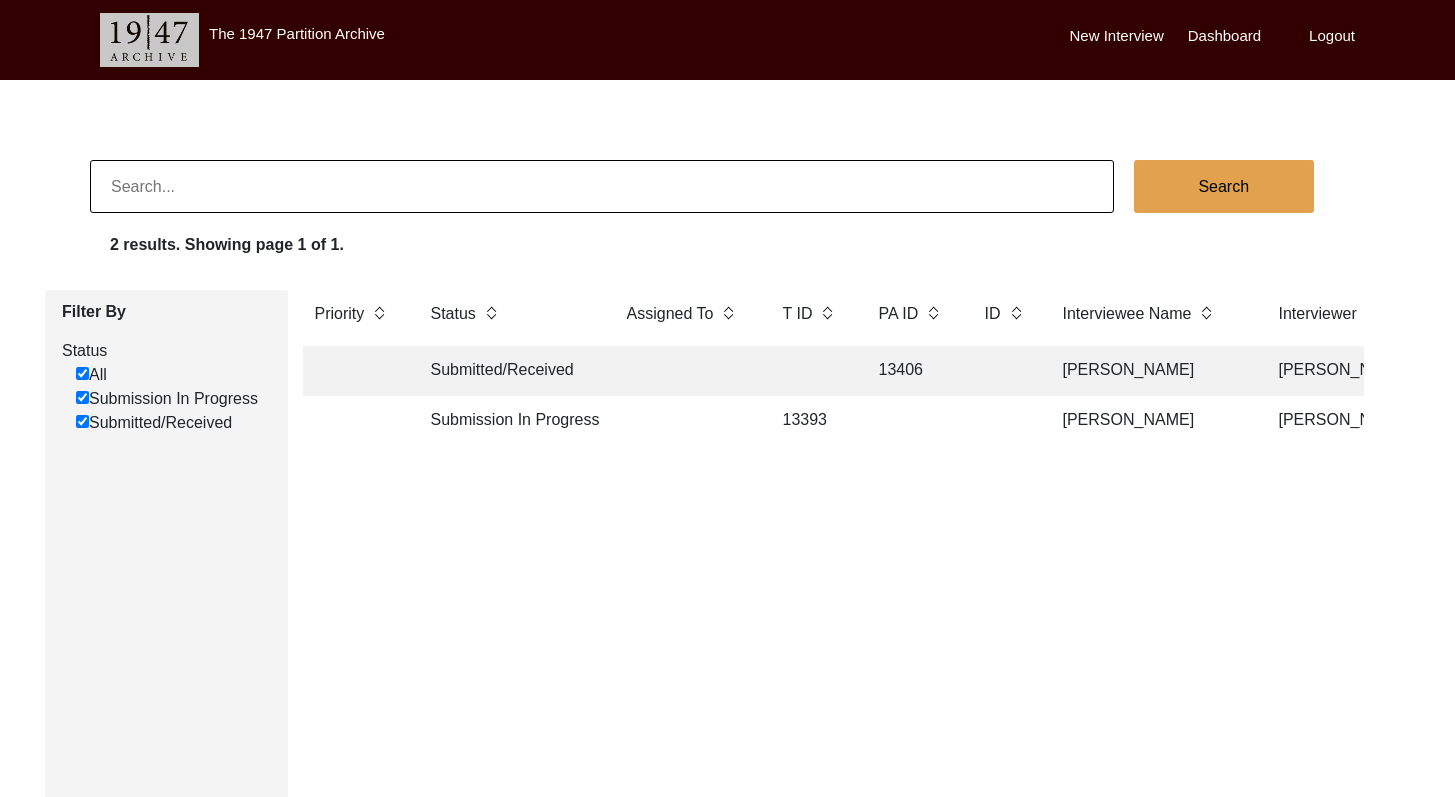 scroll, scrollTop: 0, scrollLeft: 13, axis: horizontal 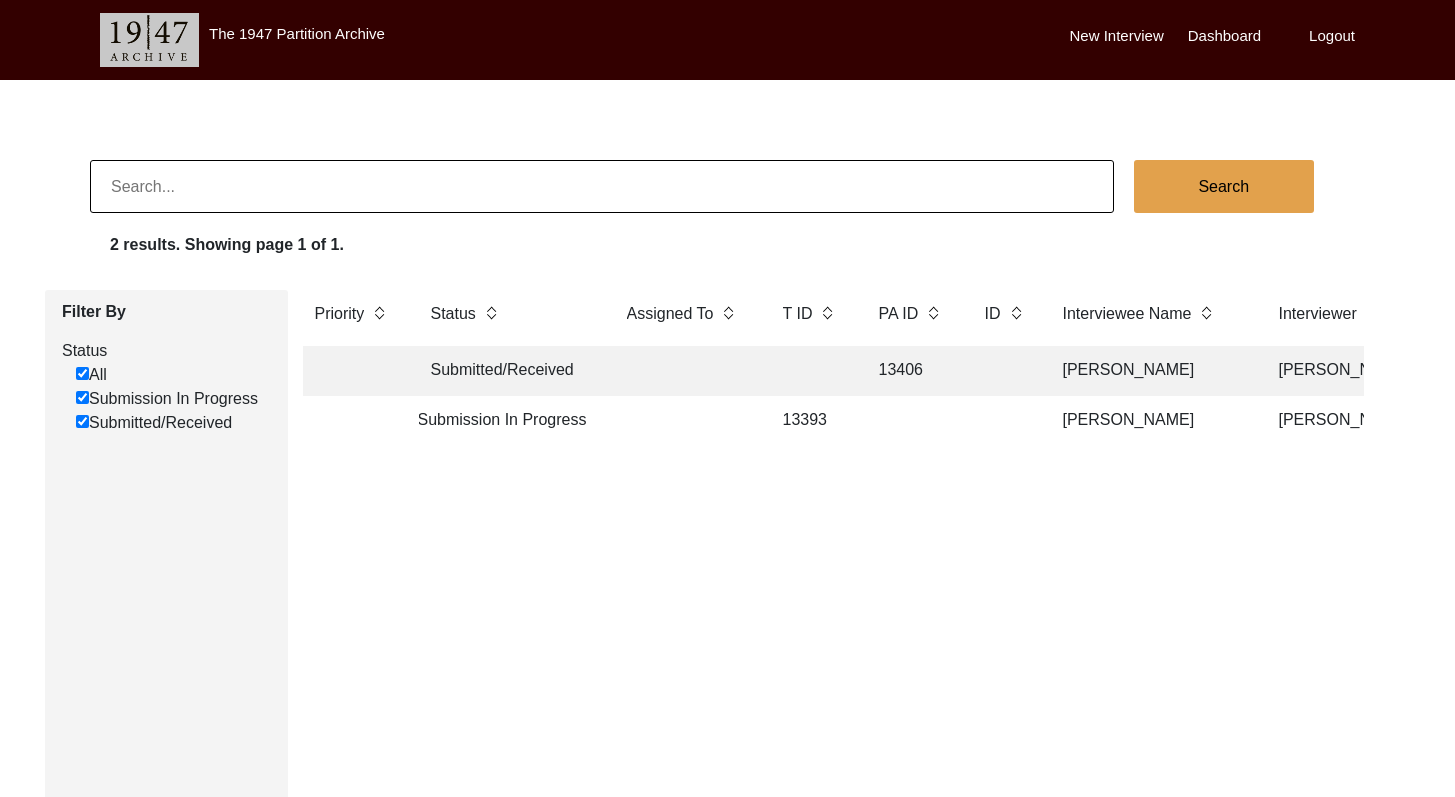 click on "13393" 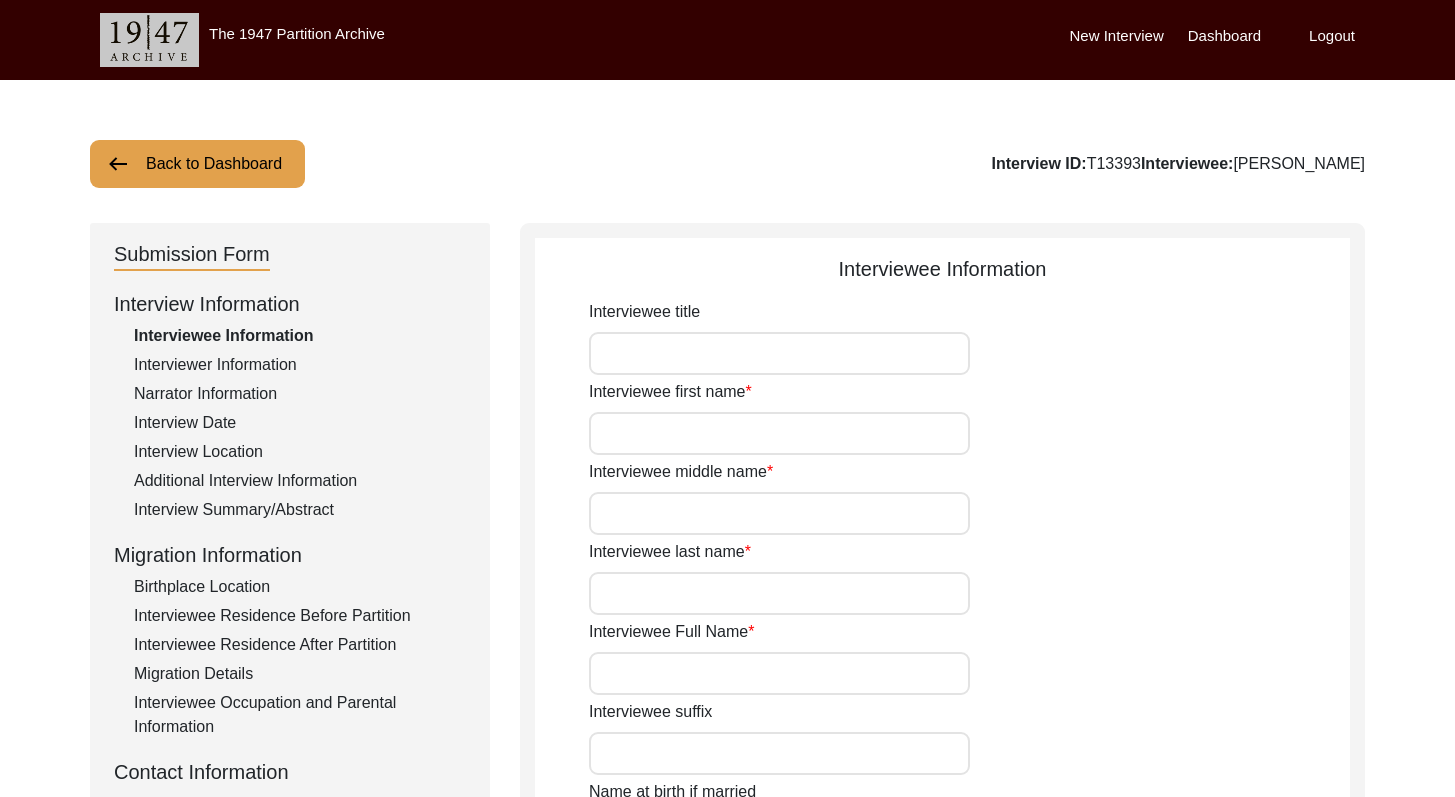 type on "Prof." 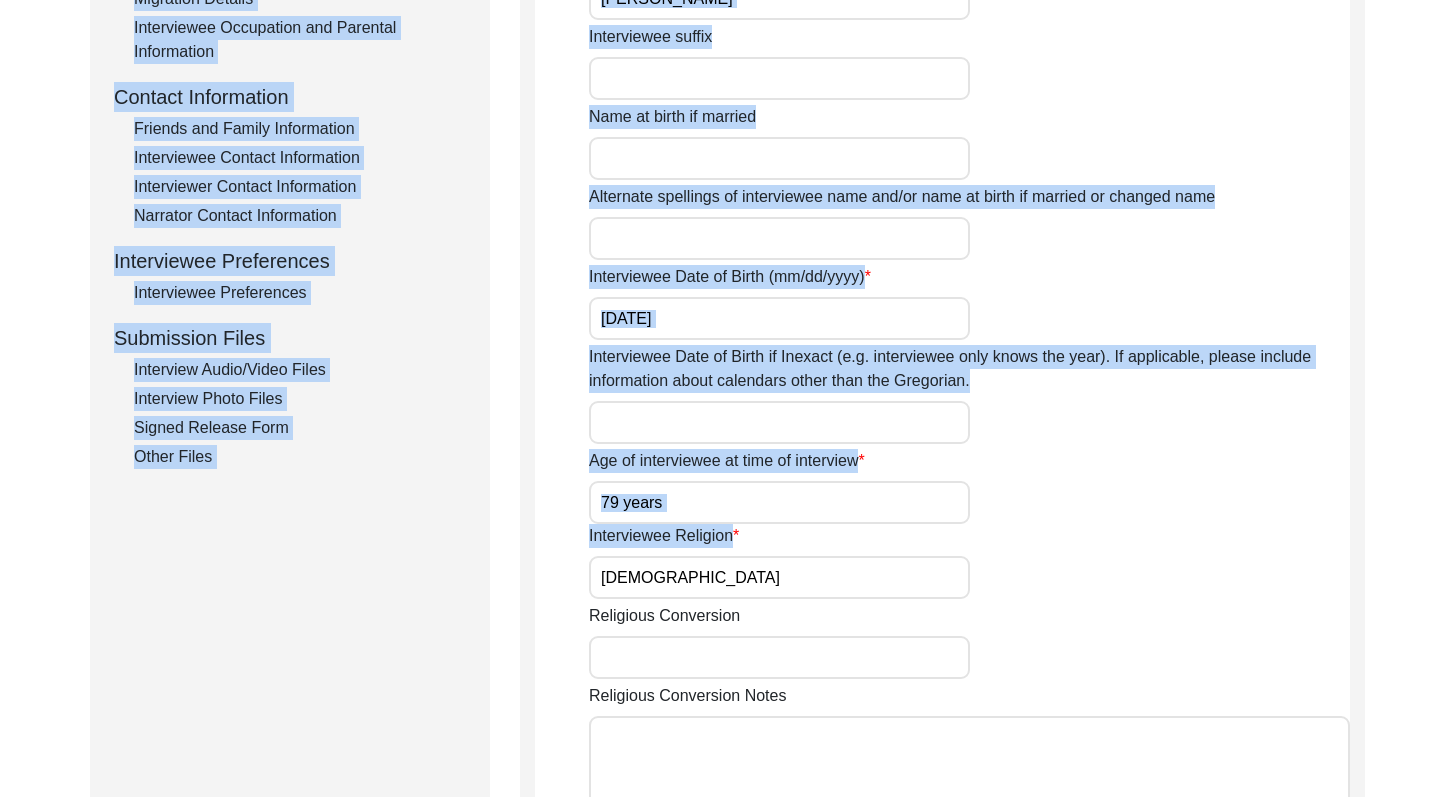 scroll, scrollTop: 823, scrollLeft: 0, axis: vertical 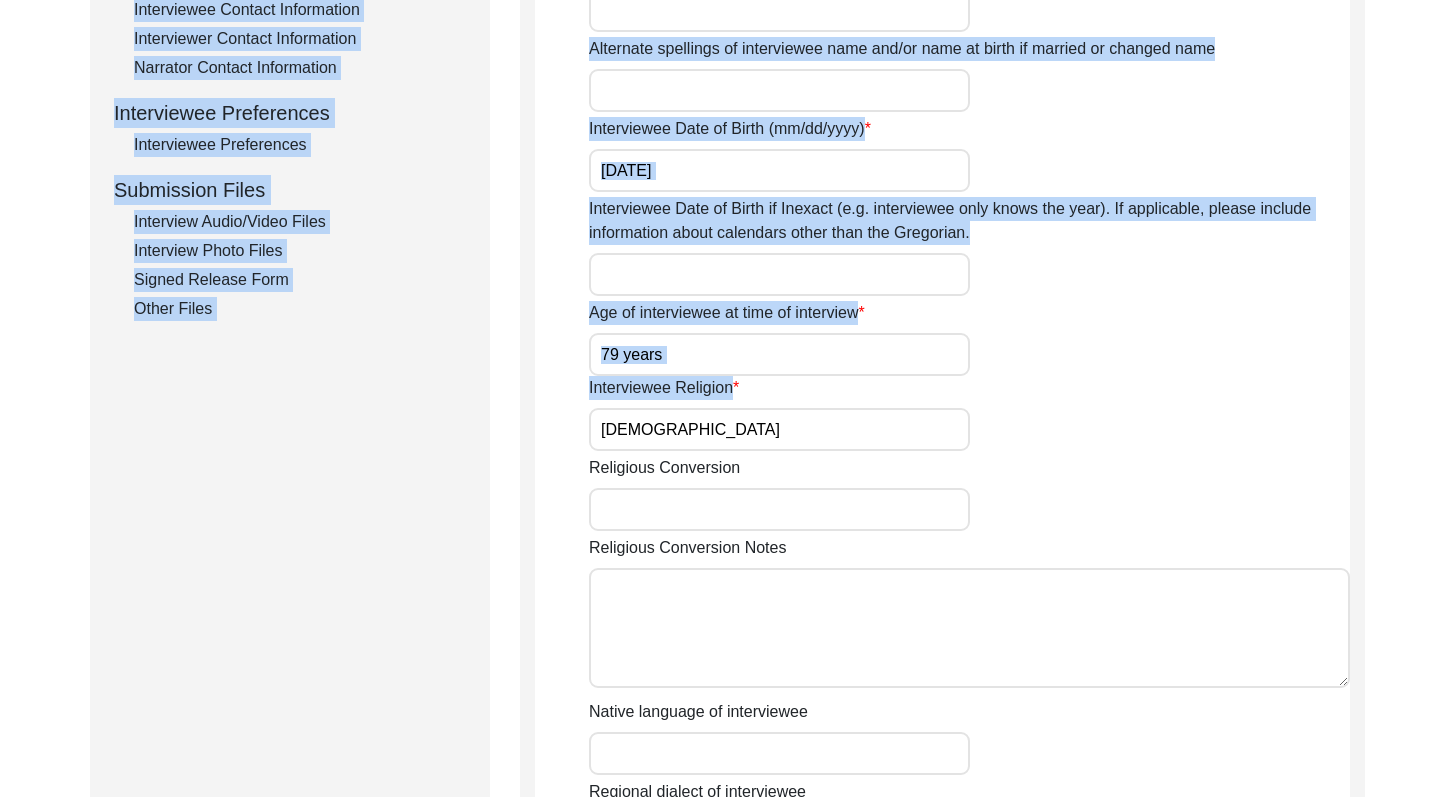 drag, startPoint x: 1469, startPoint y: 133, endPoint x: 1469, endPoint y: 423, distance: 290 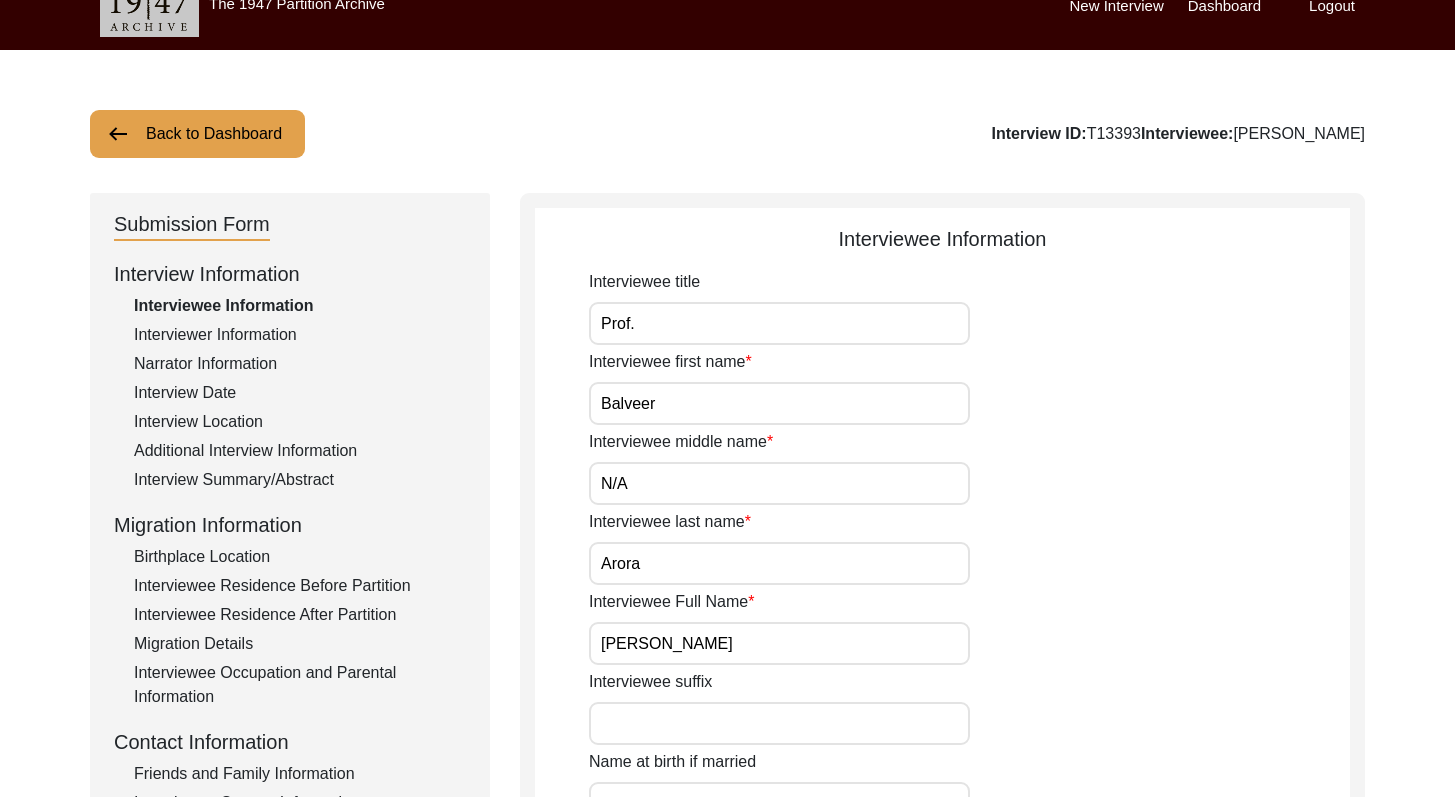 scroll, scrollTop: 0, scrollLeft: 0, axis: both 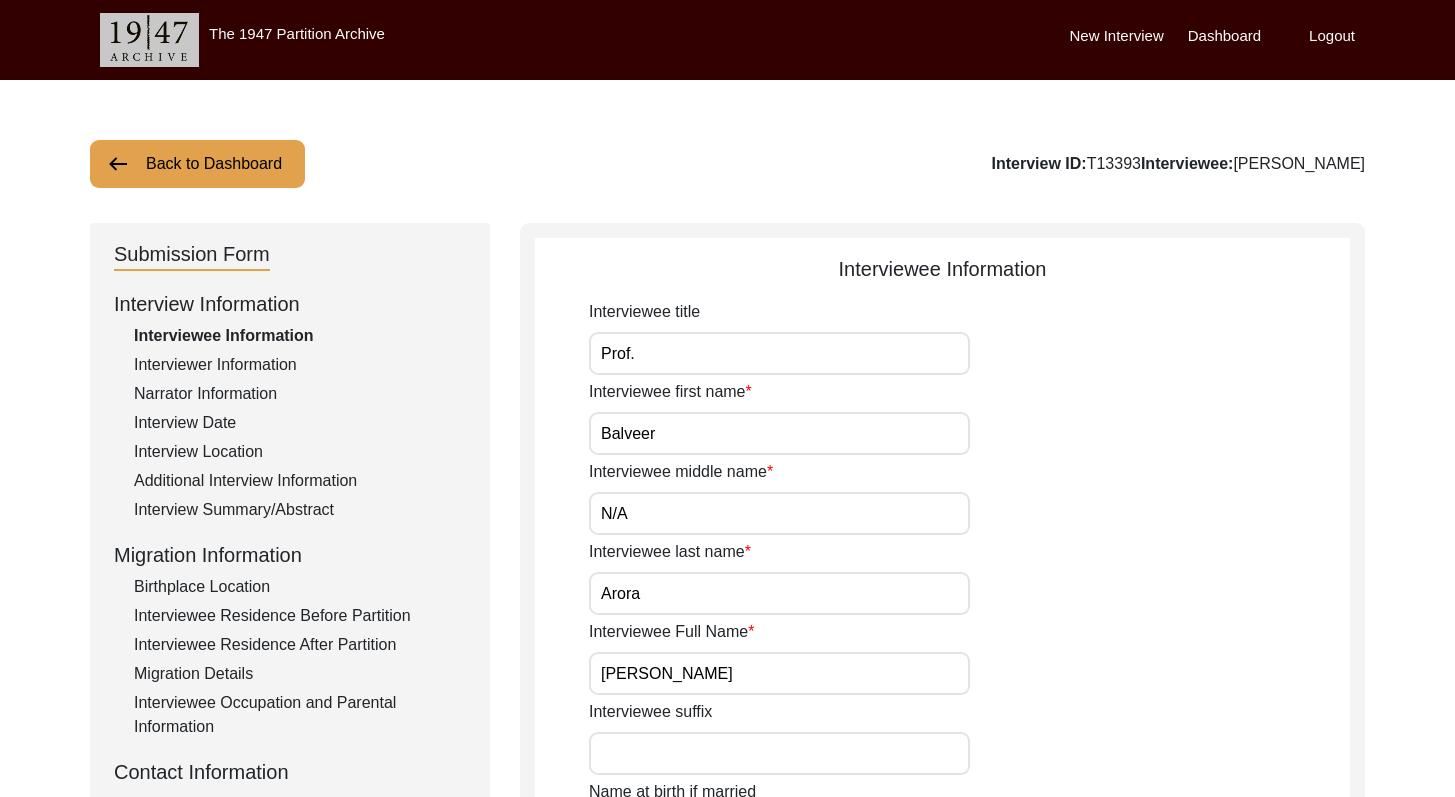 drag, startPoint x: 1469, startPoint y: 387, endPoint x: 1469, endPoint y: 38, distance: 349 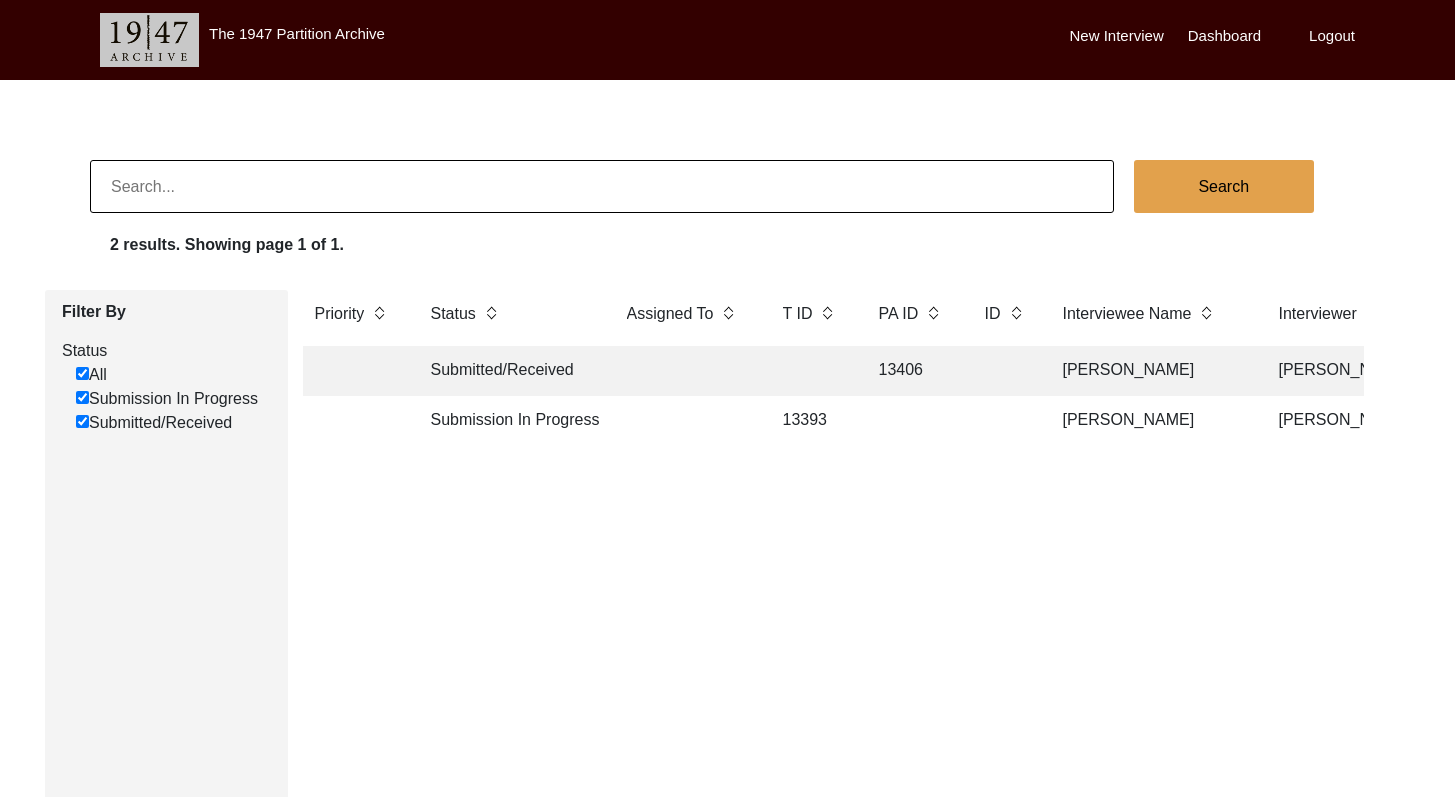 click on "Submitted/Received" 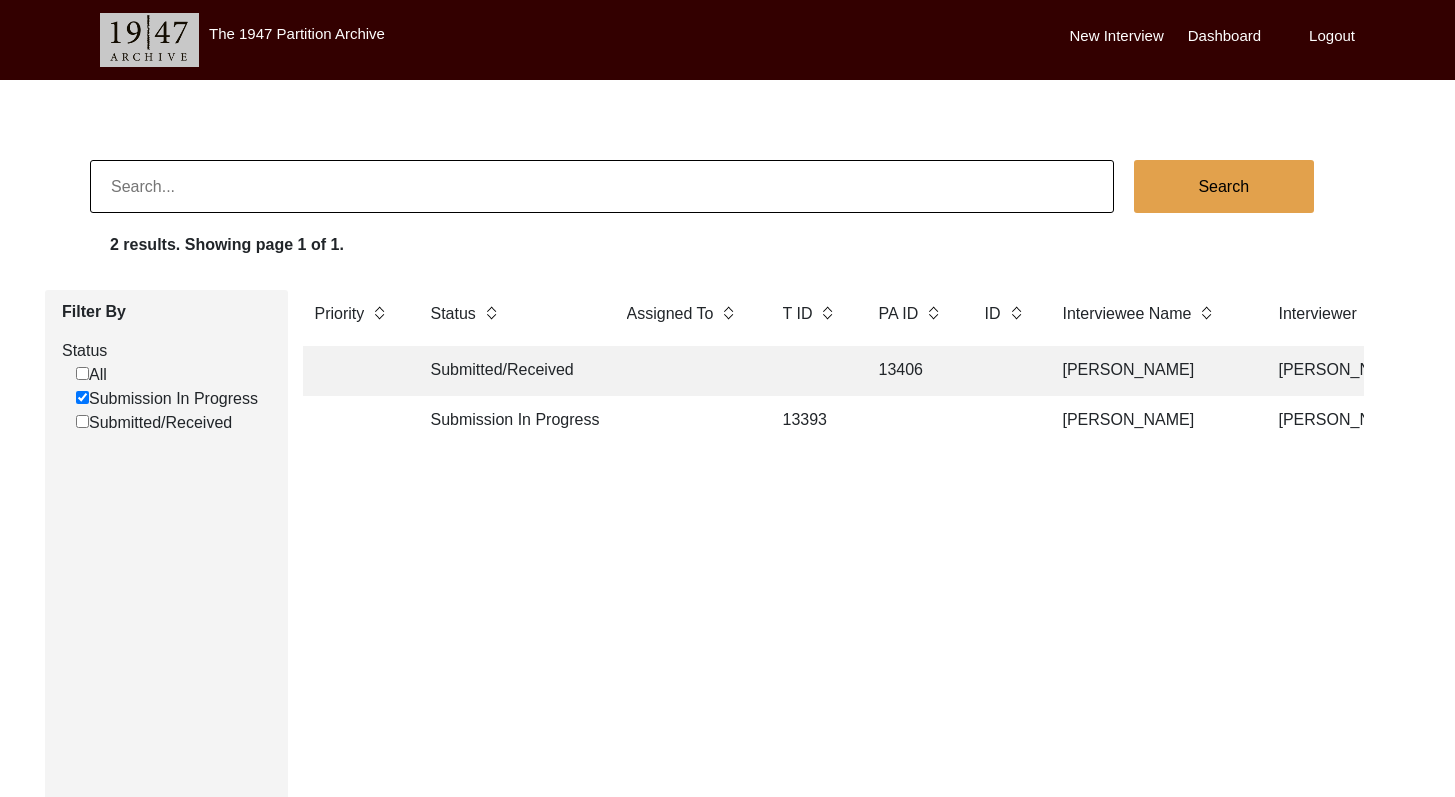 checkbox on "false" 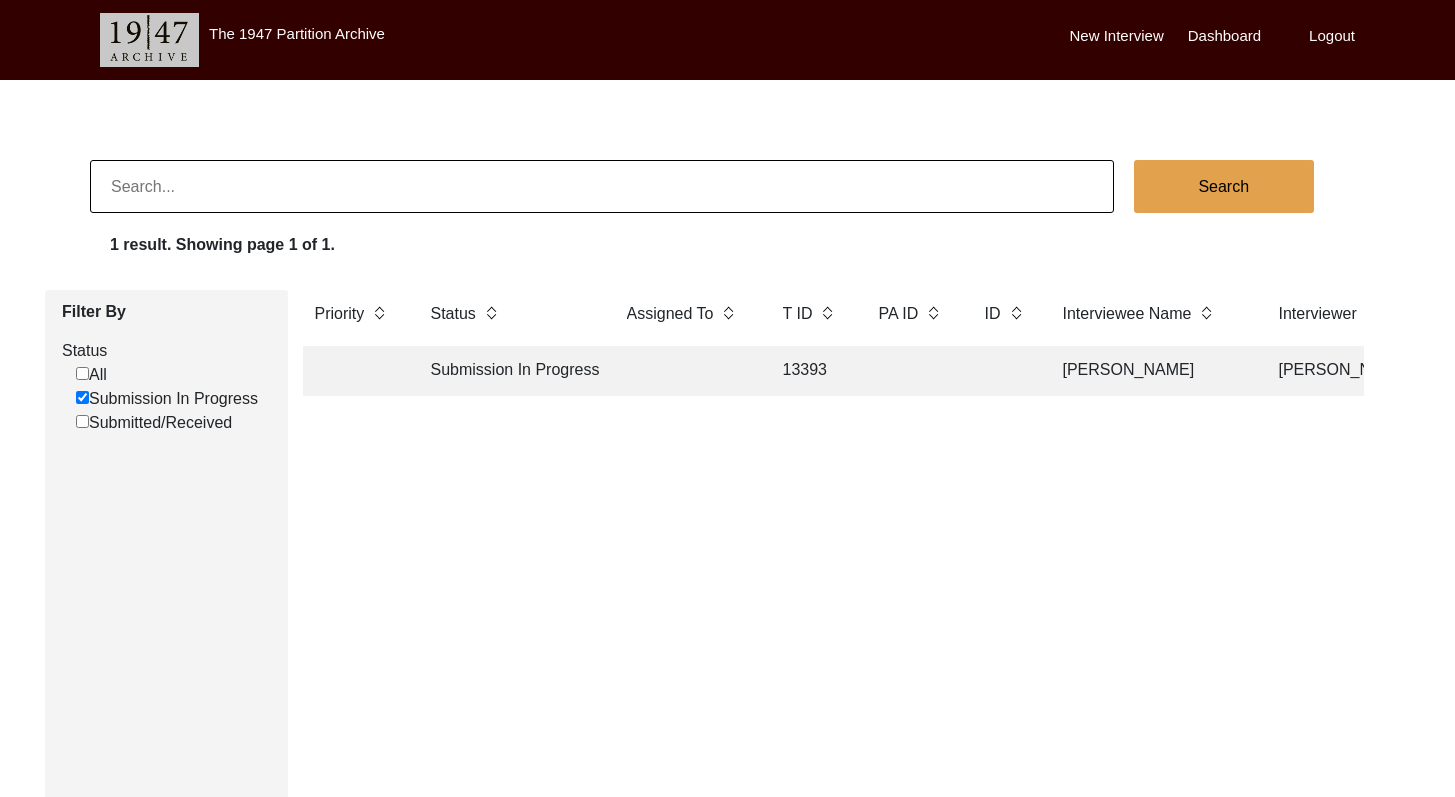 click on "Logout" at bounding box center [1332, 36] 